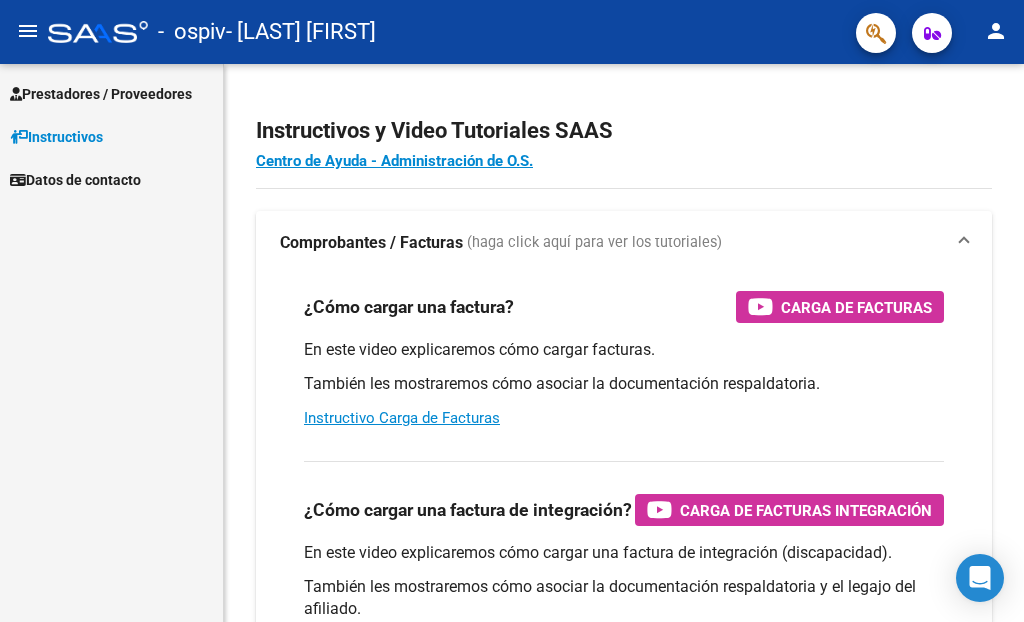 scroll, scrollTop: 0, scrollLeft: 0, axis: both 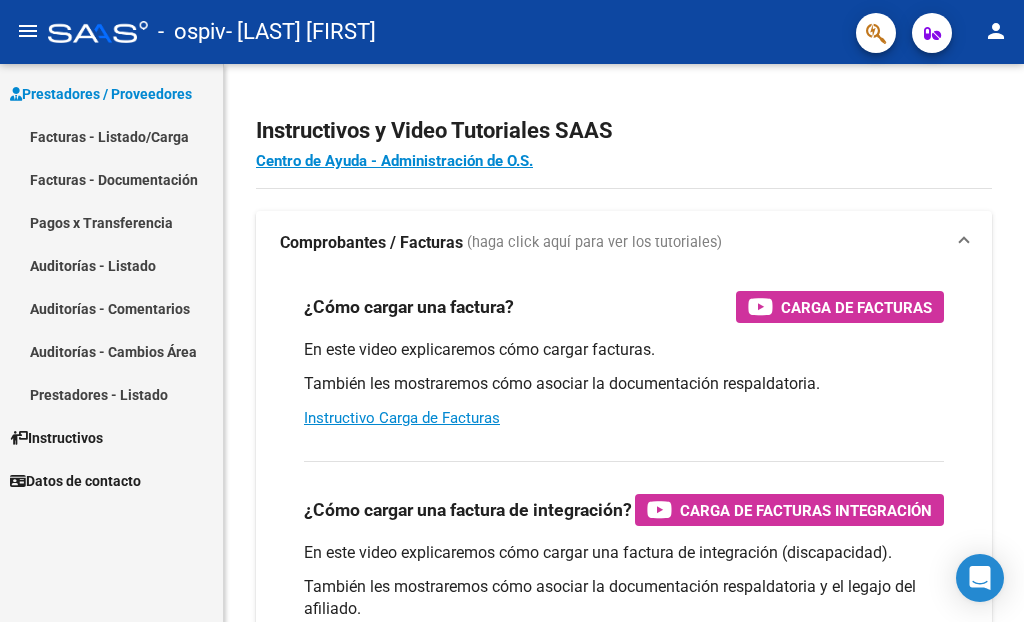 click on "Facturas - Listado/Carga" at bounding box center (111, 136) 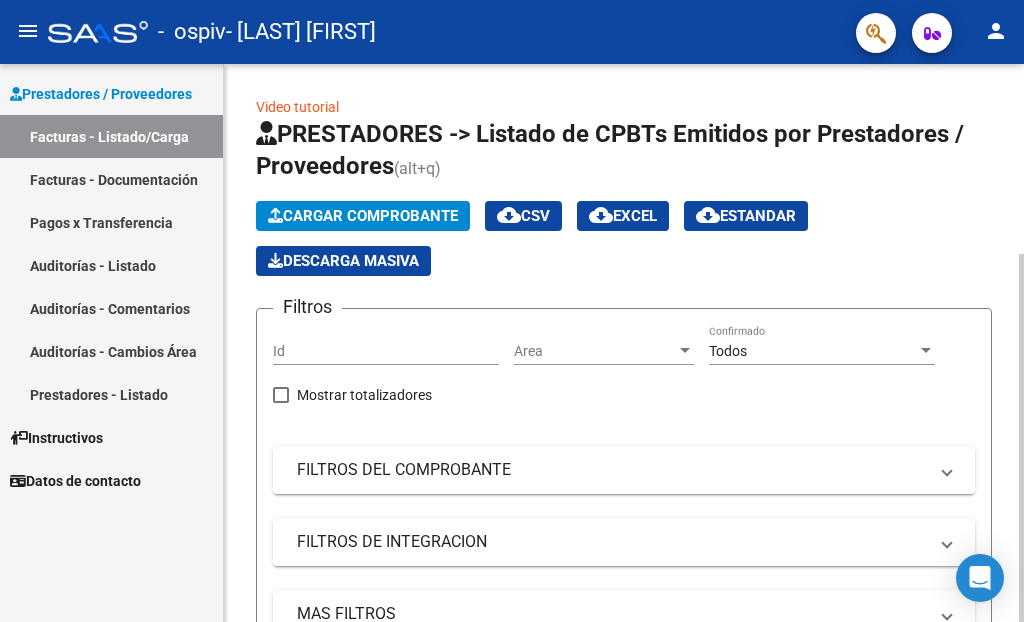 click on "Cargar Comprobante" 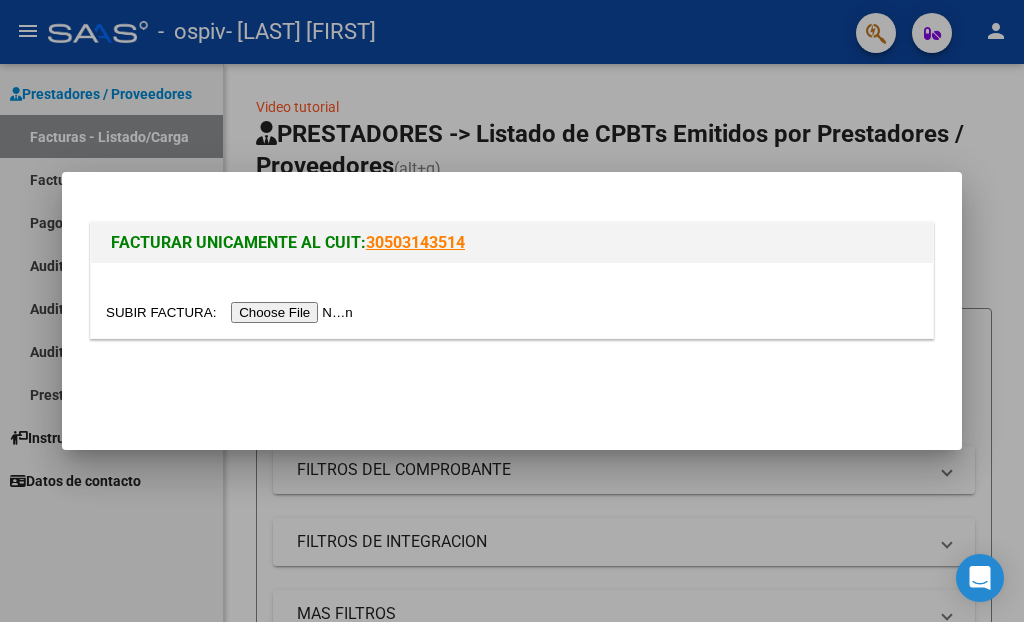 click at bounding box center [232, 312] 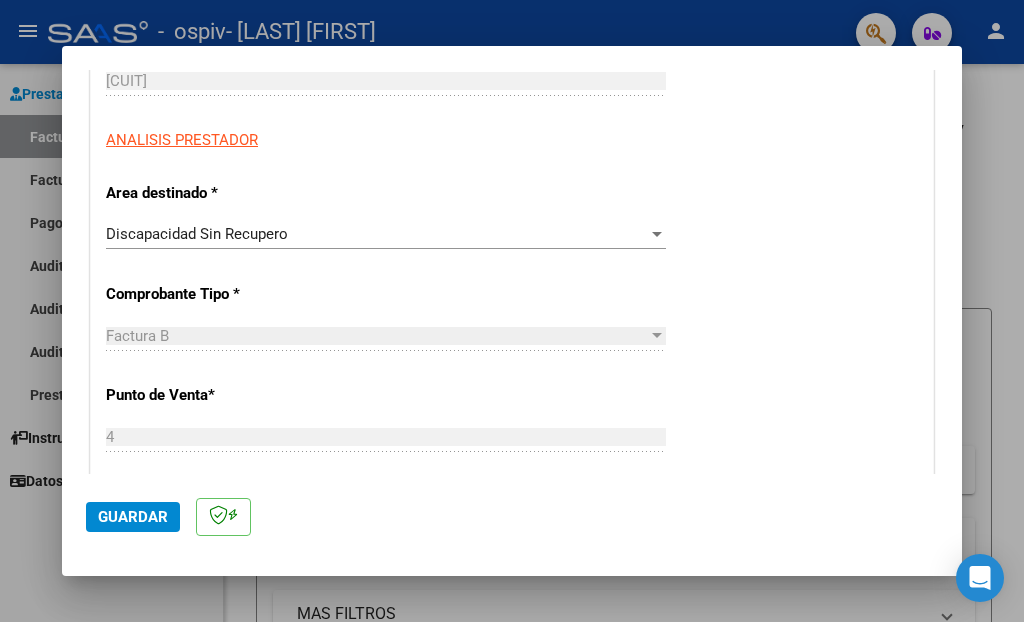 scroll, scrollTop: 349, scrollLeft: 0, axis: vertical 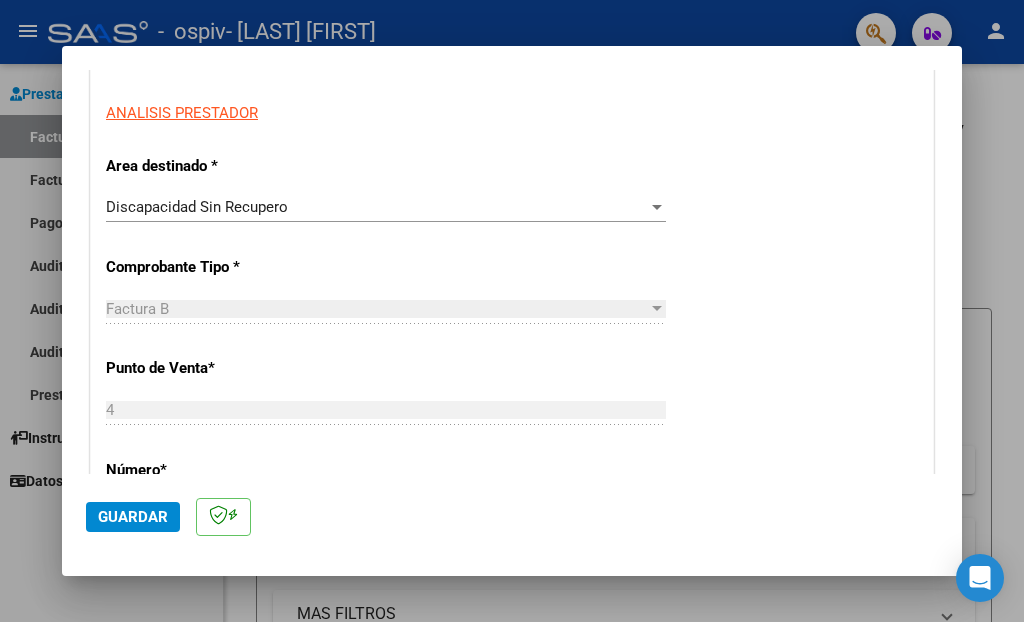 click on "Discapacidad Sin Recupero" at bounding box center (377, 207) 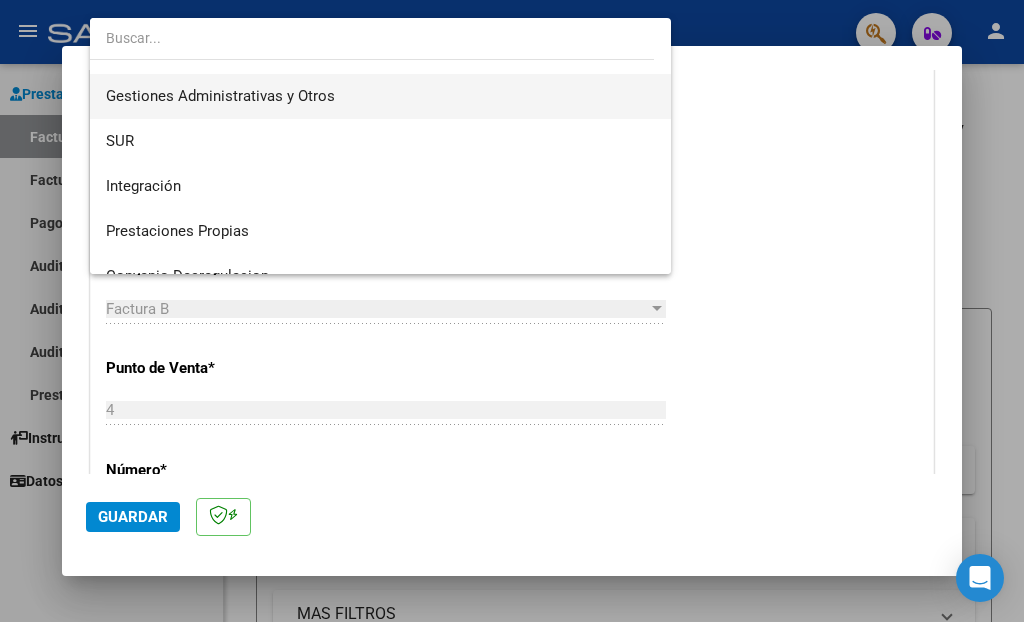 scroll, scrollTop: 0, scrollLeft: 0, axis: both 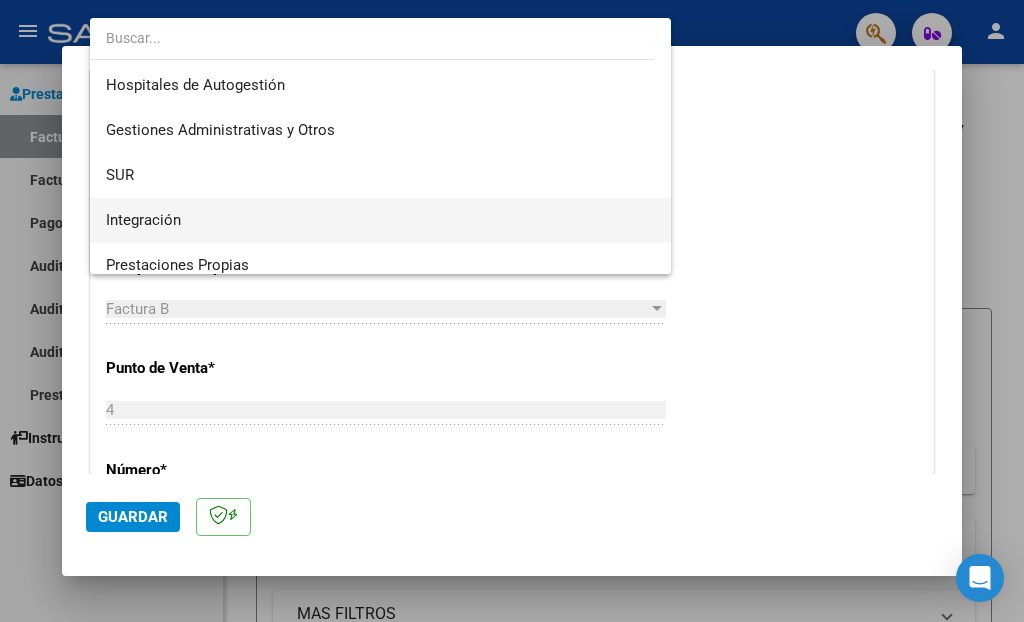 click on "Integración" at bounding box center (380, 220) 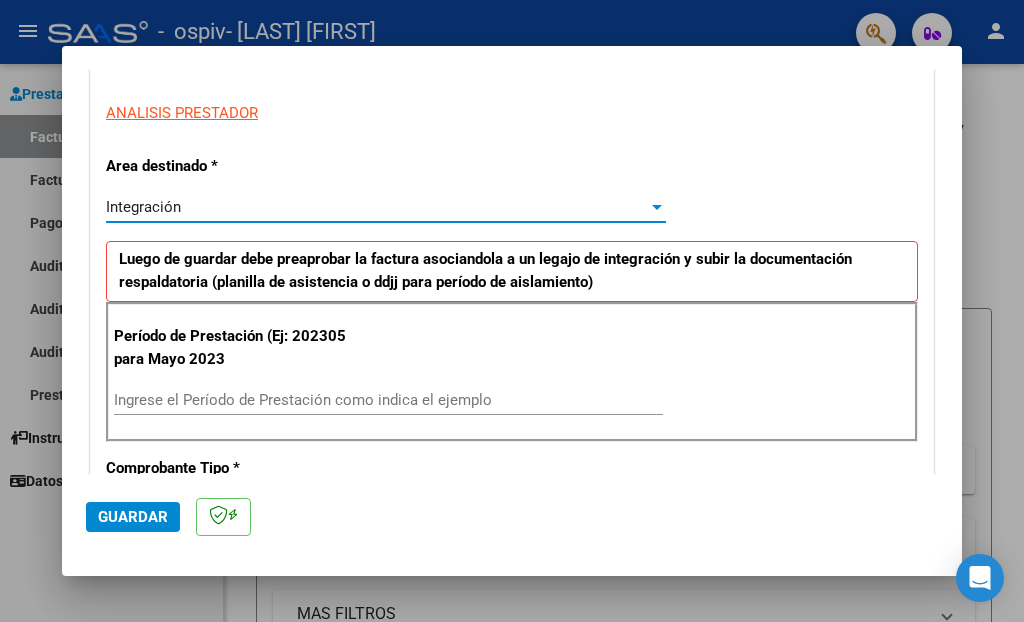click on "Ingrese el Período de Prestación como indica el ejemplo" at bounding box center (388, 400) 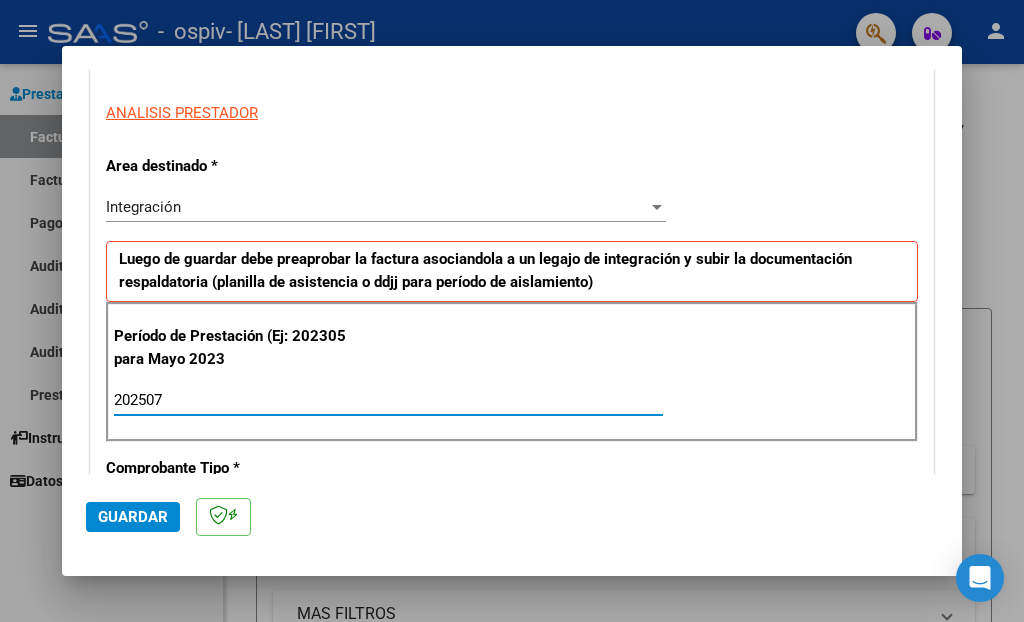 type on "202507" 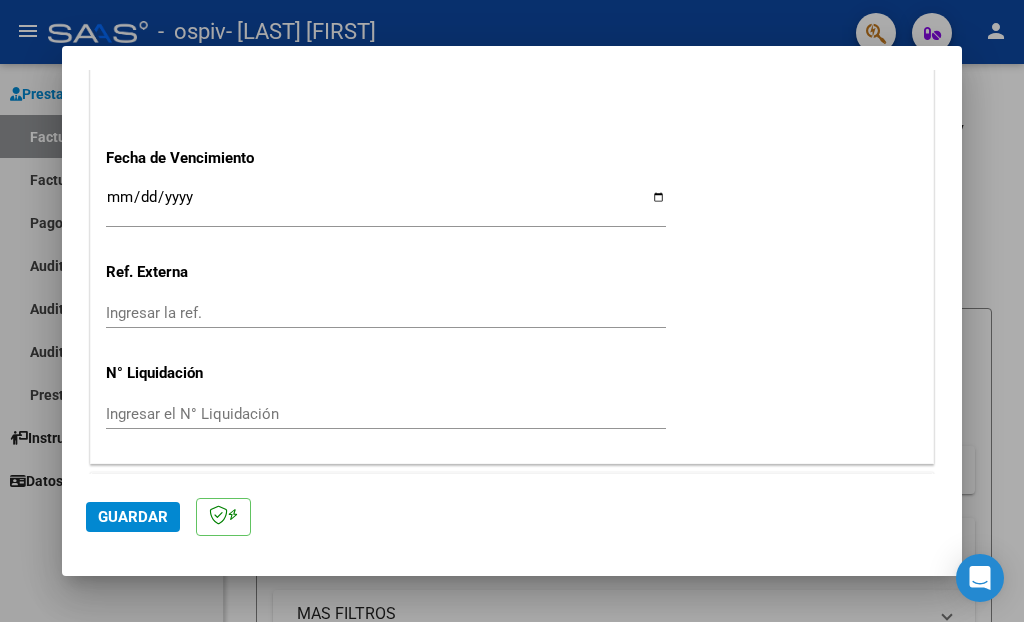 scroll, scrollTop: 1329, scrollLeft: 0, axis: vertical 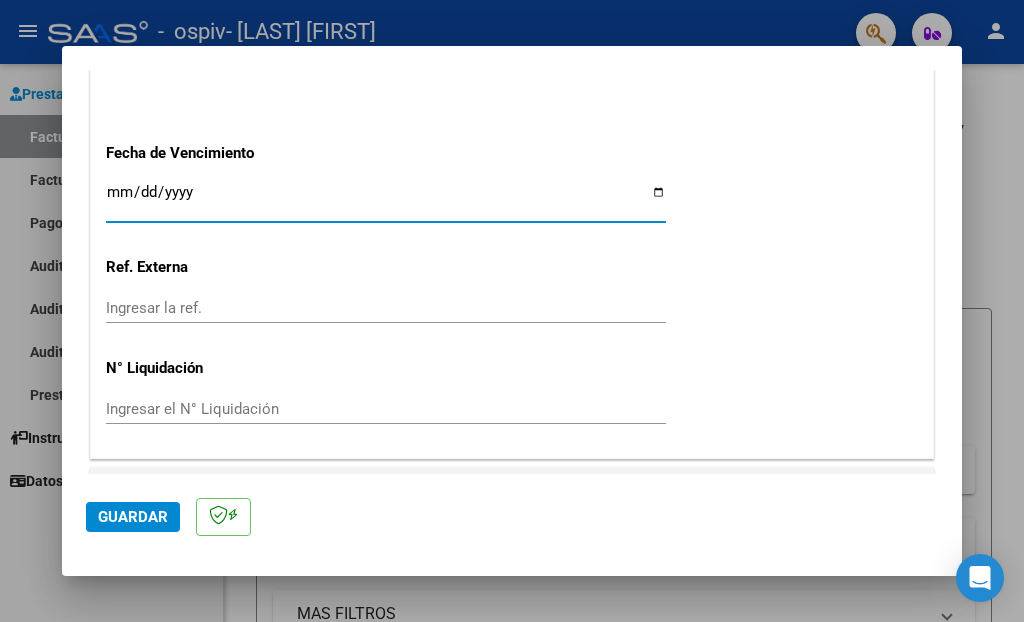 click on "Ingresar la fecha" at bounding box center [386, 200] 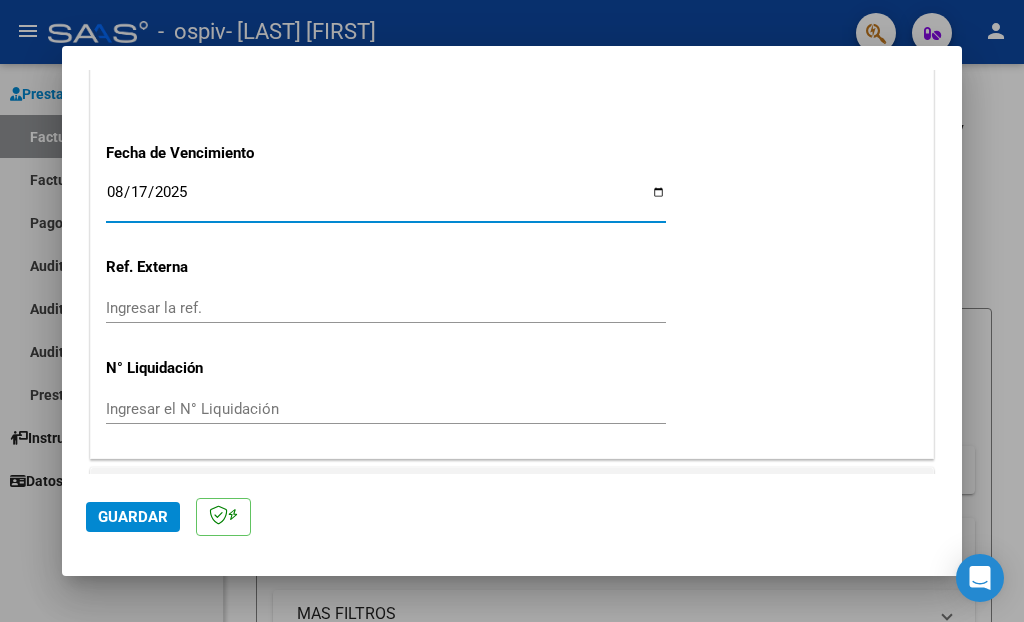 type on "2025-08-17" 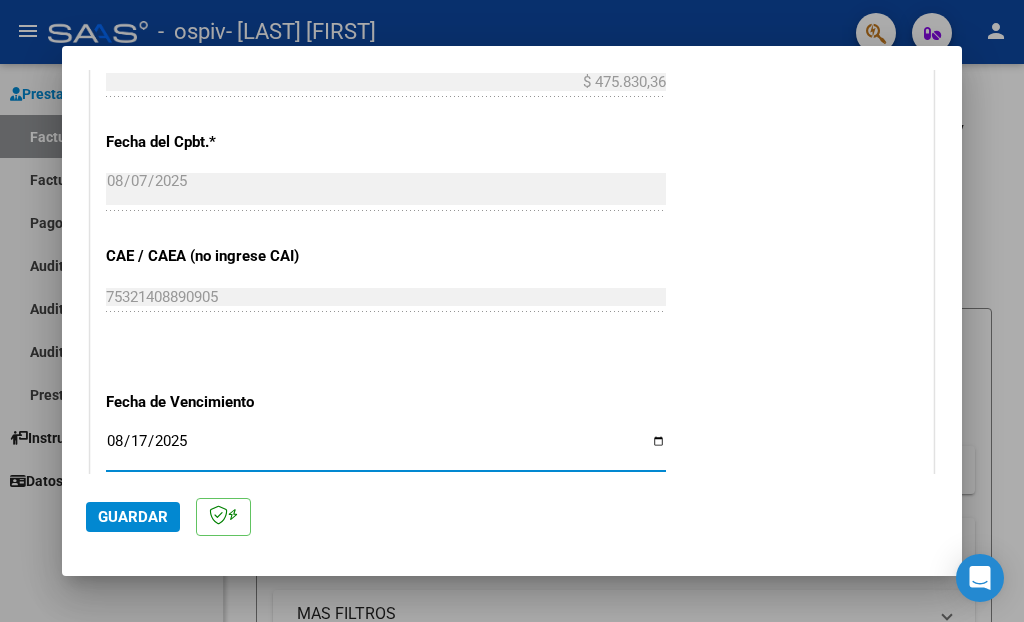 scroll, scrollTop: 1352, scrollLeft: 0, axis: vertical 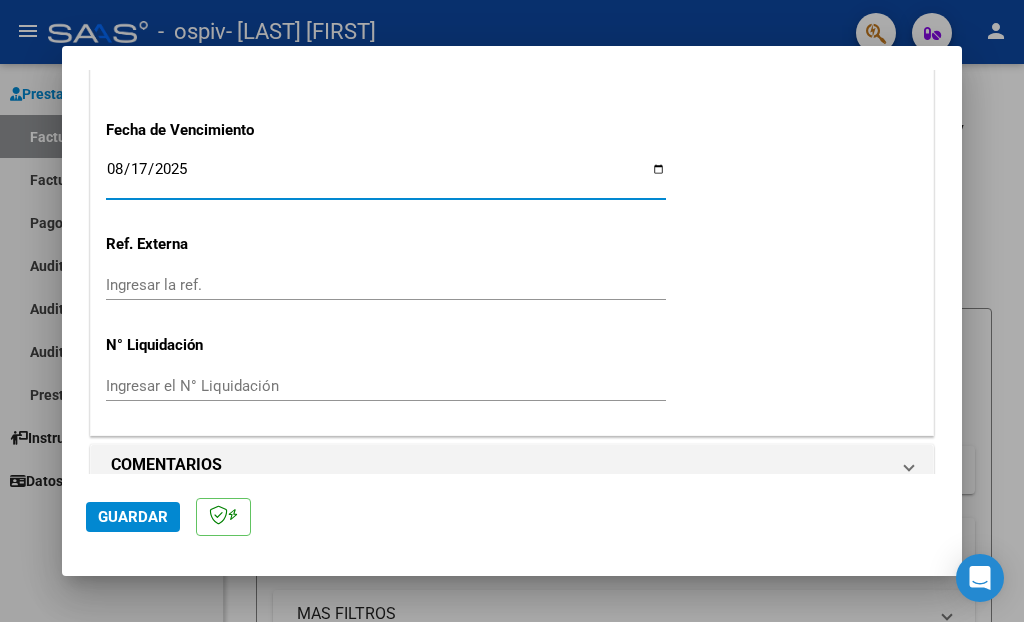 click on "Guardar" 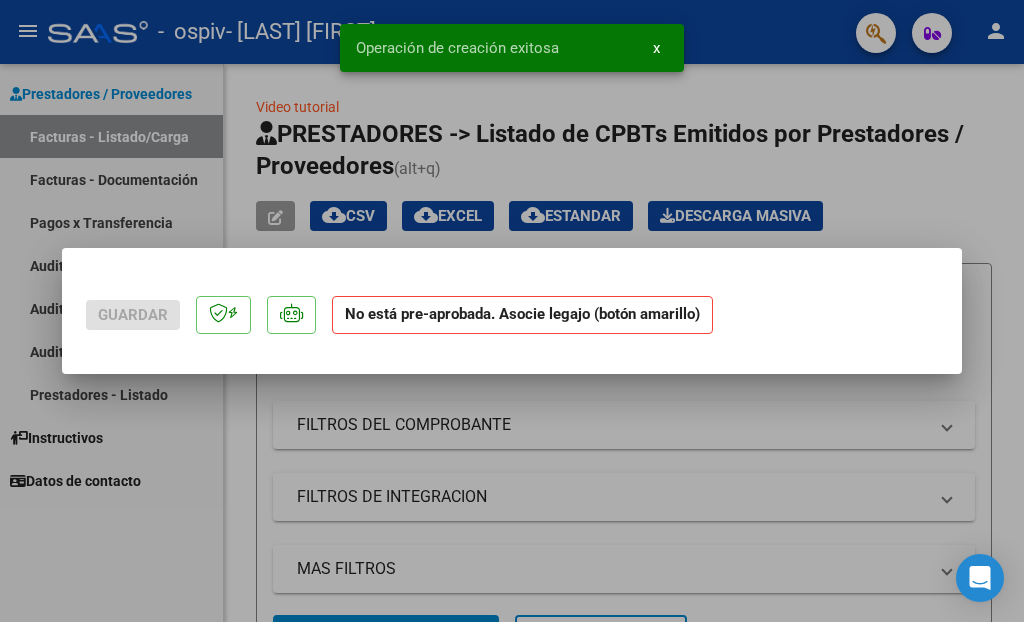 scroll, scrollTop: 0, scrollLeft: 0, axis: both 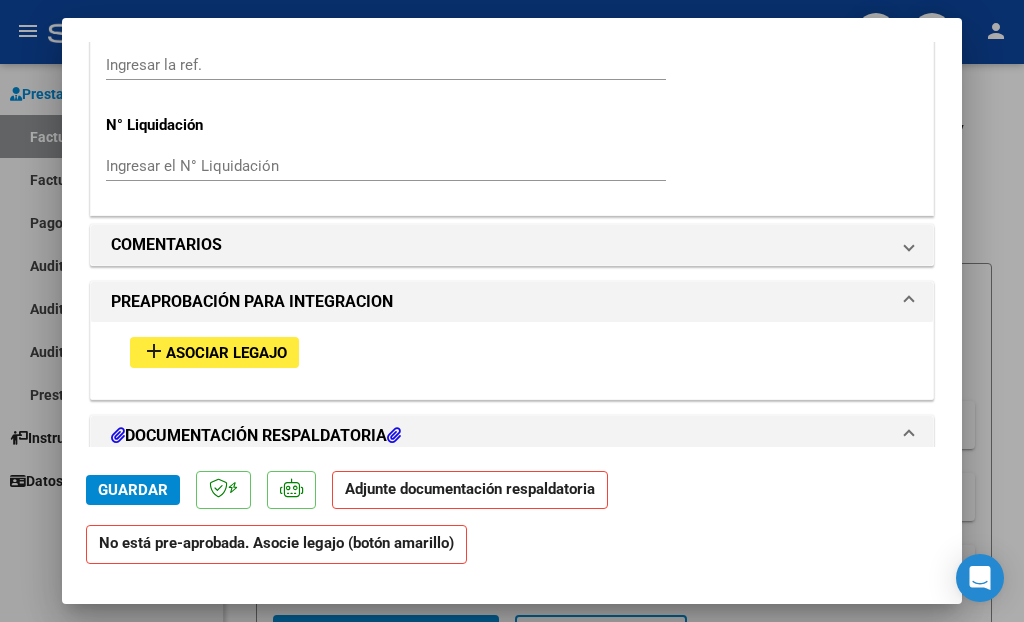 click on "Asociar Legajo" at bounding box center [226, 353] 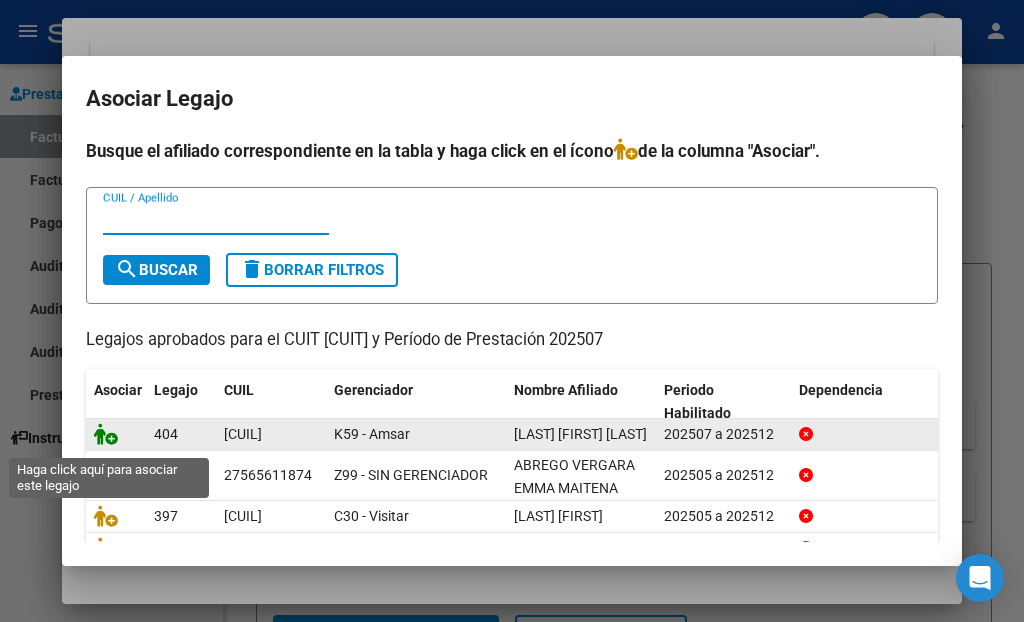 click 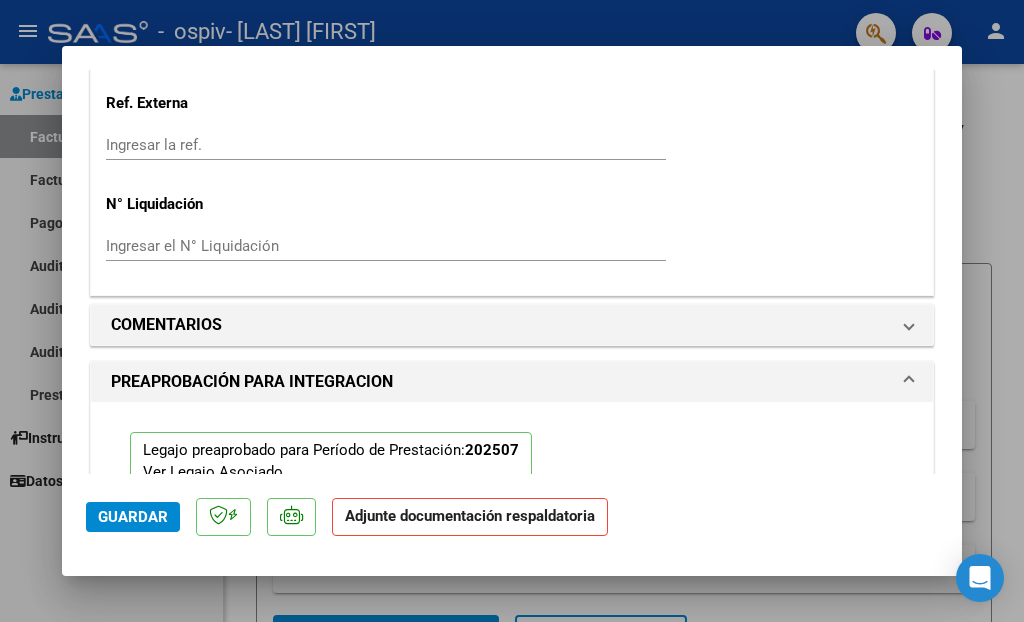 scroll, scrollTop: 1613, scrollLeft: 0, axis: vertical 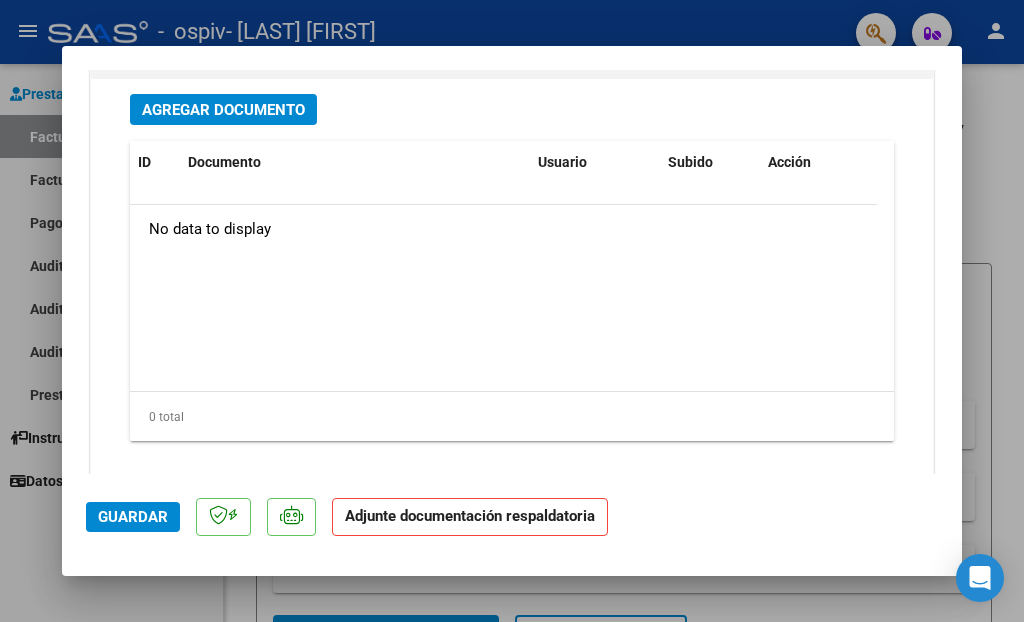 click on "Agregar Documento" at bounding box center (223, 110) 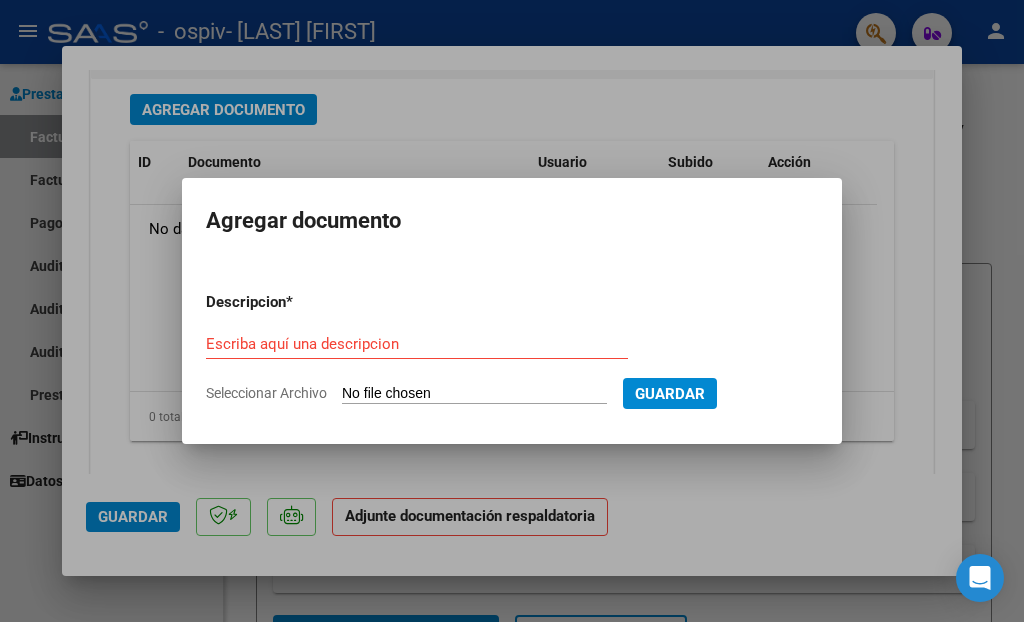 click on "Escriba aquí una descripcion" at bounding box center (417, 344) 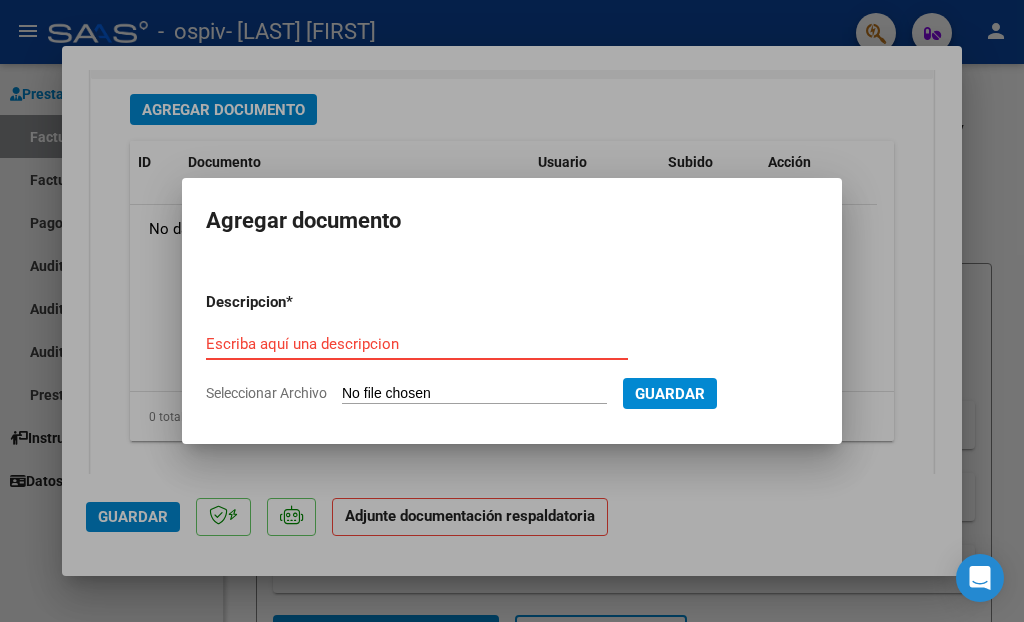 click on "Escriba aquí una descripcion" at bounding box center [417, 344] 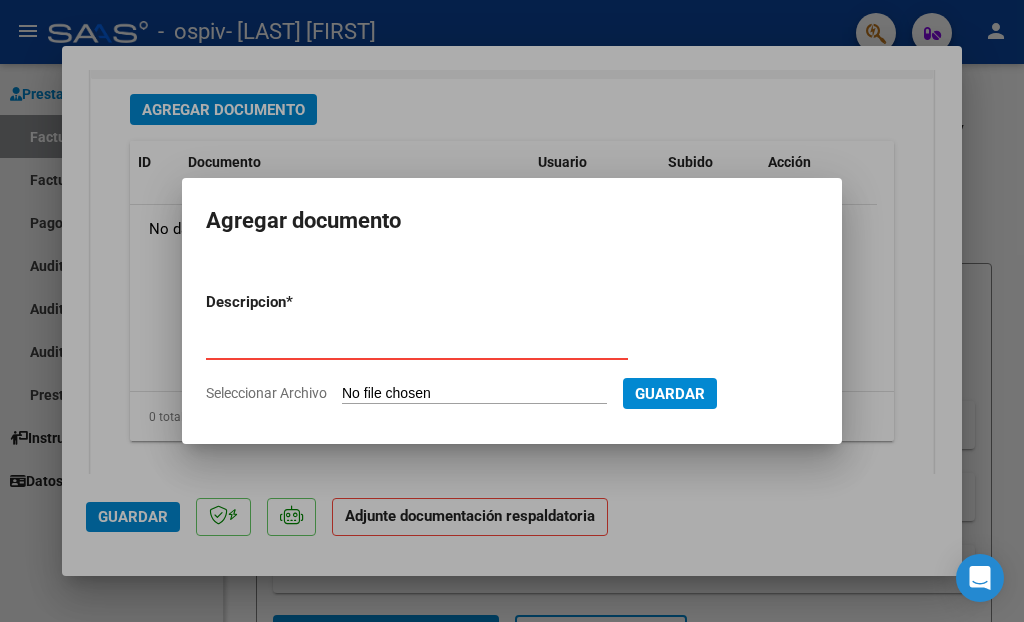 type on "ASISTENCIA" 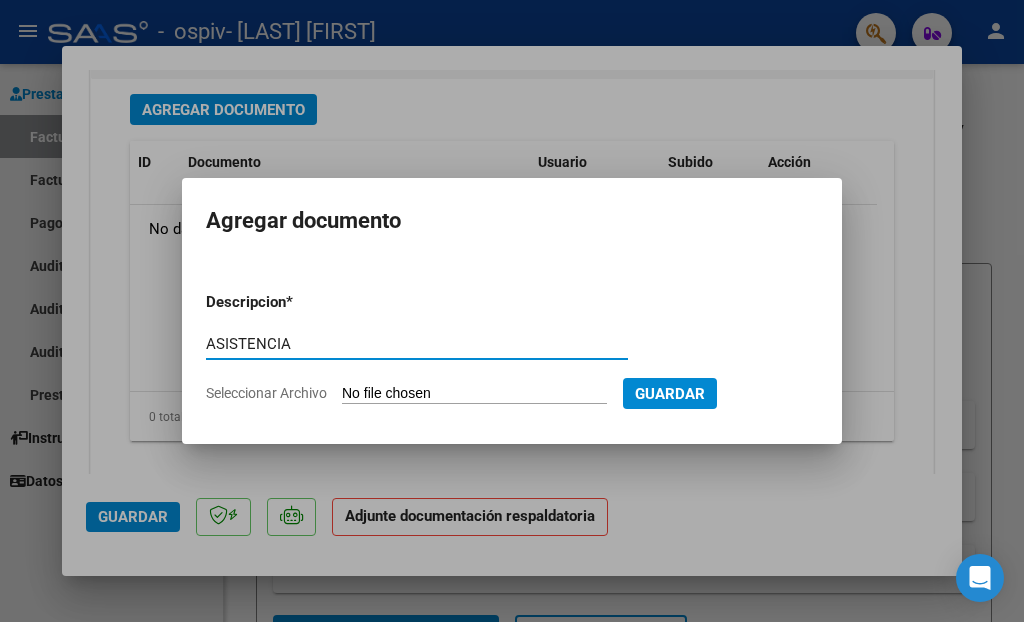 click on "Seleccionar Archivo" at bounding box center (474, 394) 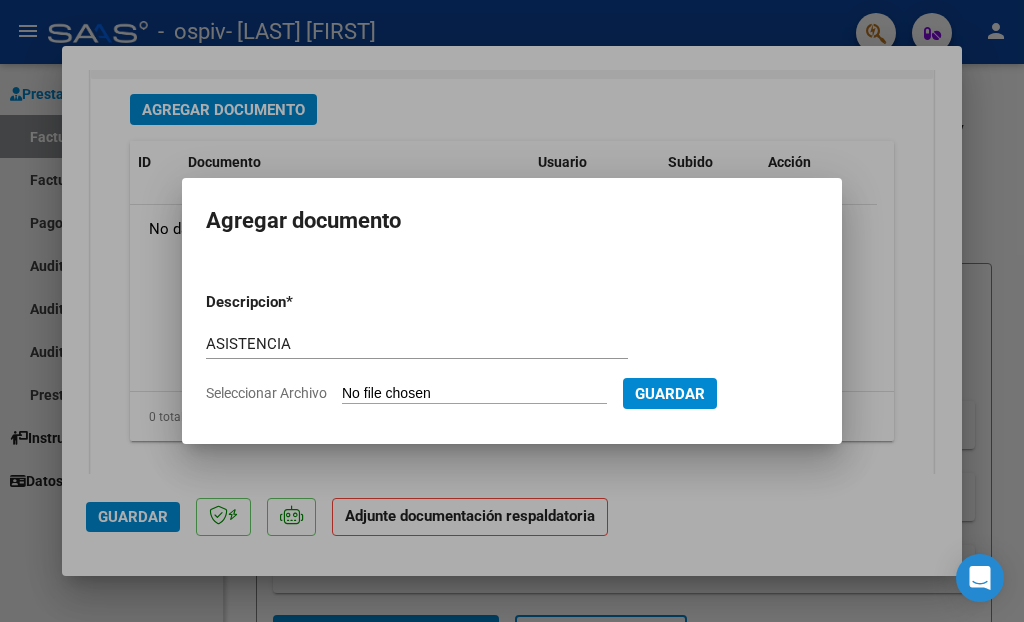 type on "C:\fakepath\[LAST] S.pdf" 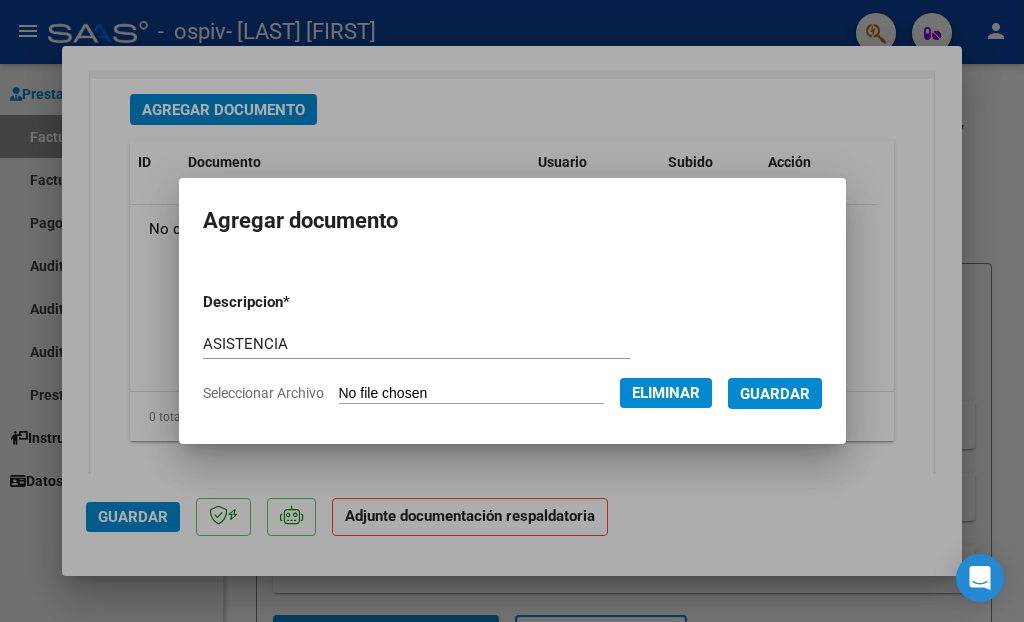 click on "Guardar" at bounding box center (775, 393) 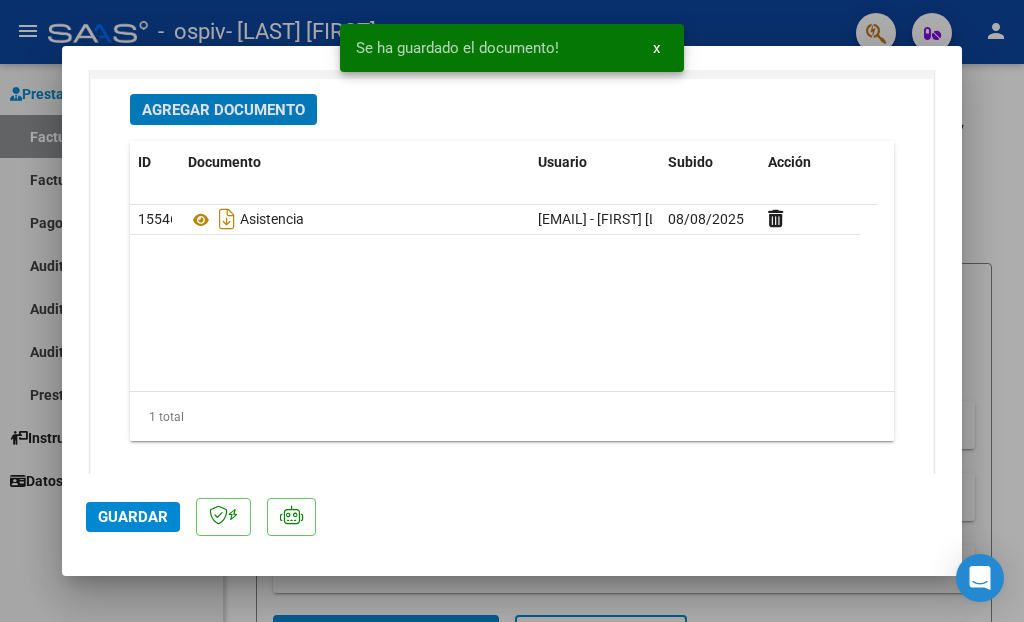 scroll, scrollTop: 2272, scrollLeft: 0, axis: vertical 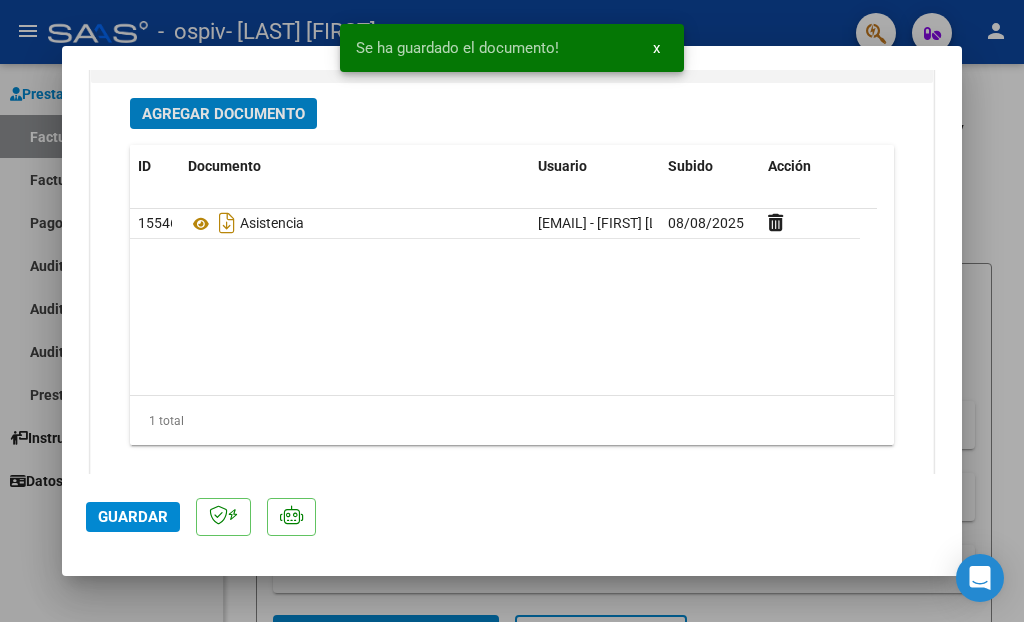 click on "Agregar Documento" at bounding box center (223, 114) 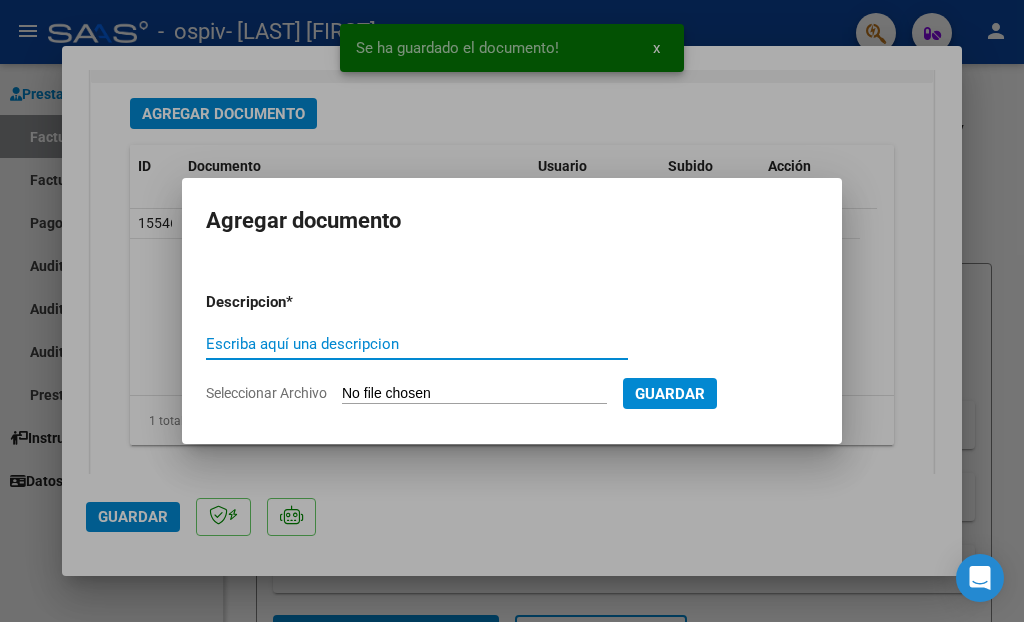 click on "Escriba aquí una descripcion" at bounding box center (417, 344) 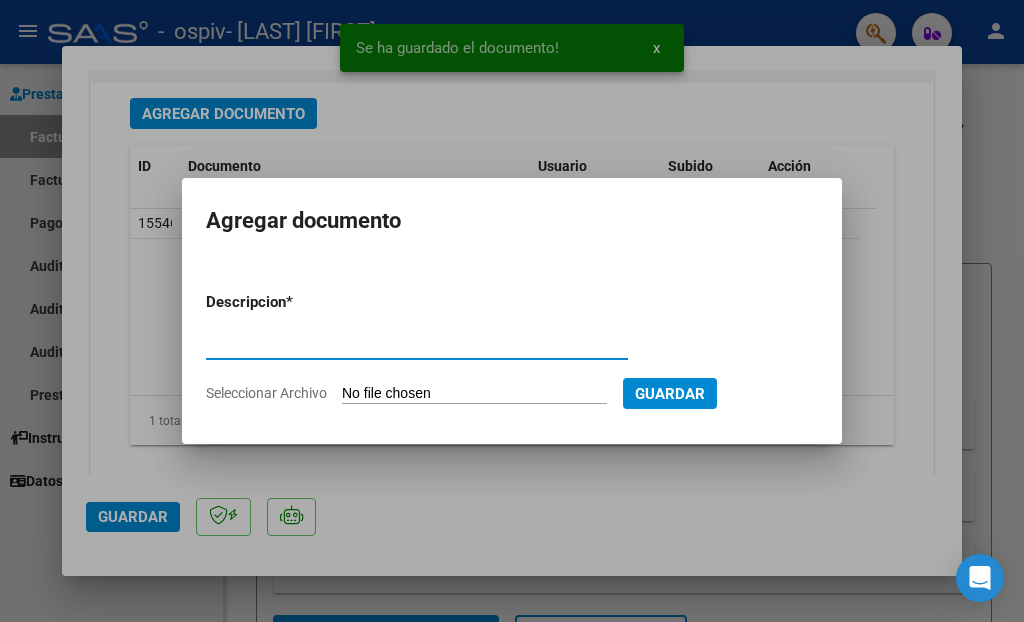 type on "AUTORIZACION" 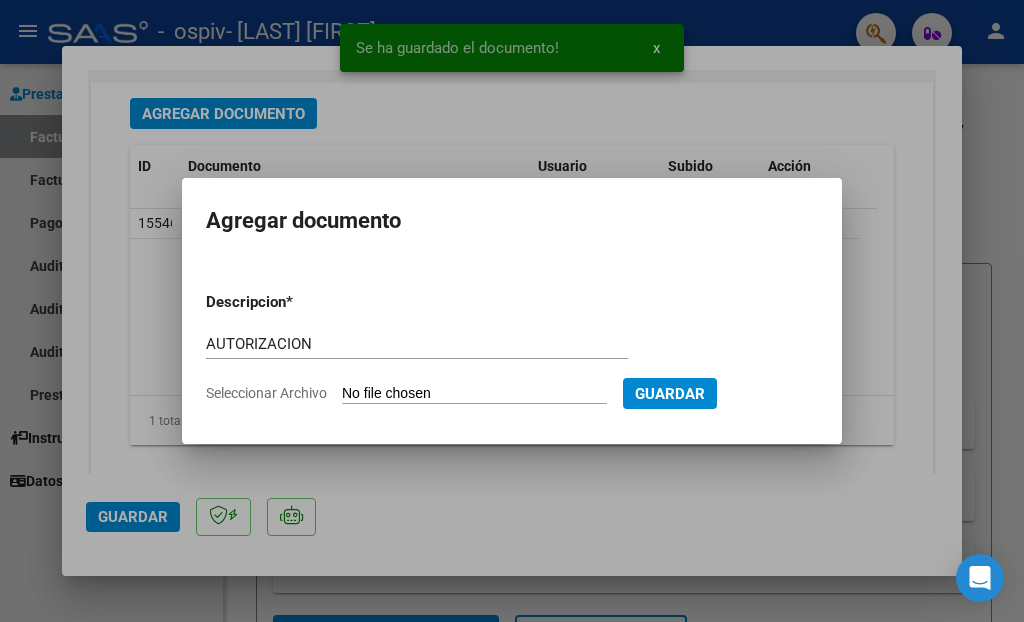 click on "Descripcion  *   AUTORIZACION Escriba aquí una descripcion  Seleccionar Archivo Guardar" at bounding box center (512, 347) 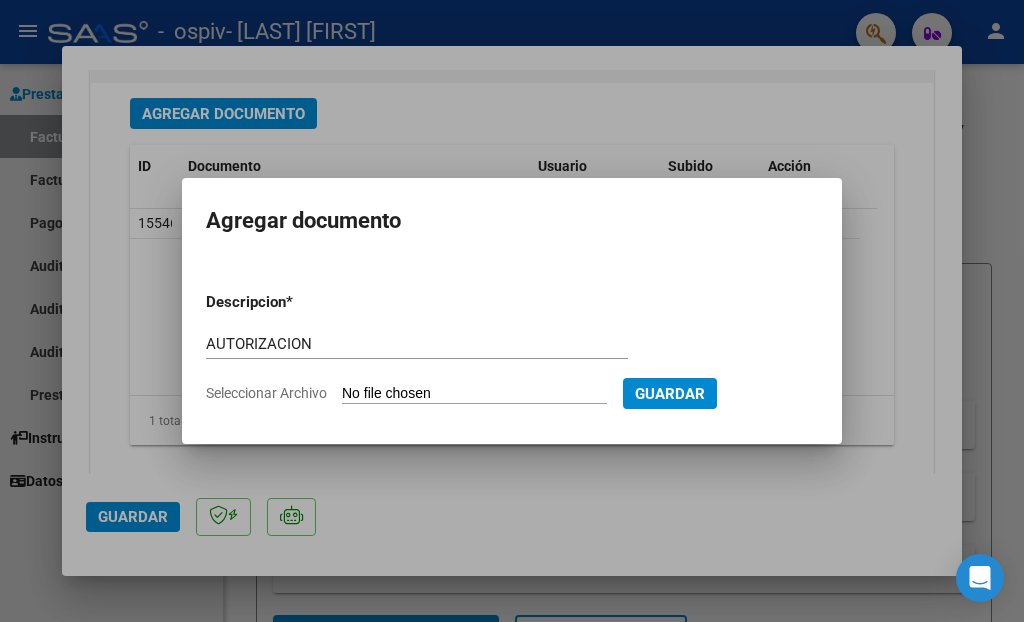 type on "C:\fakepath\Autorización 2025 - [FIRST] [LAST].pdf" 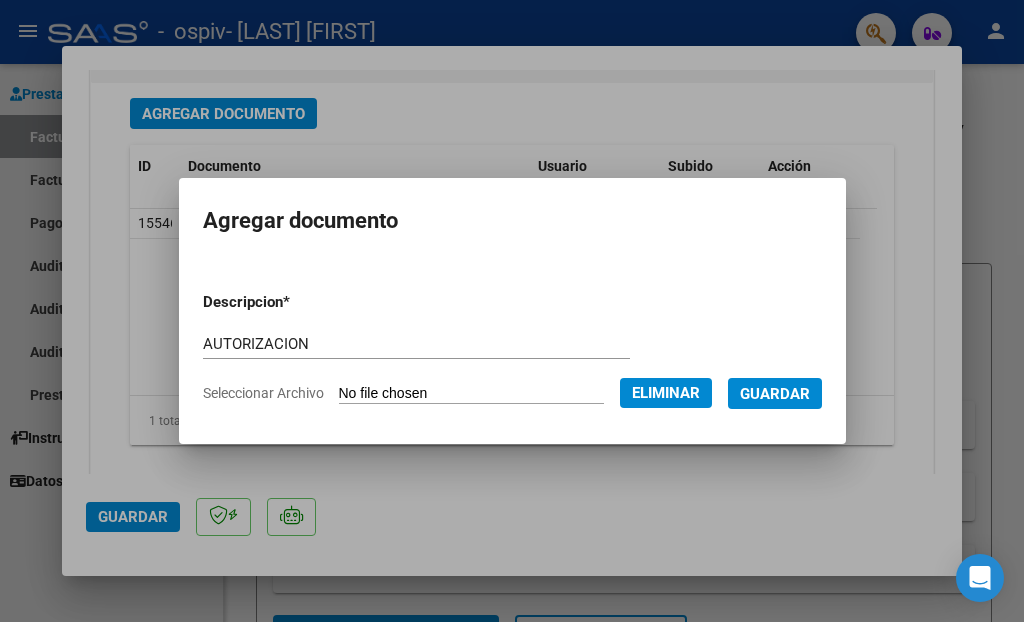 click on "Guardar" at bounding box center [775, 394] 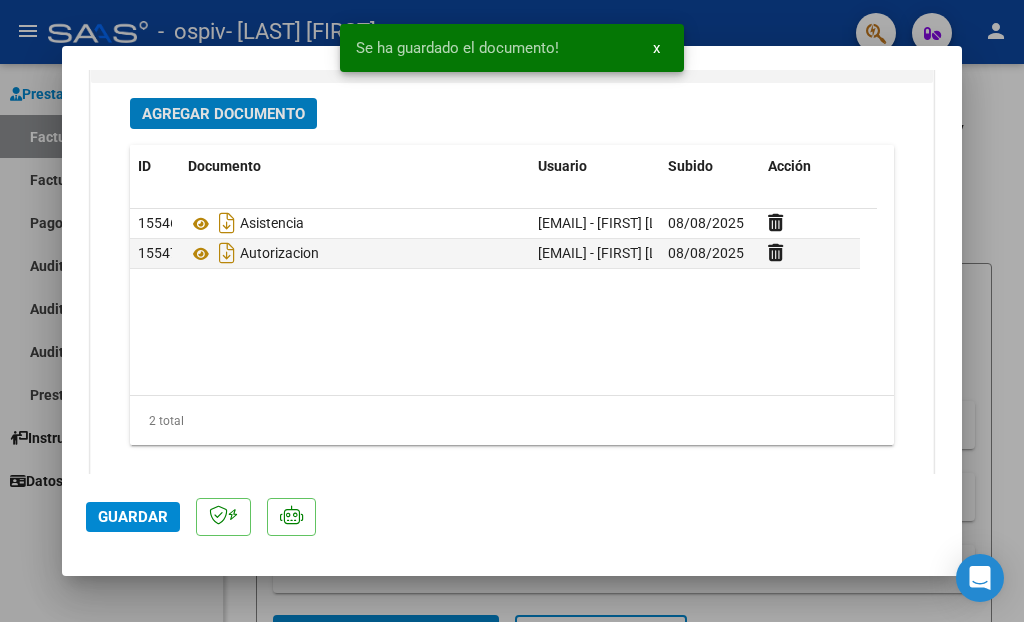 click on "Guardar" 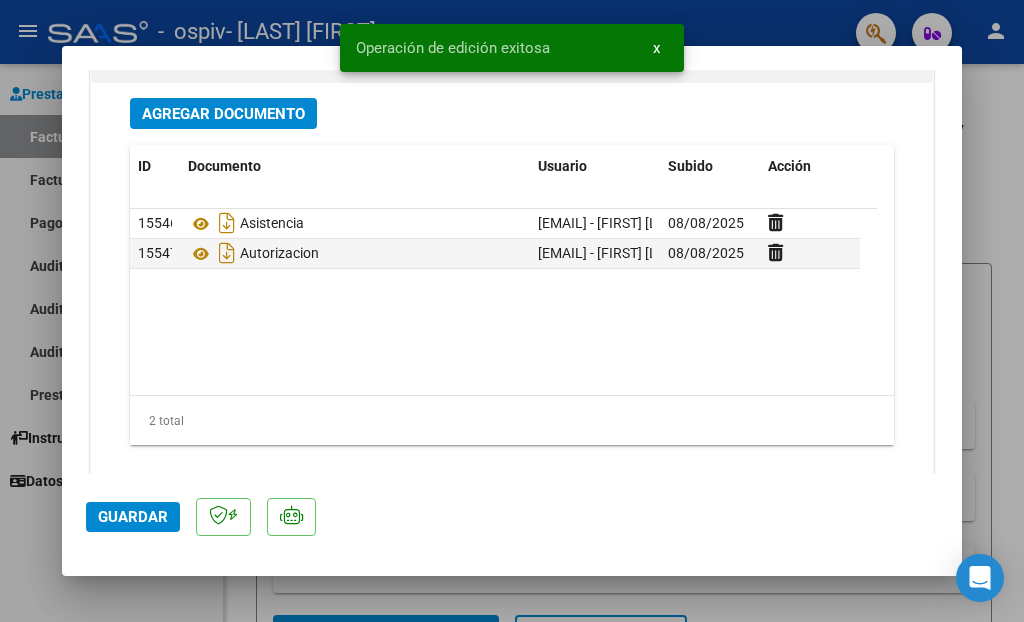 click at bounding box center [512, 311] 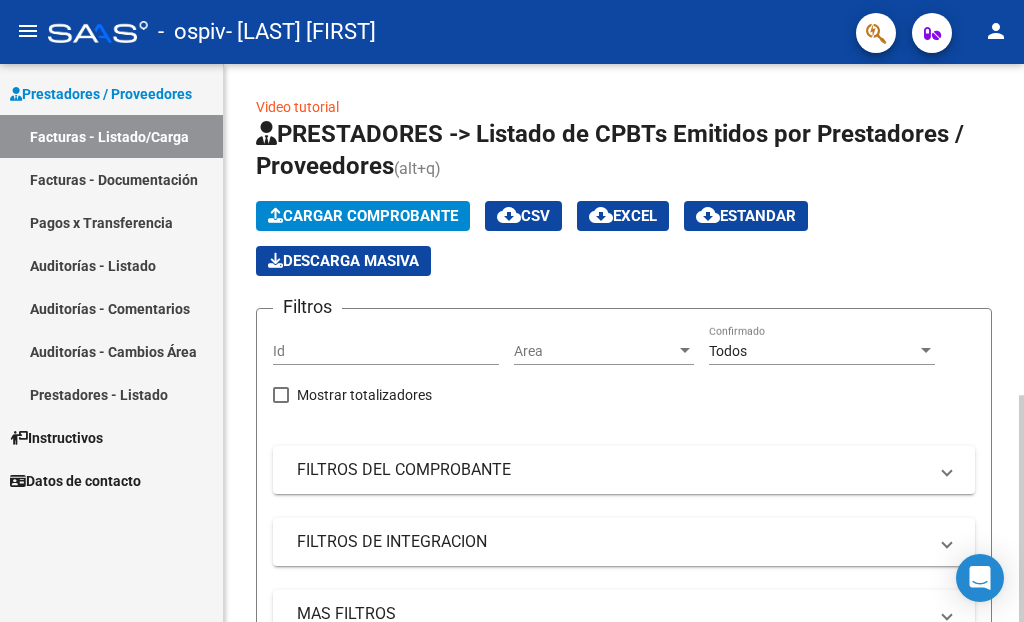 click on "Cargar Comprobante" 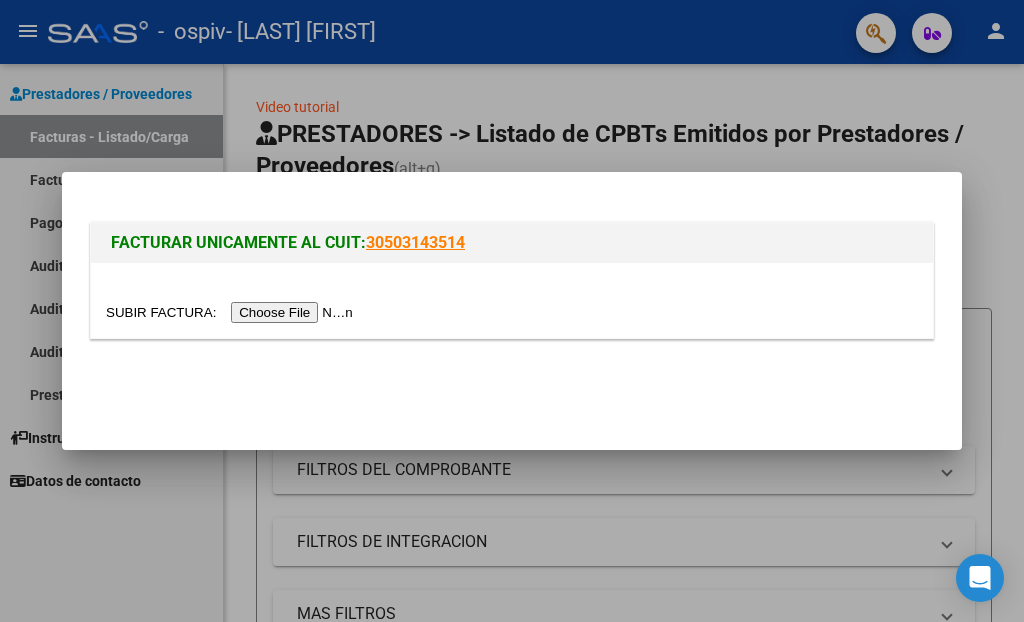 click at bounding box center [232, 312] 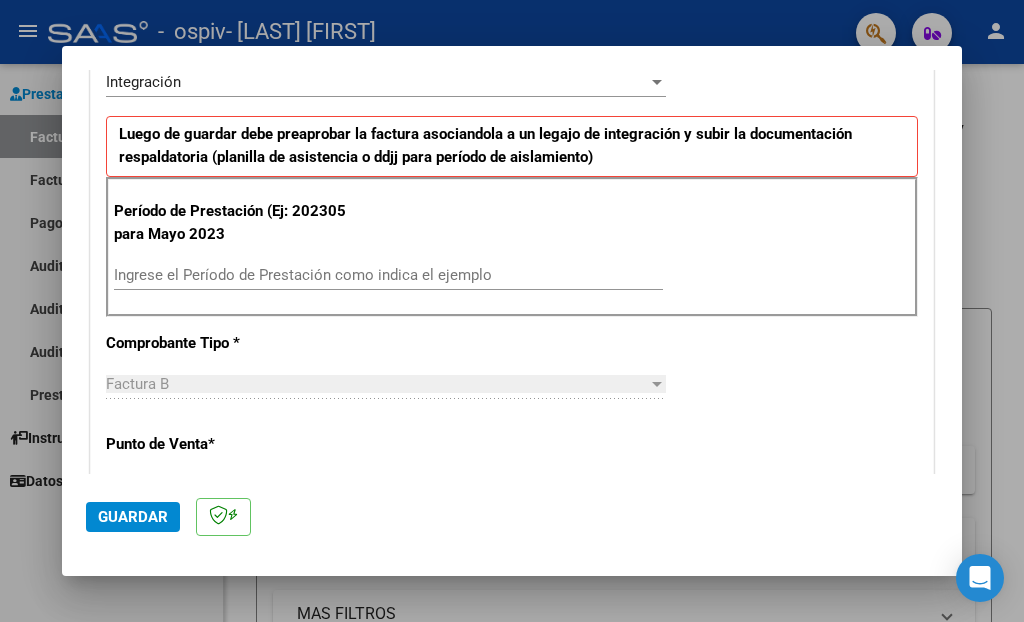 scroll, scrollTop: 497, scrollLeft: 0, axis: vertical 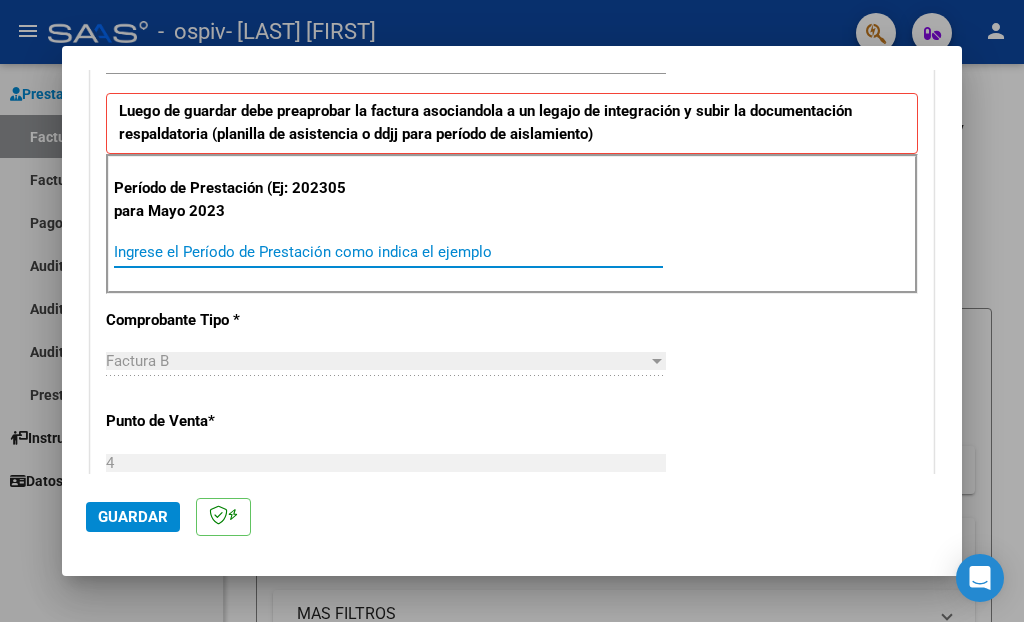 click on "Ingrese el Período de Prestación como indica el ejemplo" at bounding box center [388, 252] 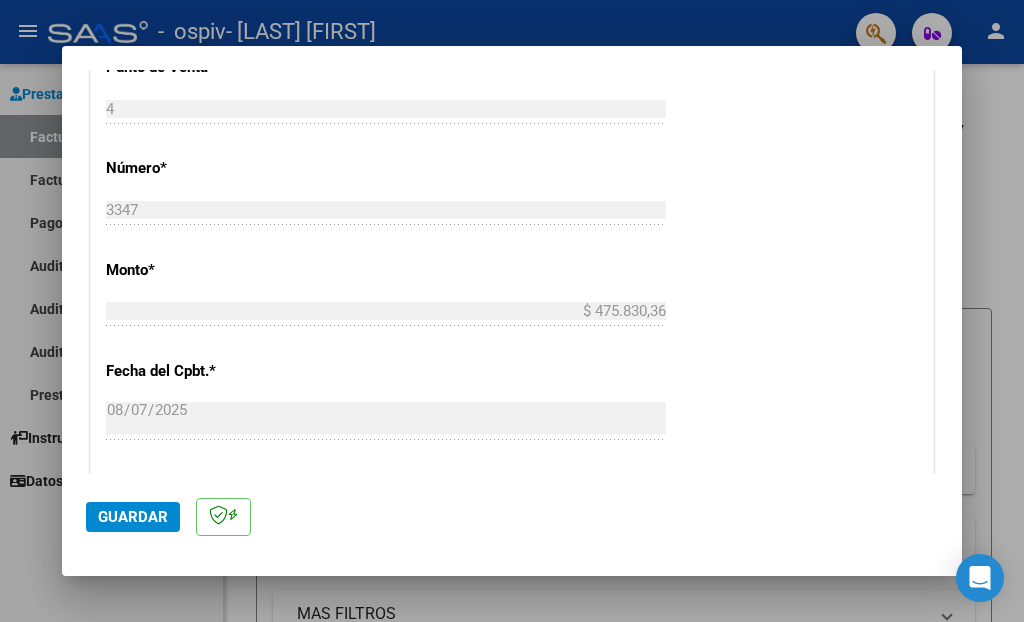 scroll, scrollTop: 1204, scrollLeft: 0, axis: vertical 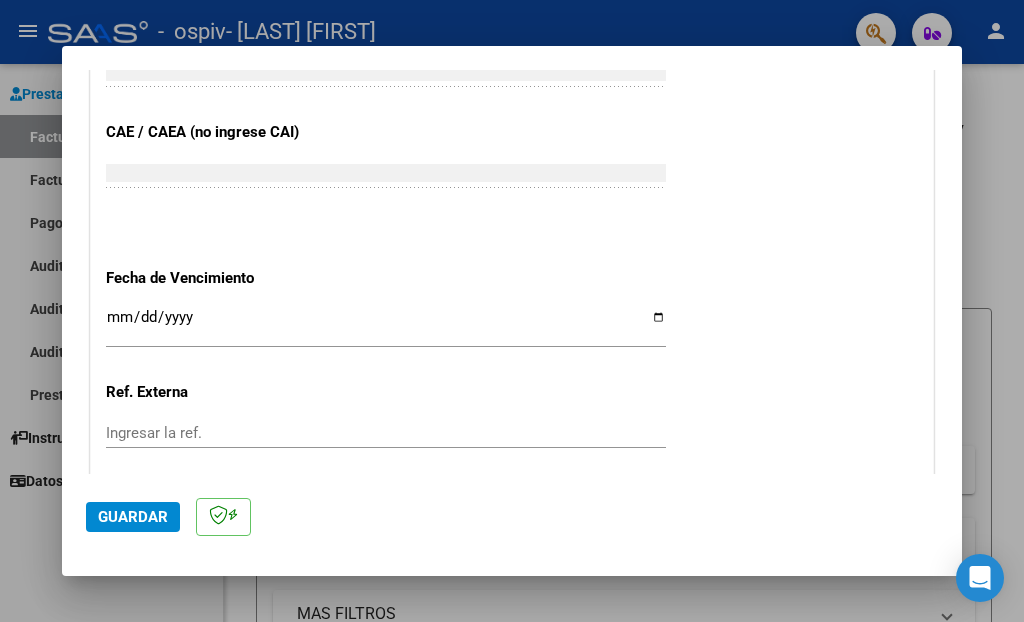 type on "202507" 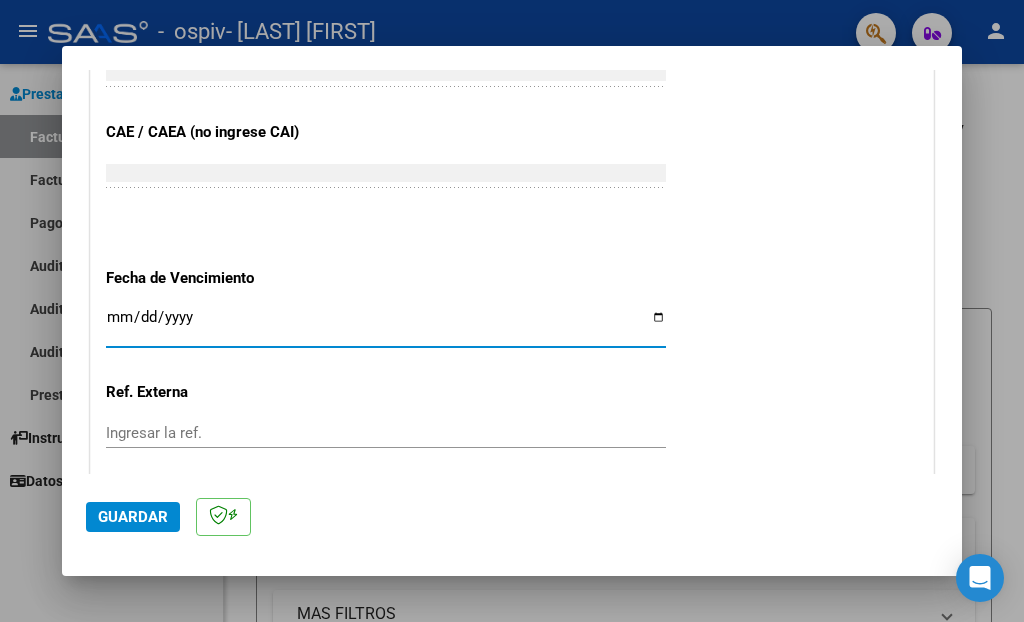 type on "2025-08-17" 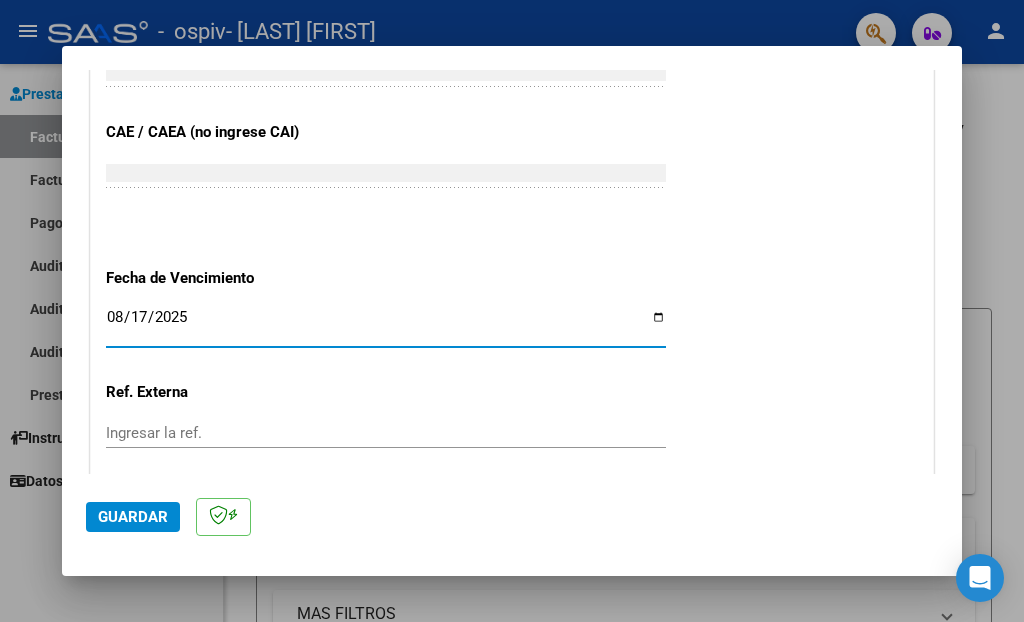 scroll, scrollTop: 1352, scrollLeft: 0, axis: vertical 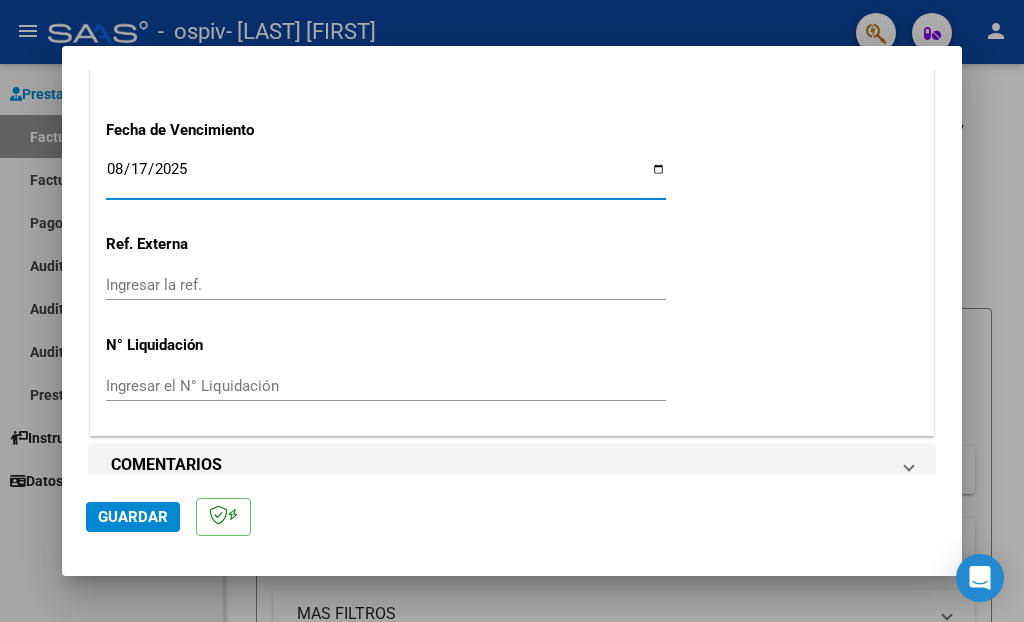 click on "Guardar" 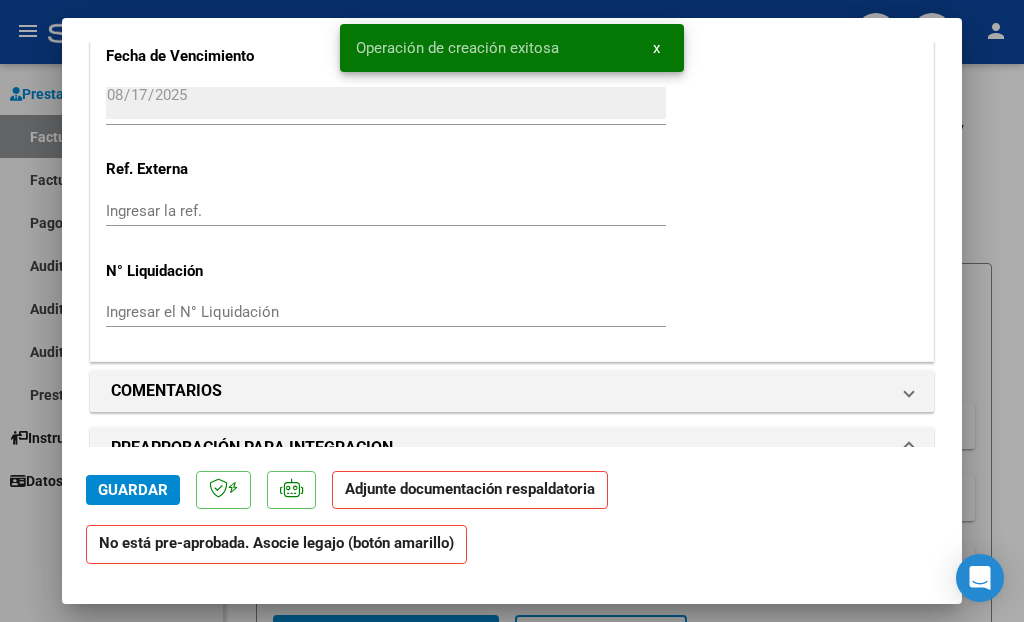 scroll, scrollTop: 1767, scrollLeft: 0, axis: vertical 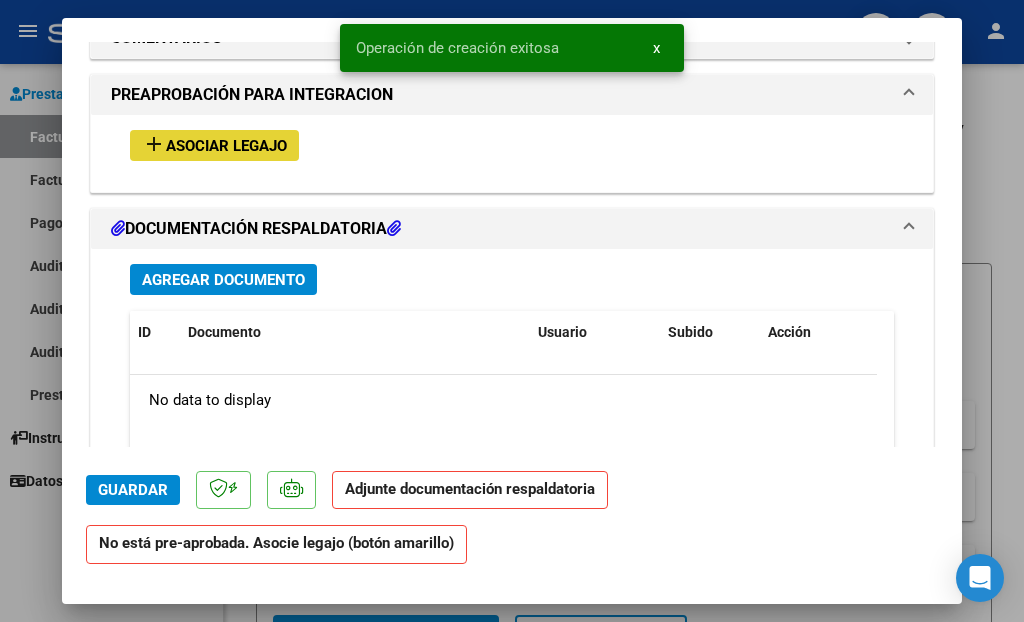 click on "Asociar Legajo" at bounding box center [226, 146] 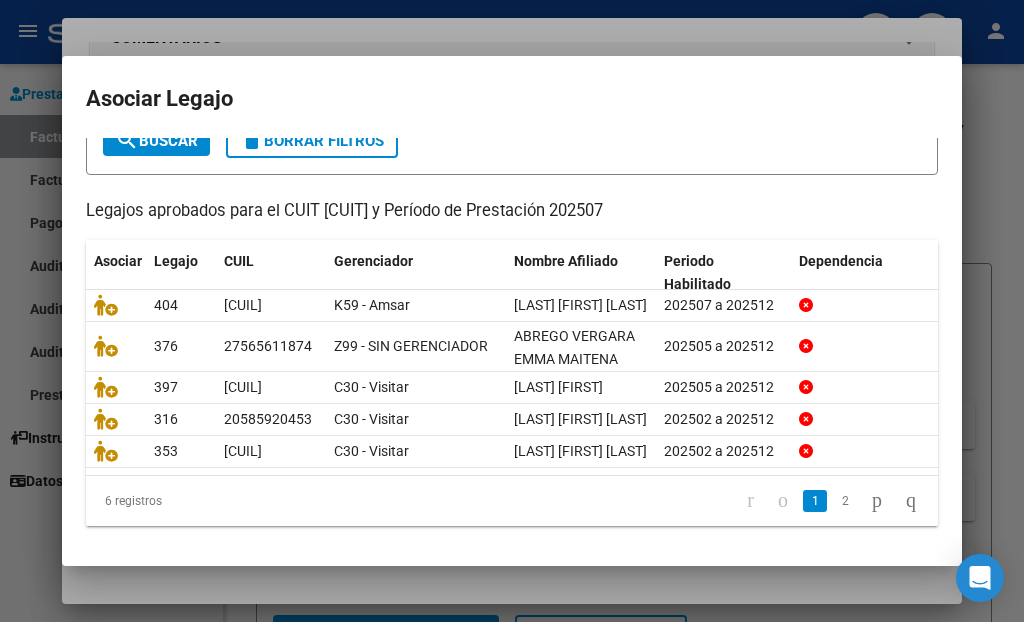 scroll, scrollTop: 215, scrollLeft: 0, axis: vertical 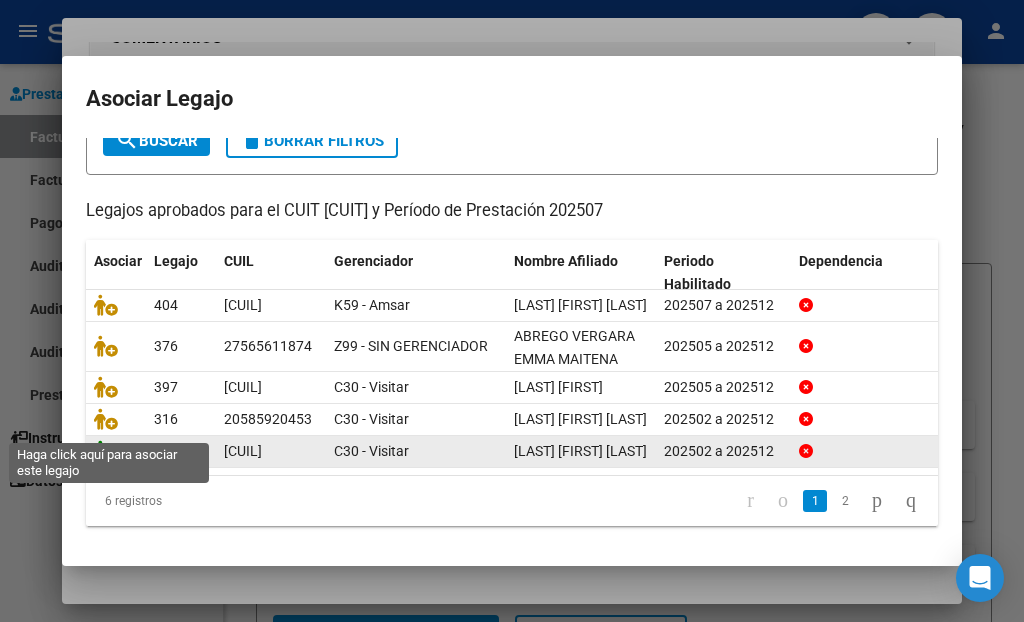 click 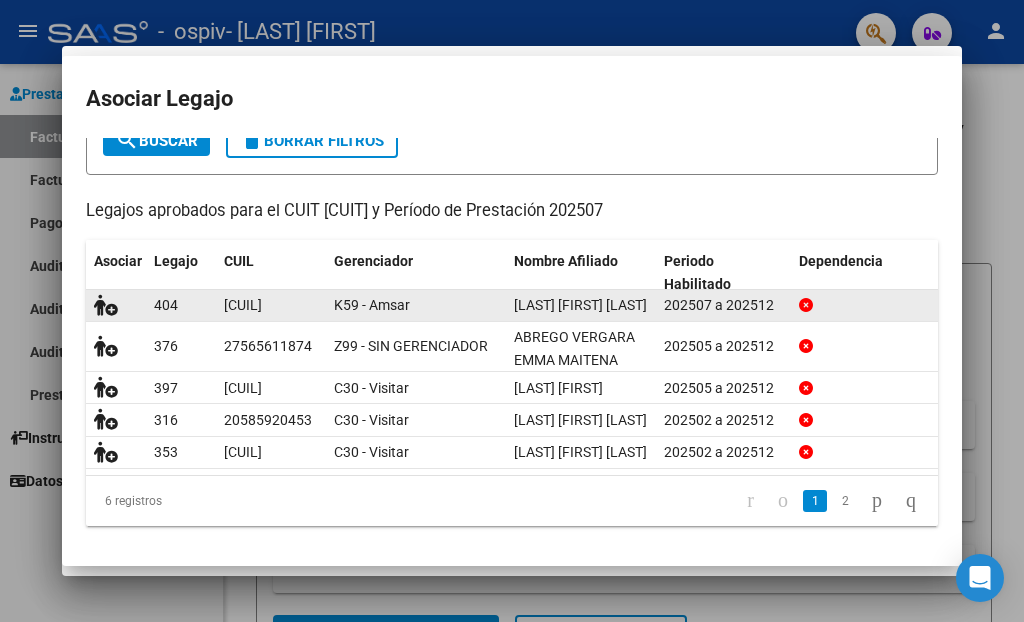 scroll, scrollTop: 1820, scrollLeft: 0, axis: vertical 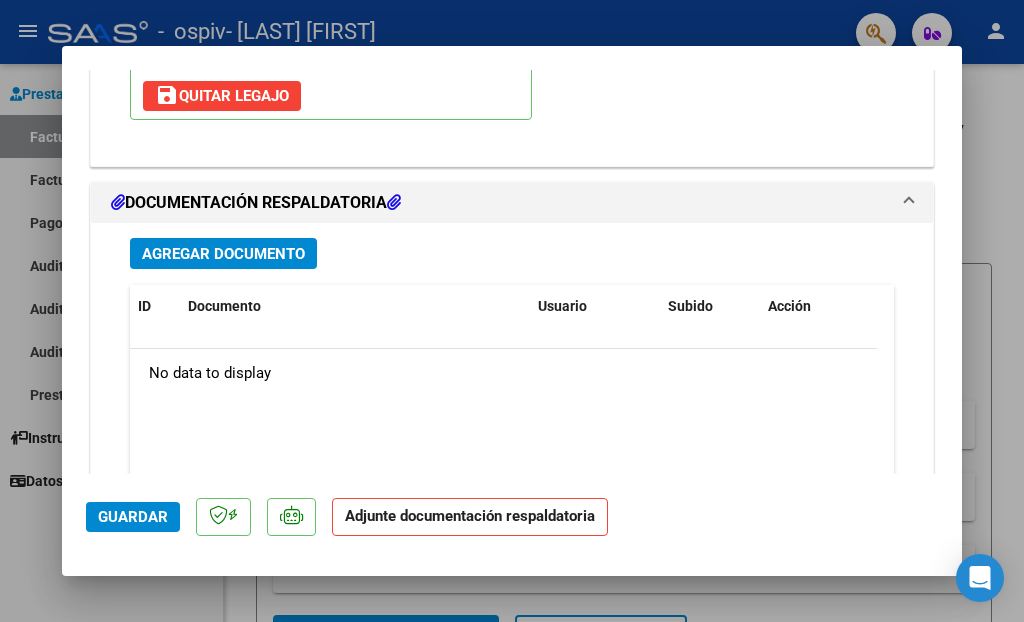click on "Agregar Documento" at bounding box center [223, 254] 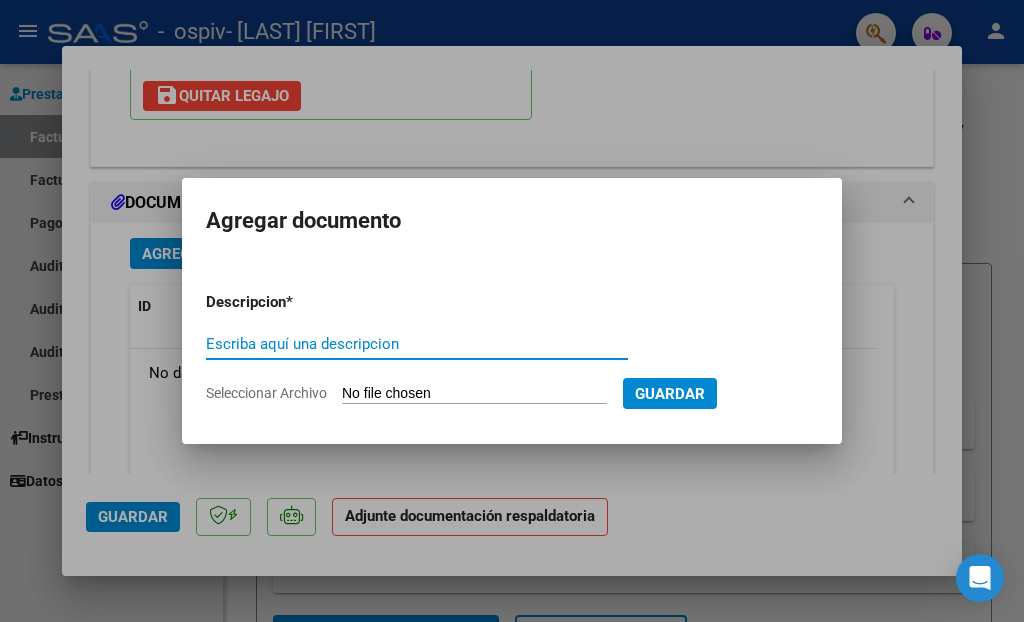 click on "Escriba aquí una descripcion" at bounding box center [417, 344] 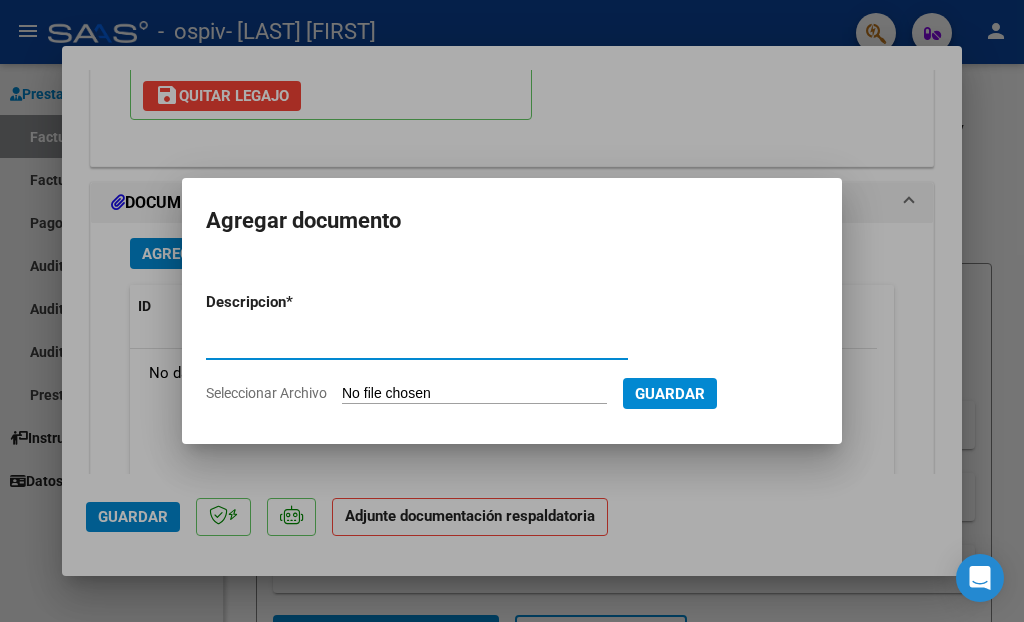 type on "ASISTENCIA" 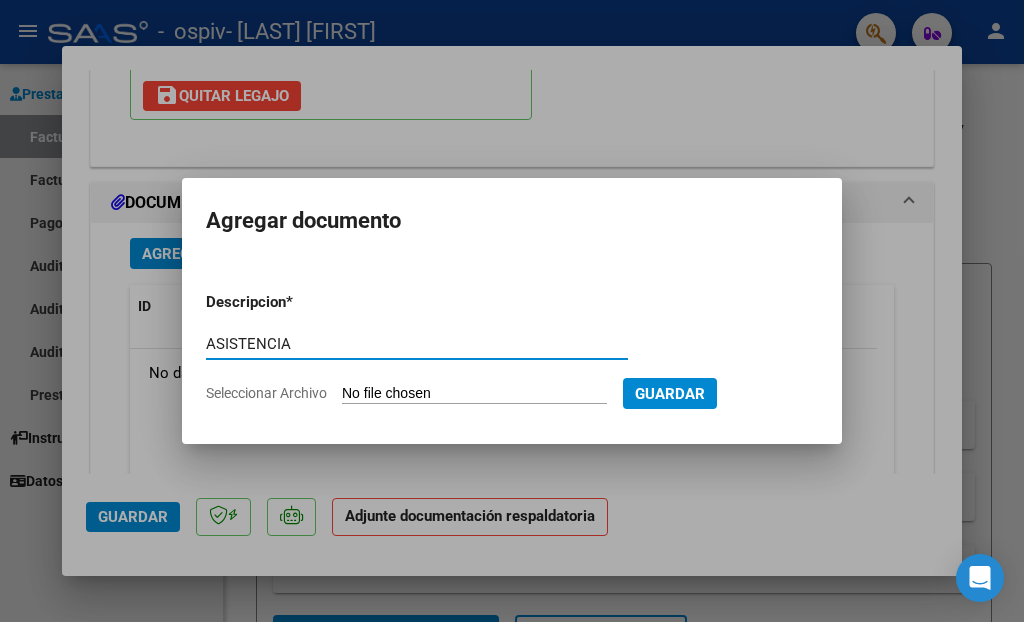 click on "Seleccionar Archivo" at bounding box center [474, 394] 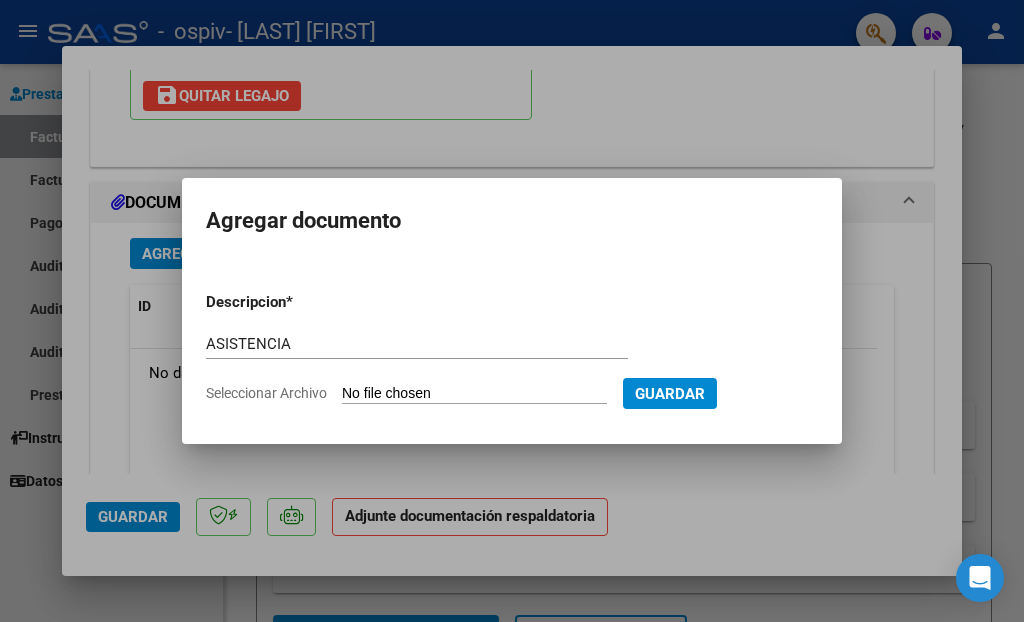 type on "C:\fakepath\[LAST] [FIRST].pdf" 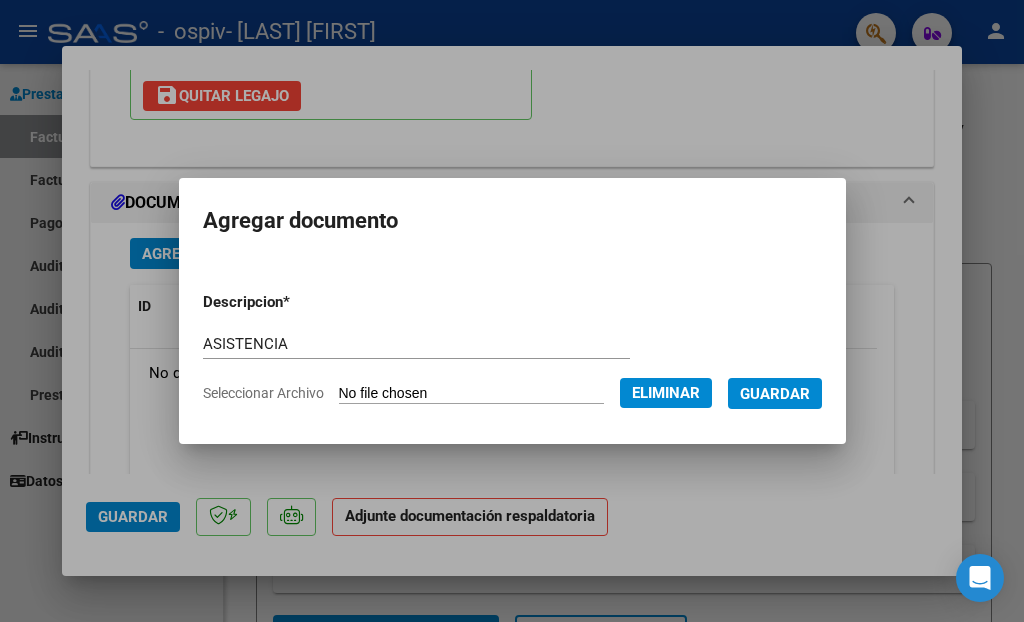 click on "Guardar" at bounding box center [775, 393] 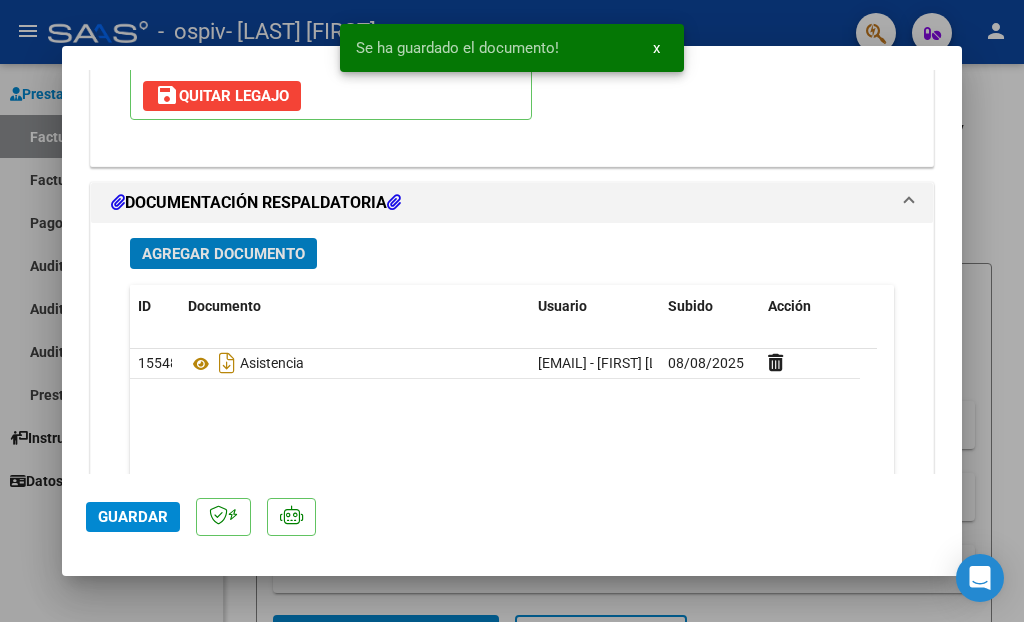 click on "Agregar Documento" at bounding box center (223, 254) 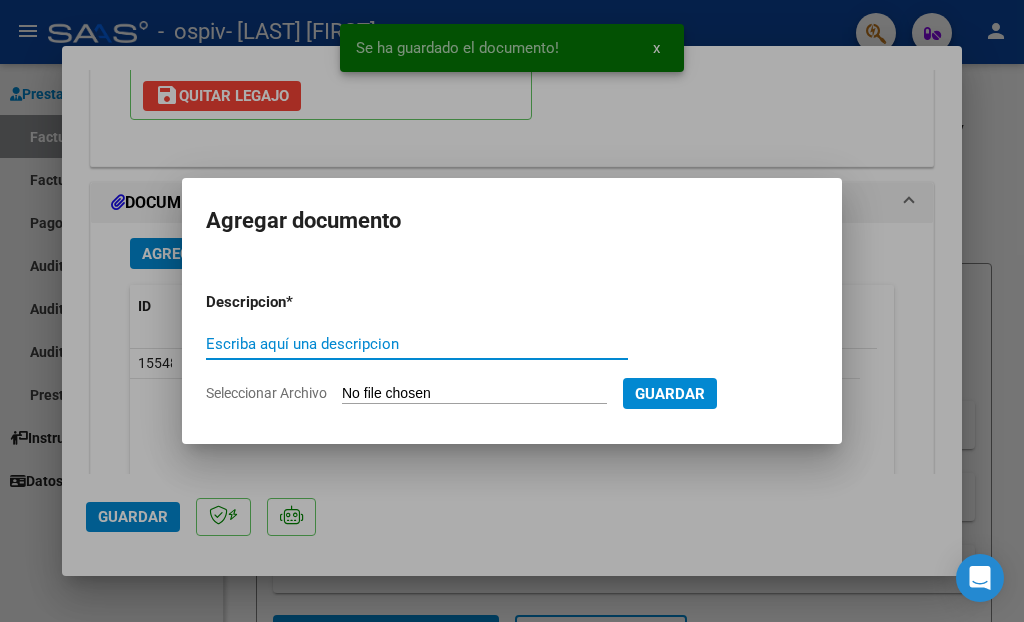 click on "Escriba aquí una descripcion" at bounding box center (417, 344) 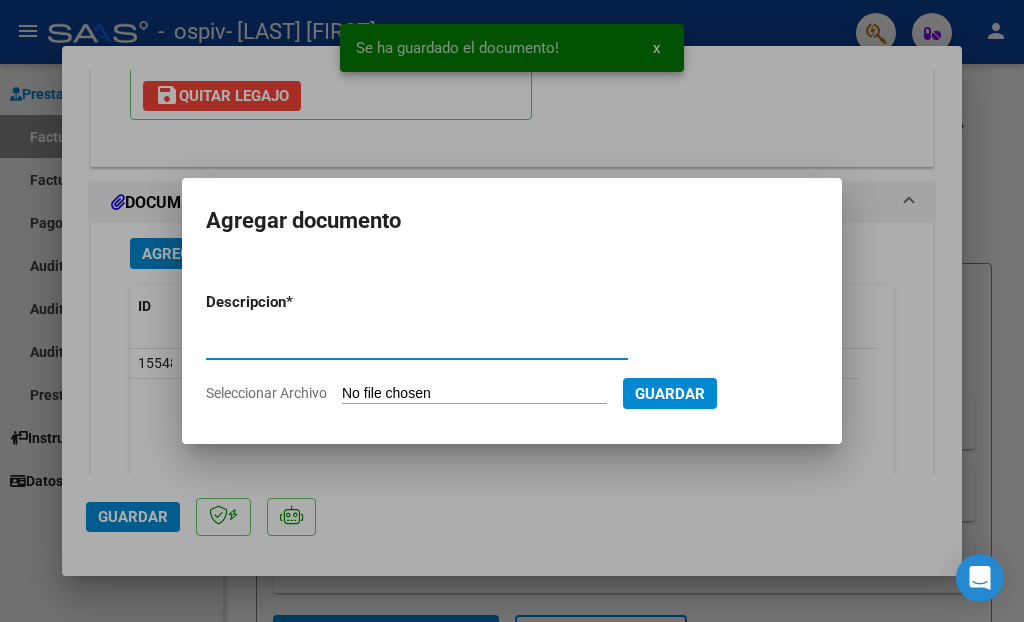 type on "AUTORIZACION" 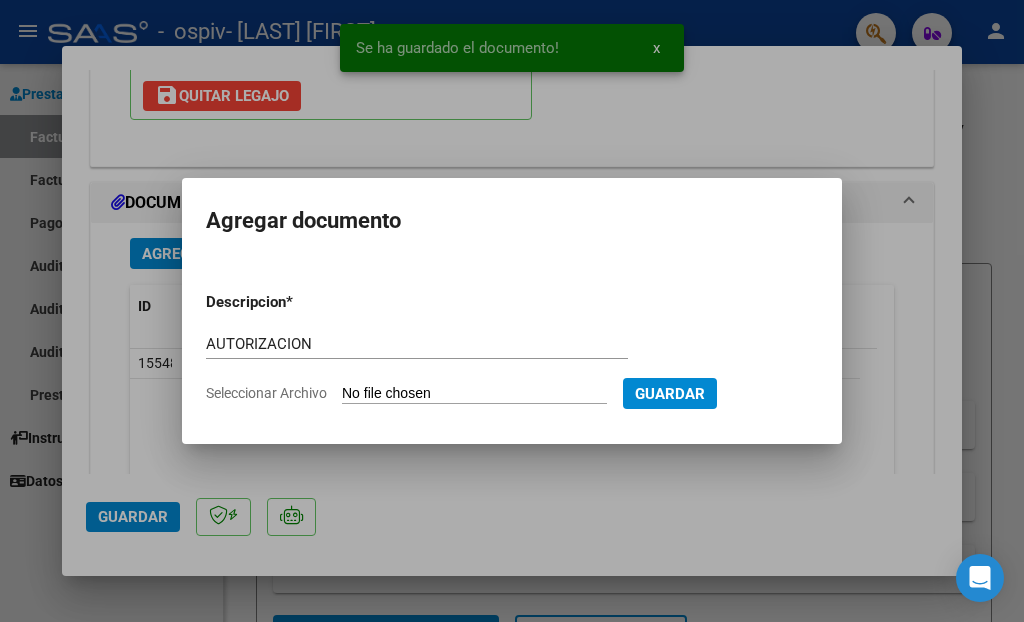 click on "Seleccionar Archivo" at bounding box center [474, 394] 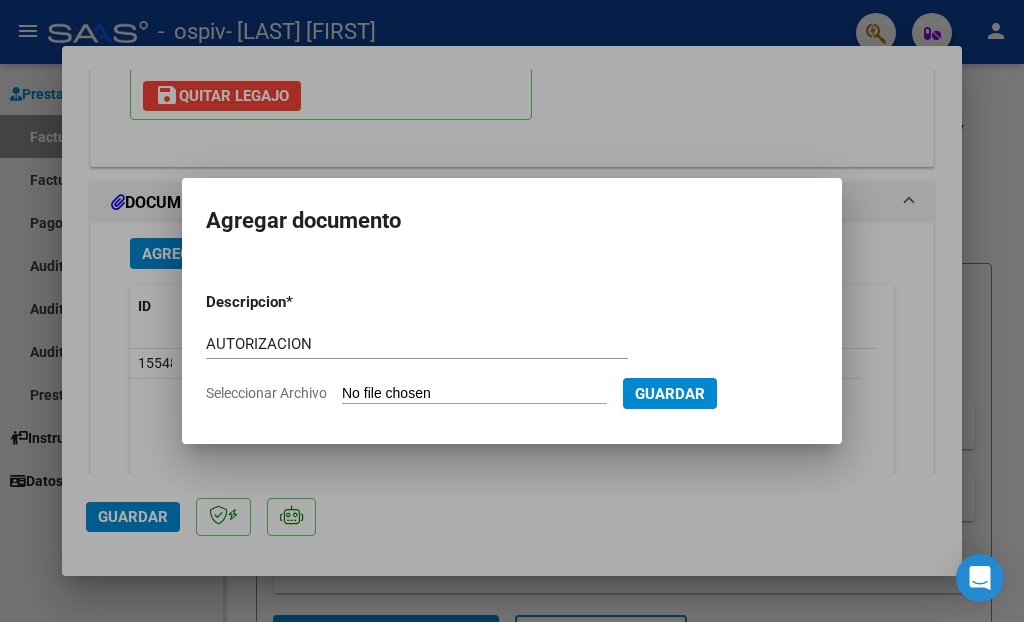 type on "C:\fakepath\[LAST] [FIRST] SAIE _ Autorización 2025.pdf" 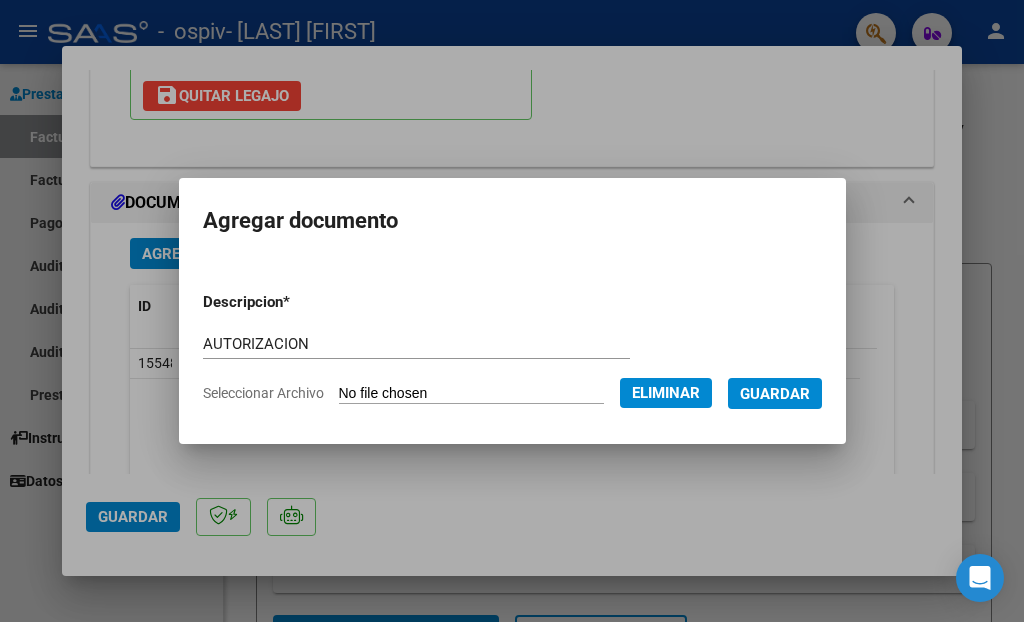 click on "Guardar" at bounding box center (775, 393) 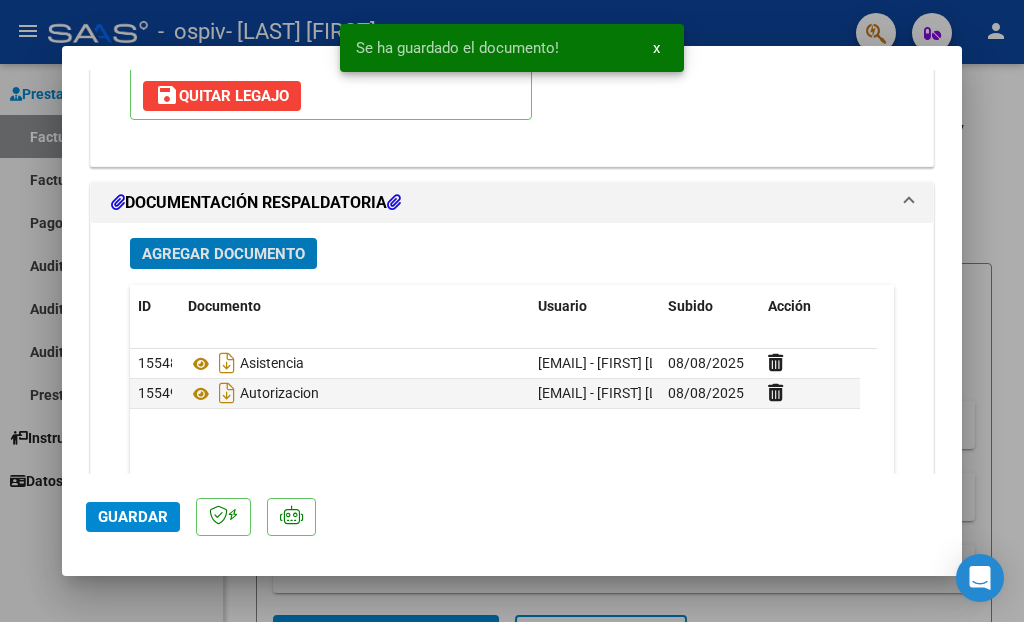 click on "Guardar" 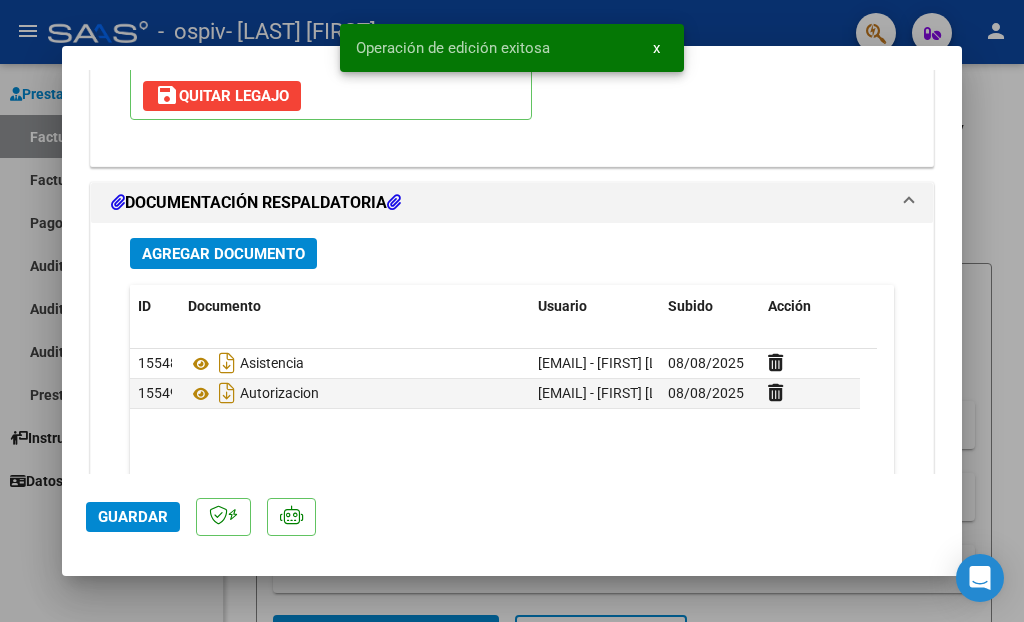 click at bounding box center [512, 311] 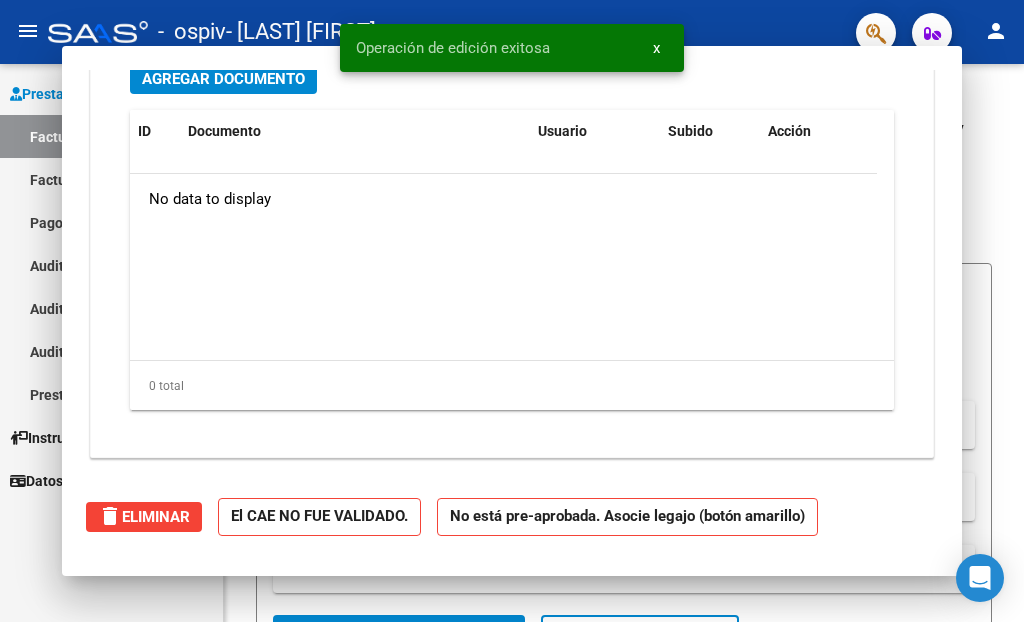 scroll, scrollTop: 0, scrollLeft: 0, axis: both 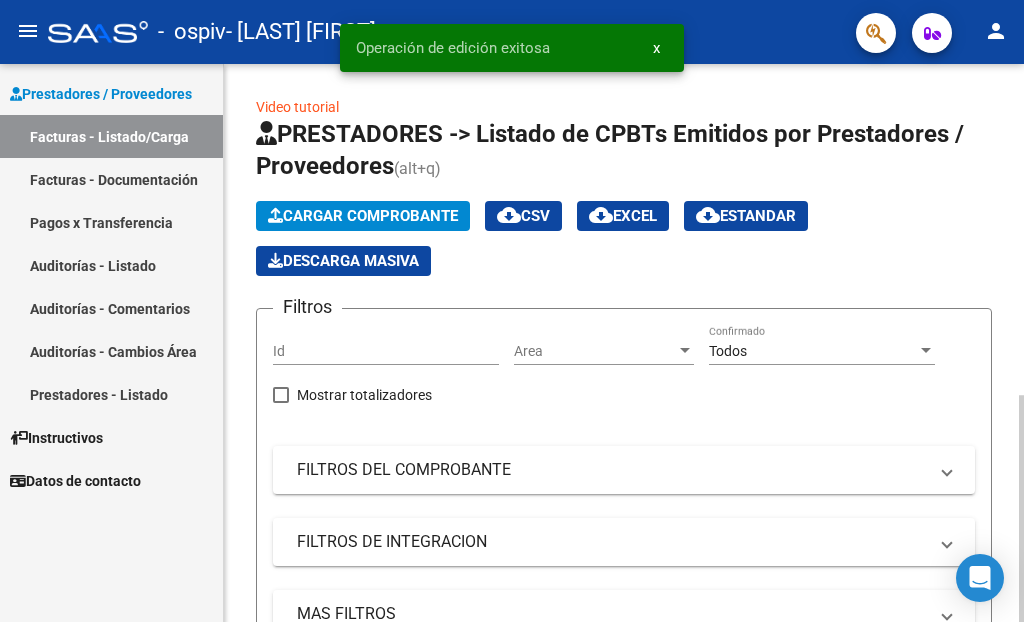 click on "Cargar Comprobante" 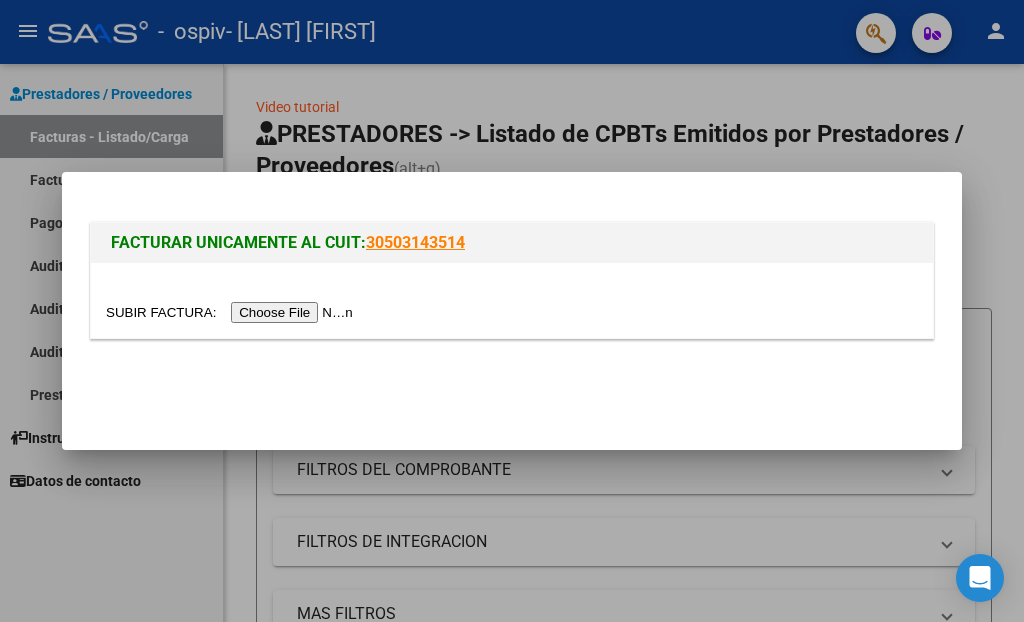 click at bounding box center [232, 312] 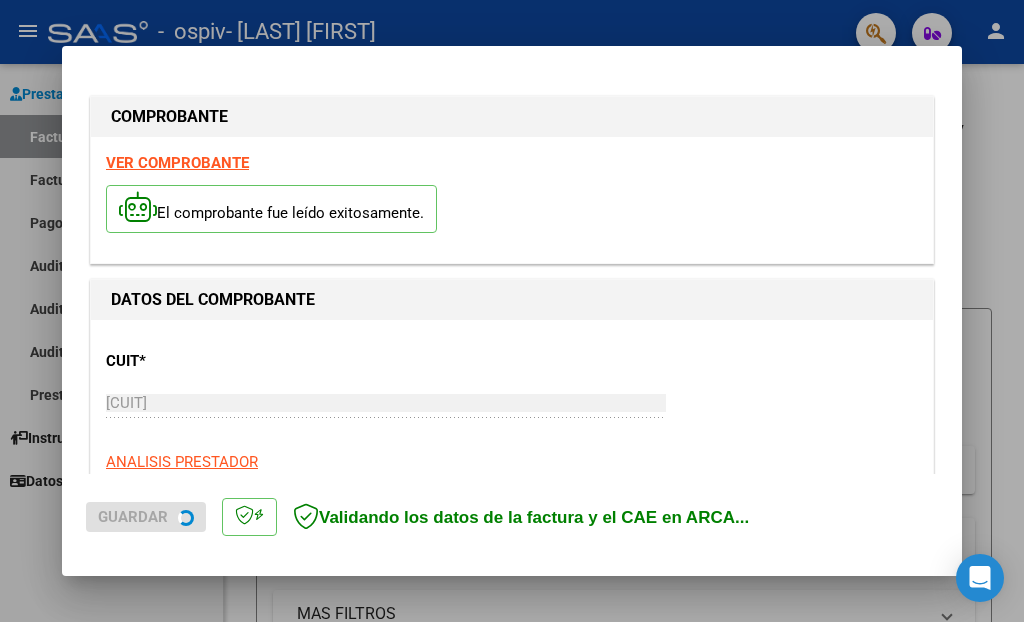 scroll, scrollTop: 353, scrollLeft: 0, axis: vertical 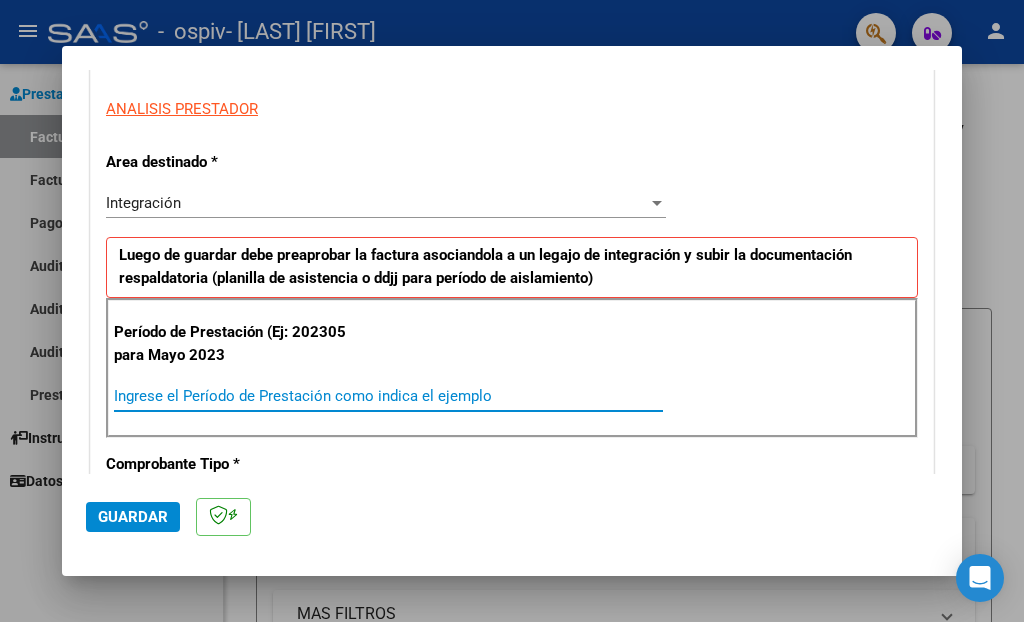 click on "Ingrese el Período de Prestación como indica el ejemplo" at bounding box center [388, 396] 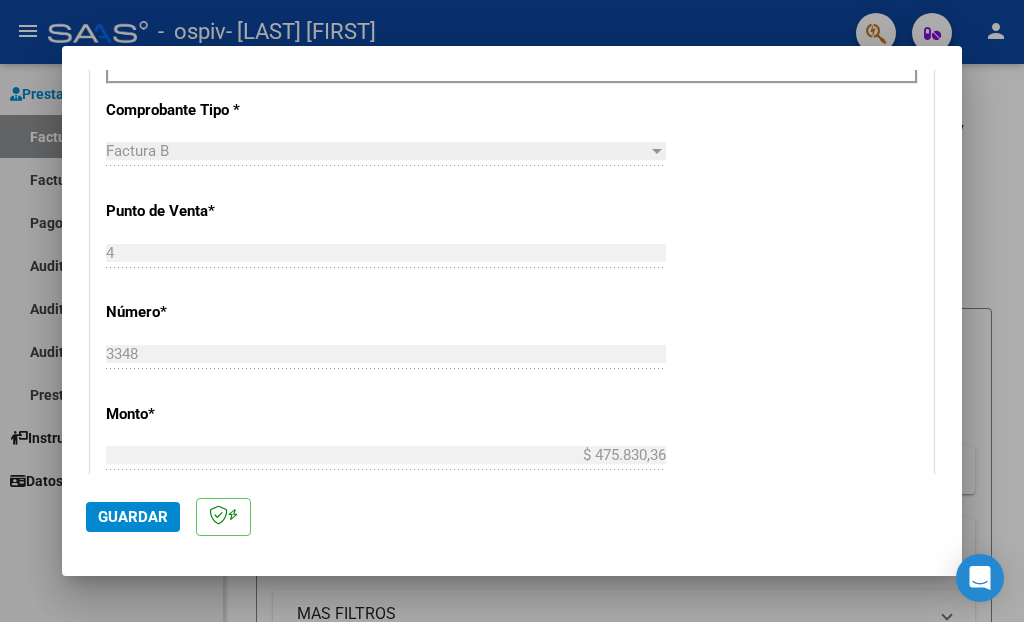 scroll, scrollTop: 1060, scrollLeft: 0, axis: vertical 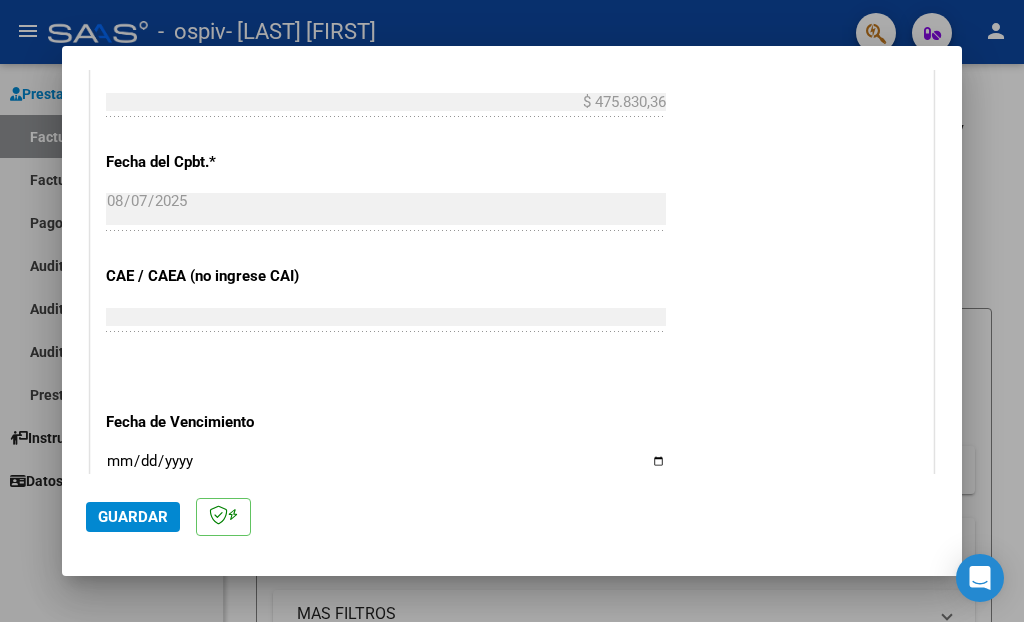 type on "202507" 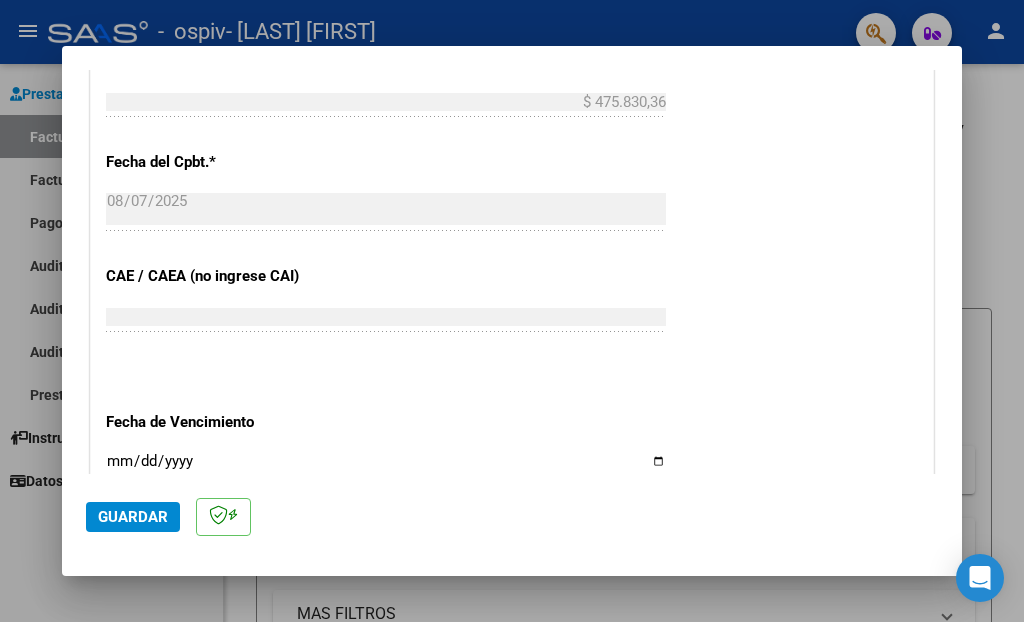 type on "2025-08-17" 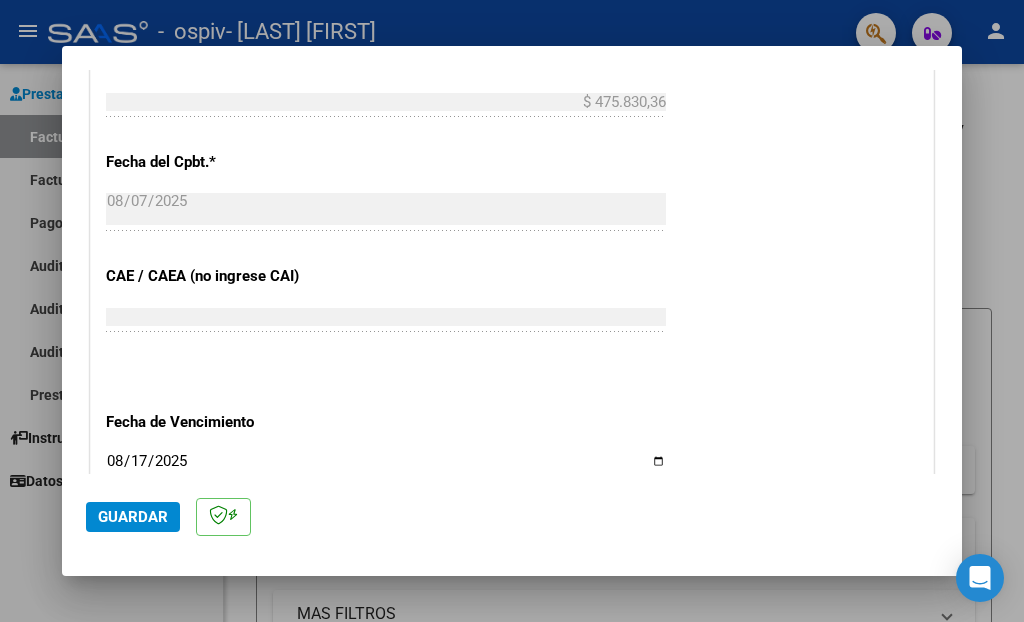 scroll, scrollTop: 1352, scrollLeft: 0, axis: vertical 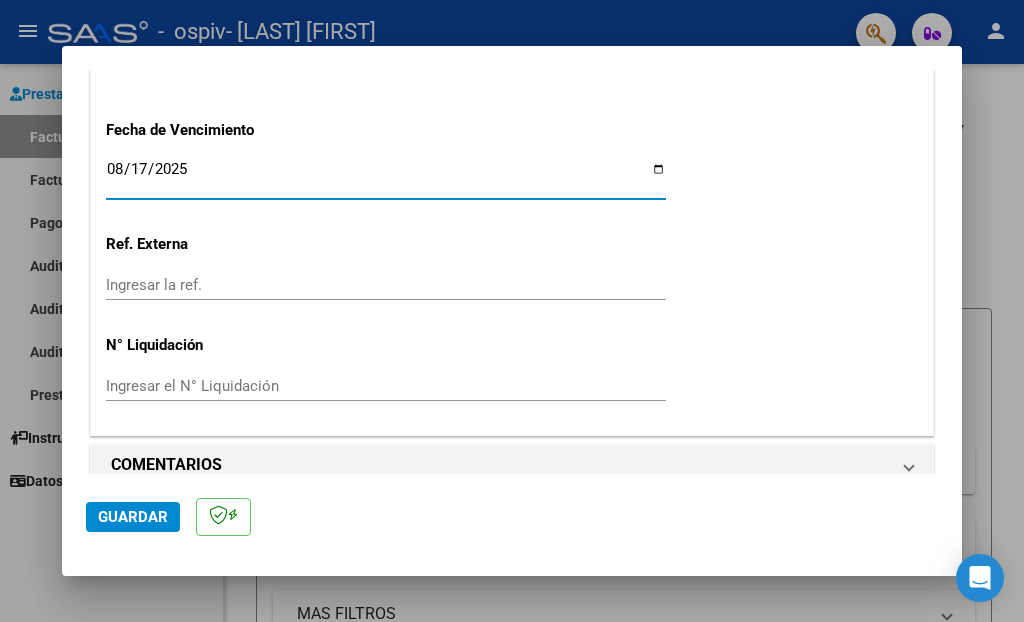 click on "Guardar" 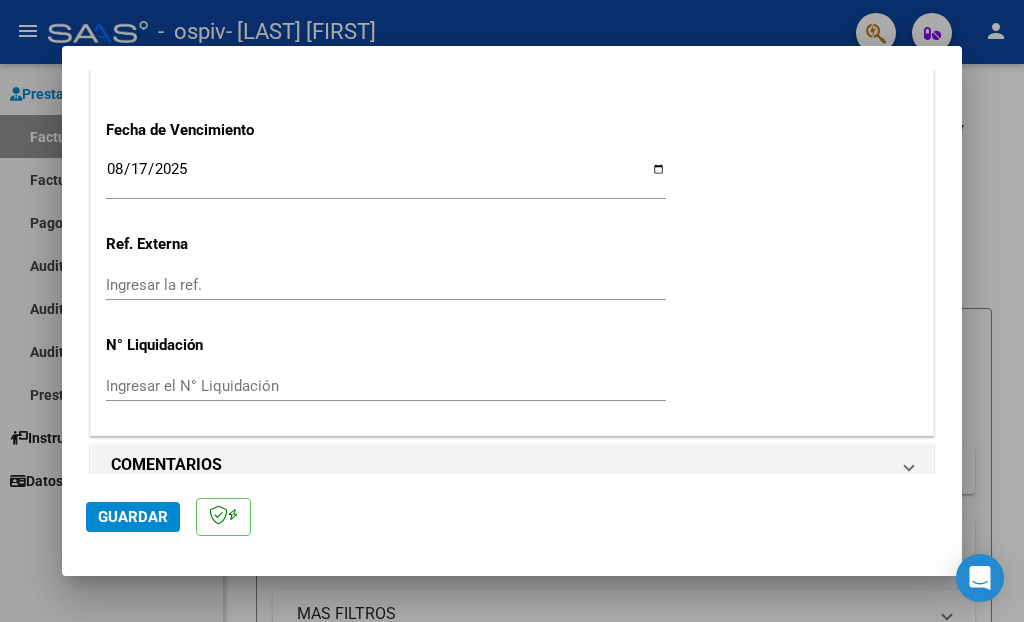 click on "Guardar" 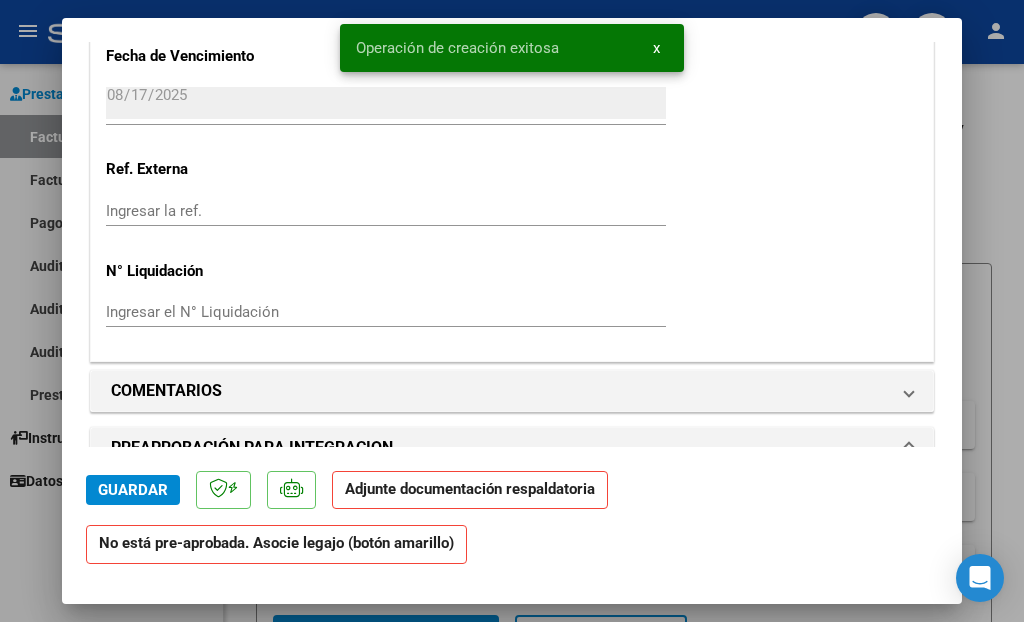 scroll, scrollTop: 1767, scrollLeft: 0, axis: vertical 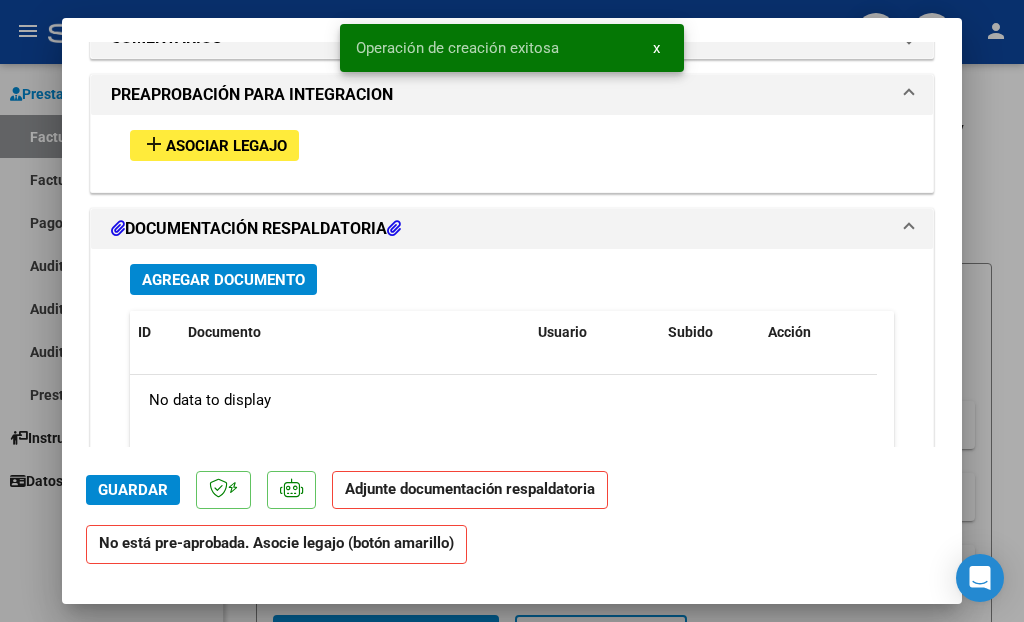 click on "add Asociar Legajo" at bounding box center [214, 145] 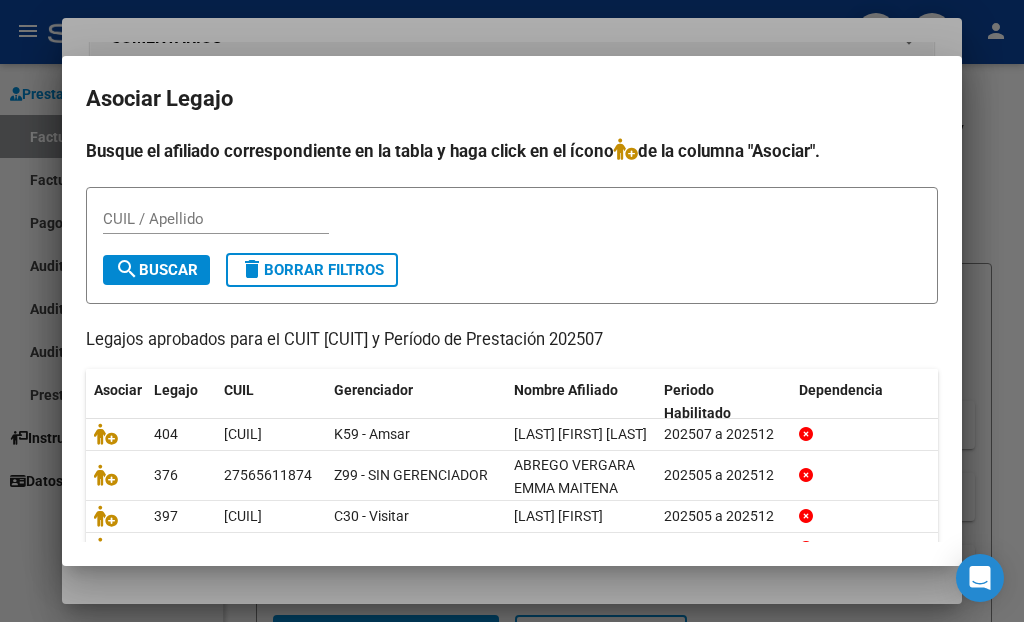 click on "COMPROBANTE VER COMPROBANTE ESTADO: Recibida. En proceso de confirmacion/aceptac por la OS. El comprobante fue leído exitosamente. DATOS DEL COMPROBANTE CUIT [CUIT] Ingresar CUIT ANALISIS PRESTADOR [LAST] [FIRST] ARCA Padrón Area destinado Integración Seleccionar Area Período de Prestación (Ej: 202305 para Mayo 2023 202507 Ingrese el Período de Prestación como indica el ejemplo Comprobante Tipo Factura B Seleccionar Tipo Punto de Venta 4 Ingresar el Nro. Número 3348 Ingresar el Nro. Monto $ 475.830,36 Ingresar el monto Fecha del Cpbt. 2025-08-07 Ingresar la fecha CAE / CAEA (no ingrese CAI) 75321409258989 Ingresar el CAE o CAEA (no ingrese CAI) Fecha de Vencimiento 2025-08-17 Ingresar la fecha Ref. Externa Ingresar la ref. N° Liquidación Ingresar el N° Liquidación COMENTARIOS Comentarios del Prestador / Gerenciador: PREAPROBACIÓN PARA INTEGRACION add Asociar Legajo DOCUMENTACIÓN RESPALDATORIA Agregar Documento" at bounding box center (512, 311) 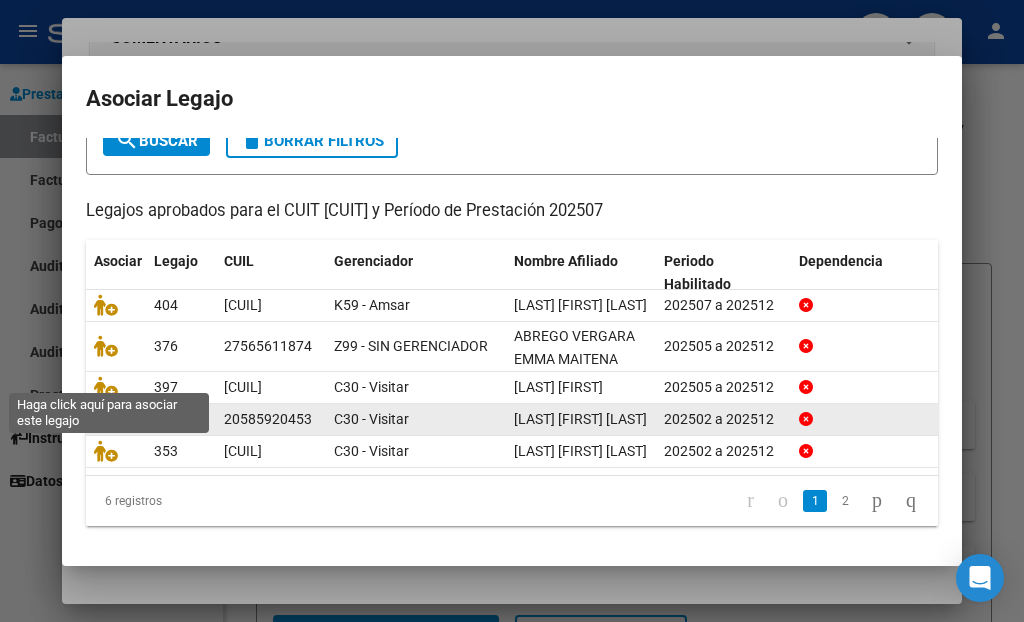 click 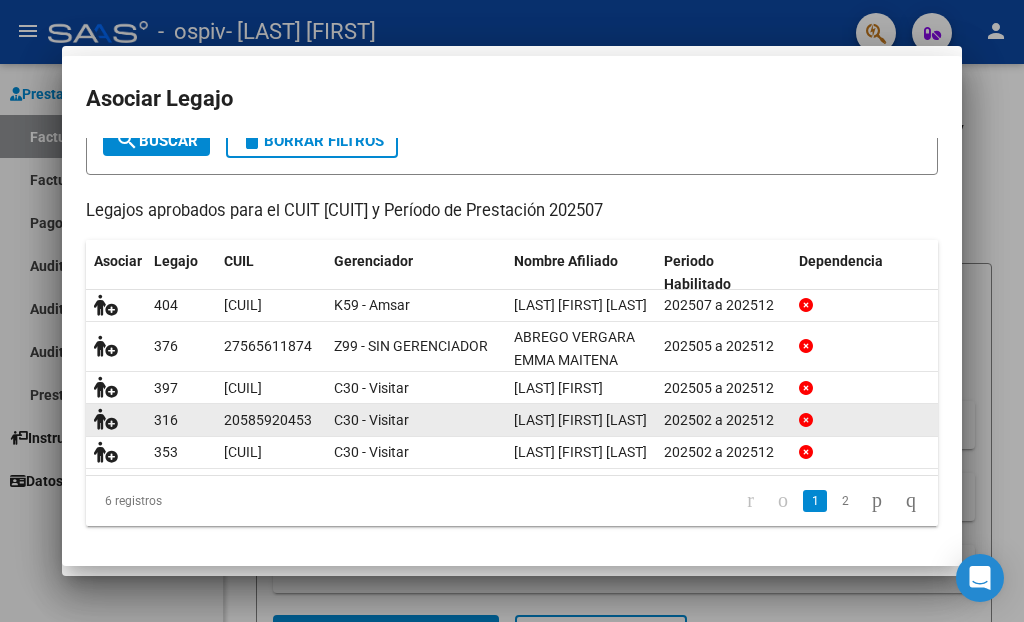 scroll, scrollTop: 1820, scrollLeft: 0, axis: vertical 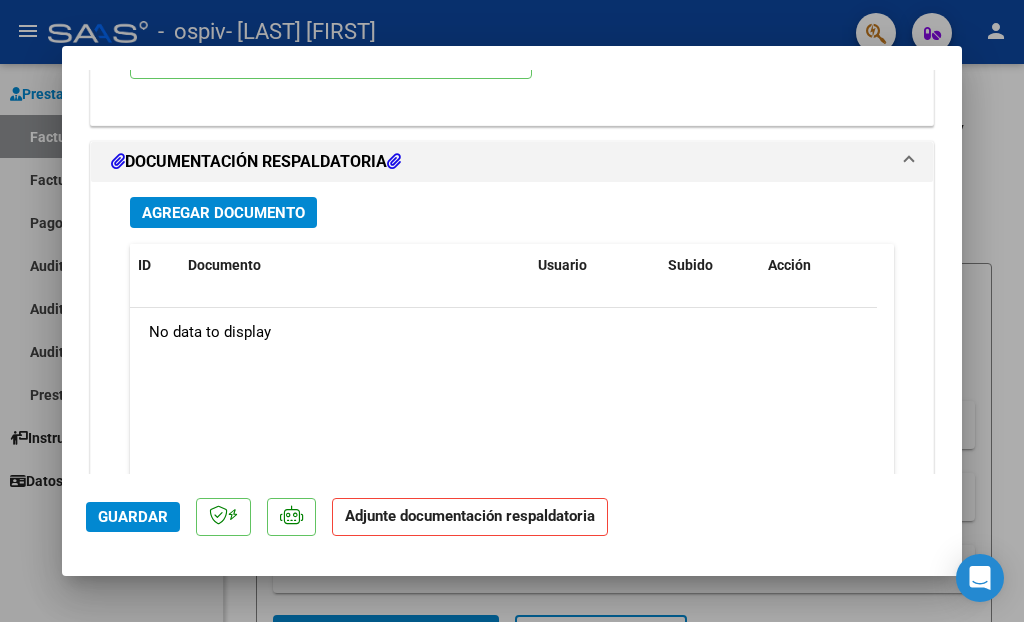 click on "Agregar Documento" at bounding box center [223, 212] 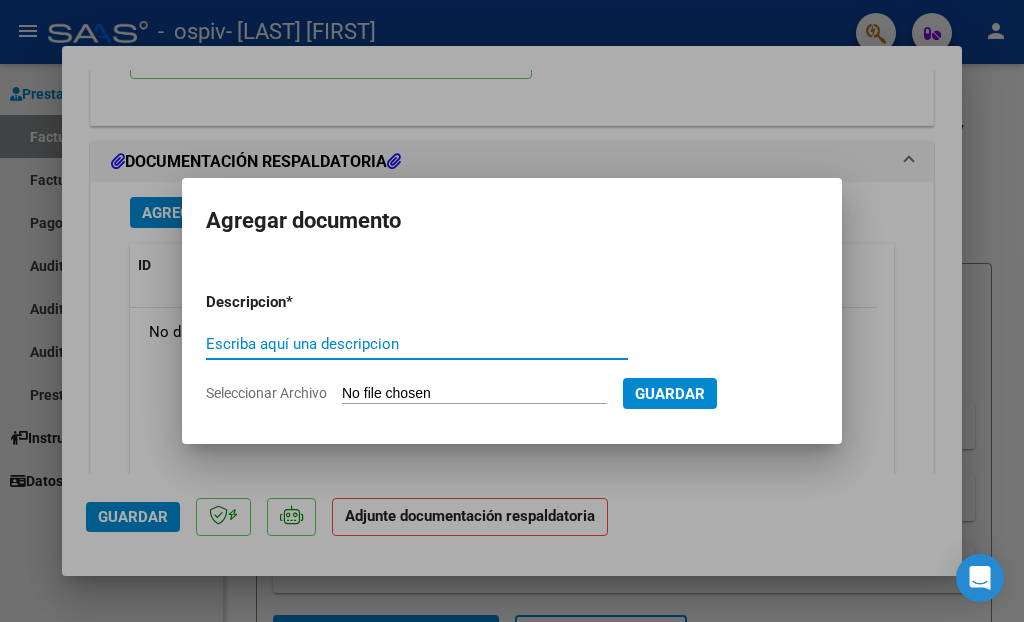 click on "Escriba aquí una descripcion" at bounding box center (417, 344) 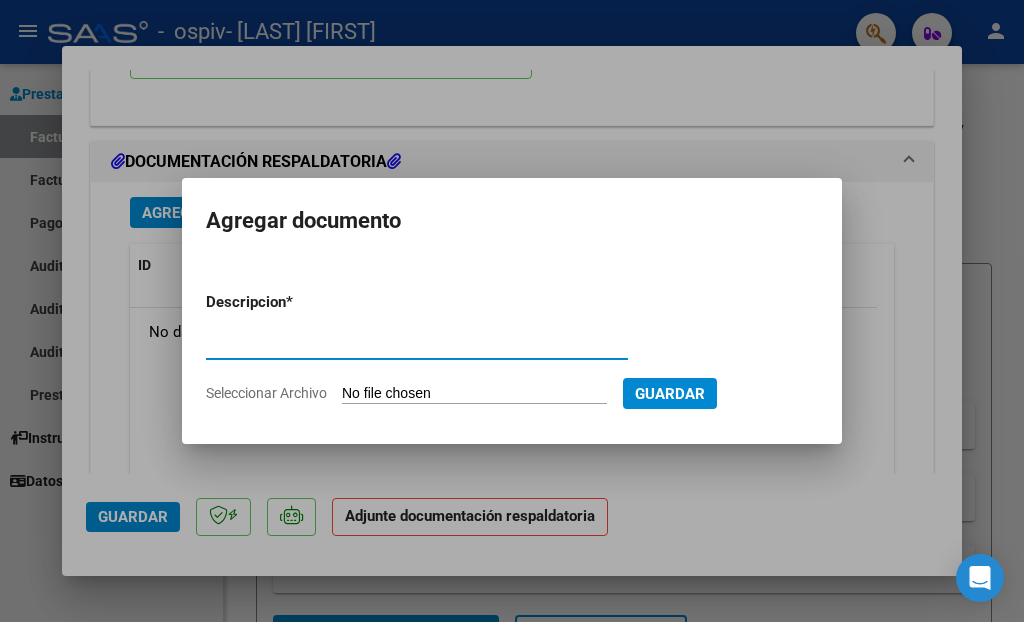 type on "AUTORIZACION" 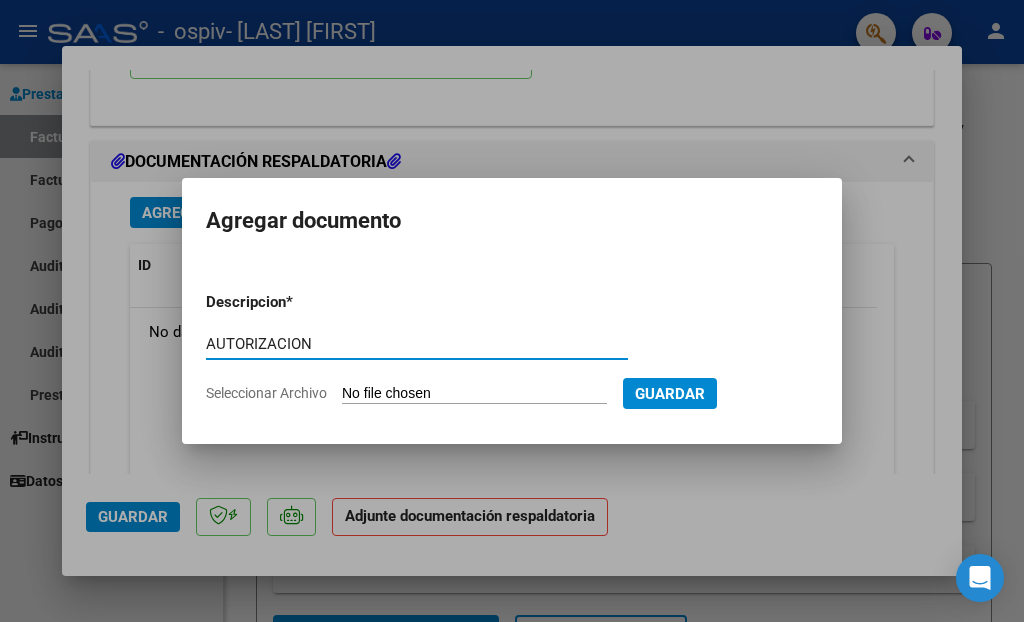 click on "Seleccionar Archivo" at bounding box center (474, 394) 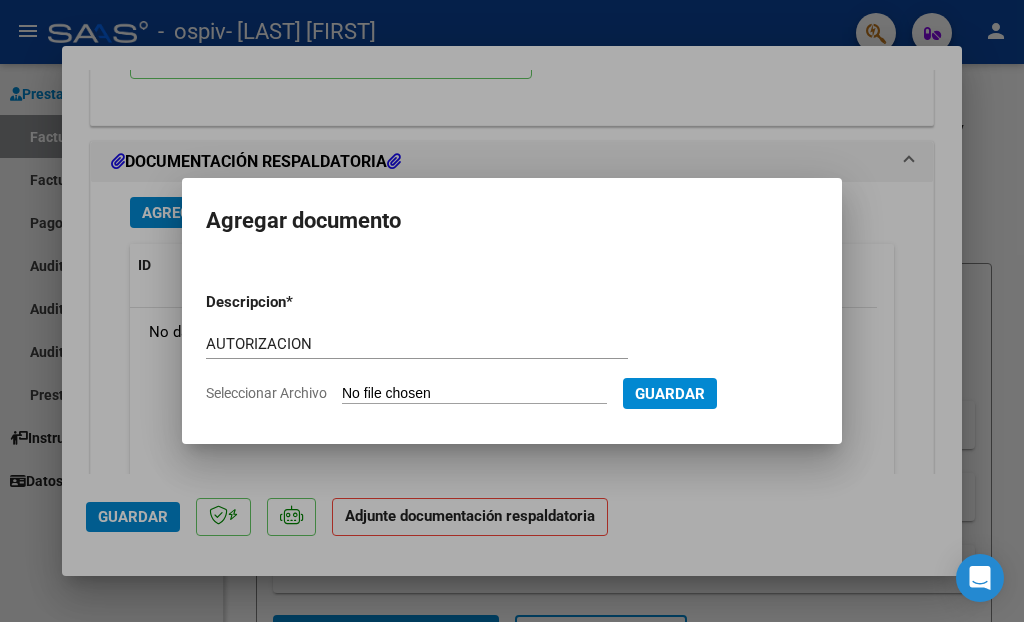 type on "C:\fakepath\[LAST] [FIRST].pdf" 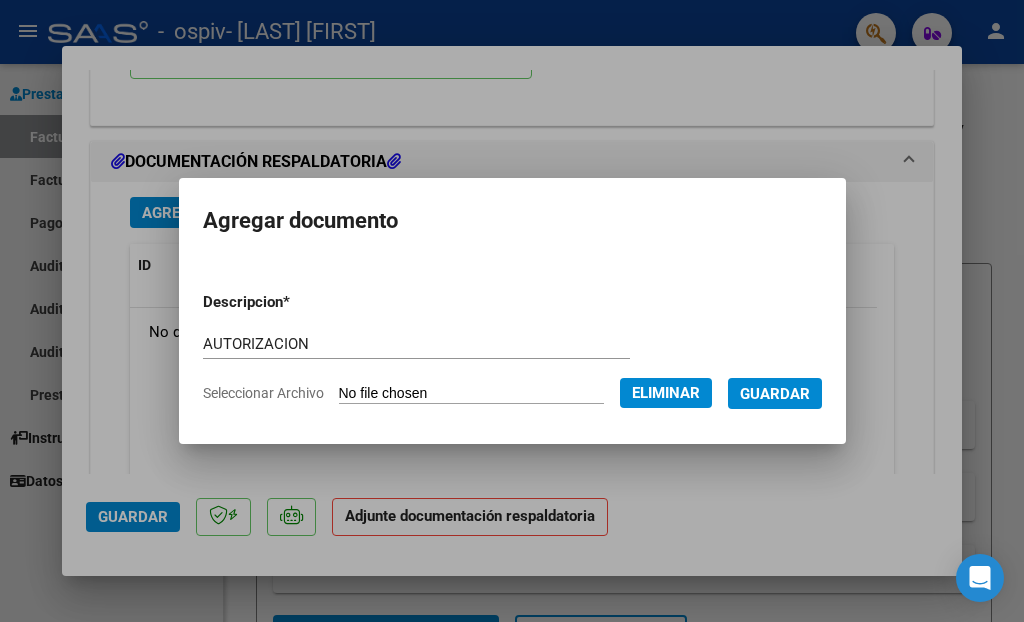 click on "Guardar" at bounding box center [775, 394] 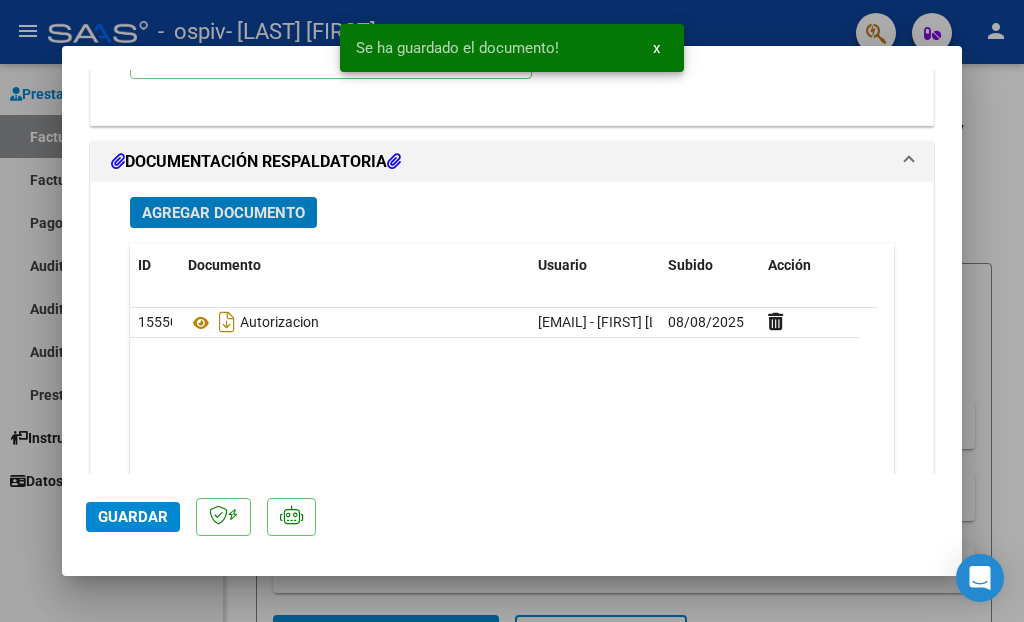 click on "Agregar Documento" at bounding box center [223, 213] 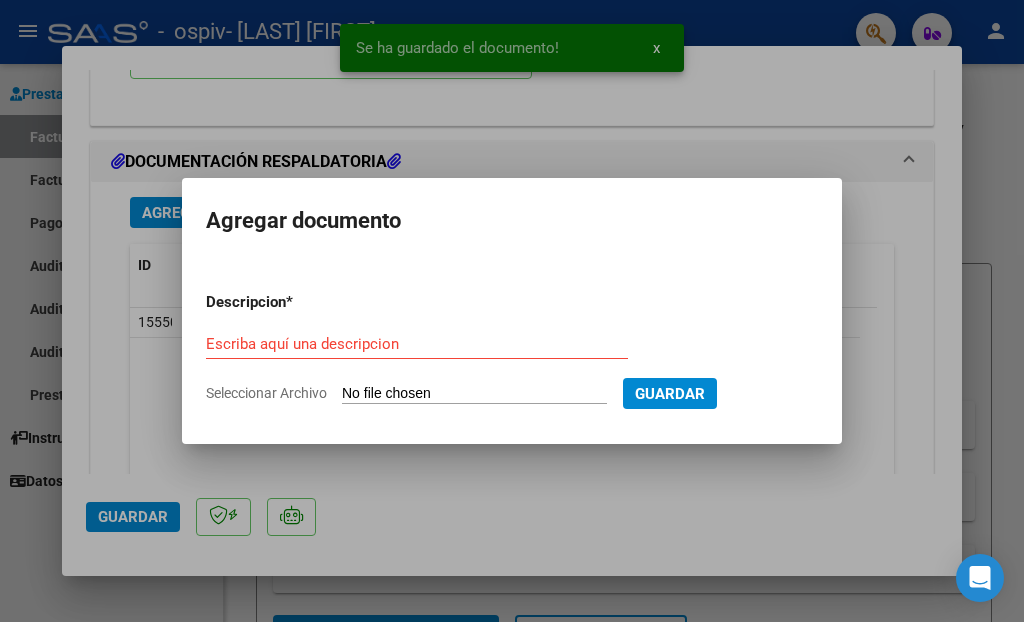 click on "Escriba aquí una descripcion" at bounding box center (417, 344) 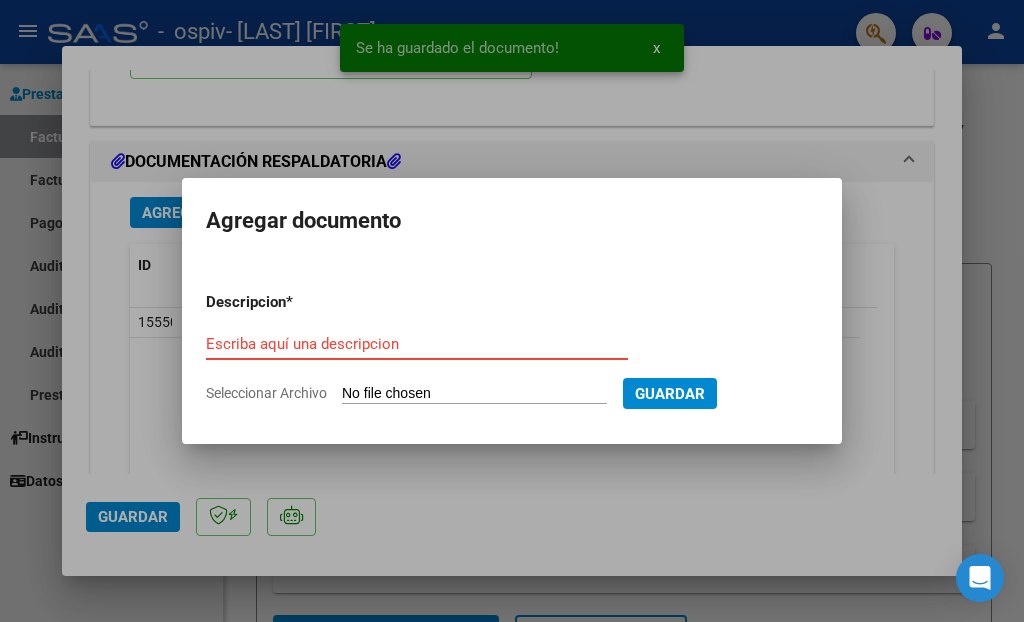 click on "Escriba aquí una descripcion" at bounding box center (417, 344) 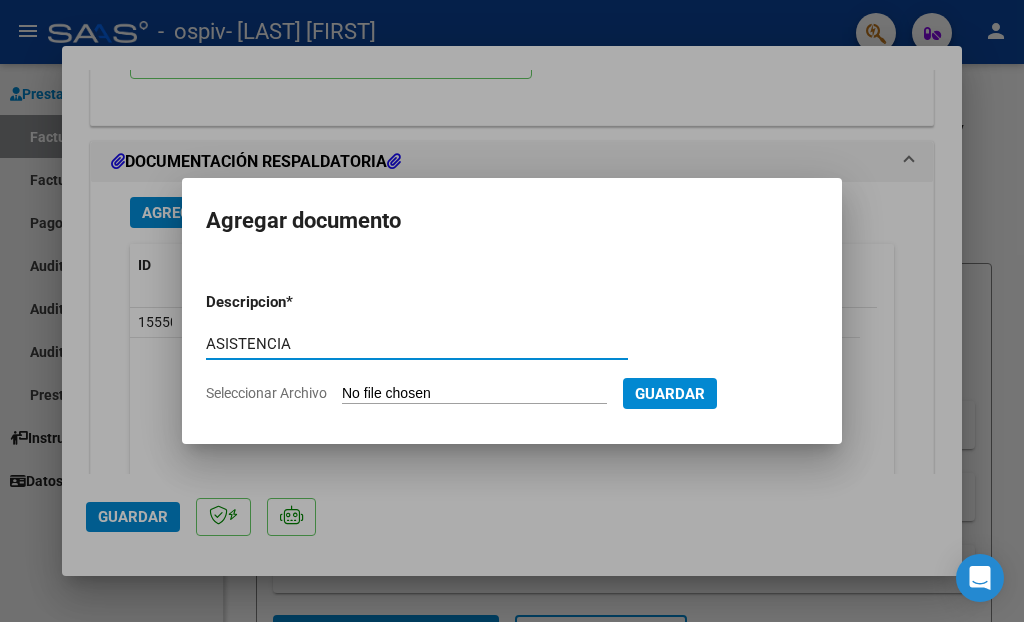 type on "ASISTENCIA" 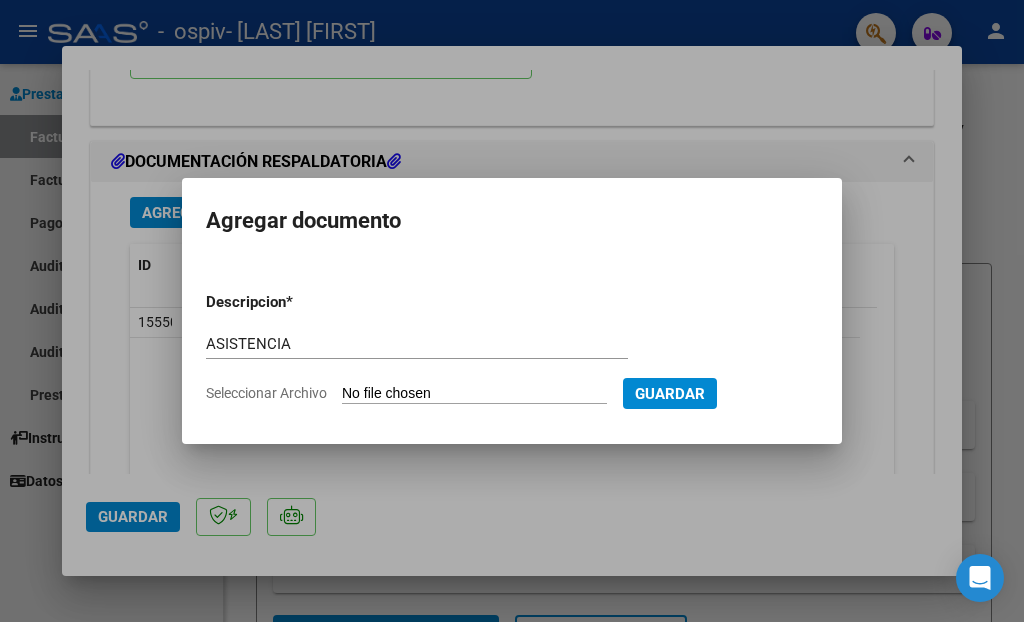 click on "Seleccionar Archivo" at bounding box center [474, 394] 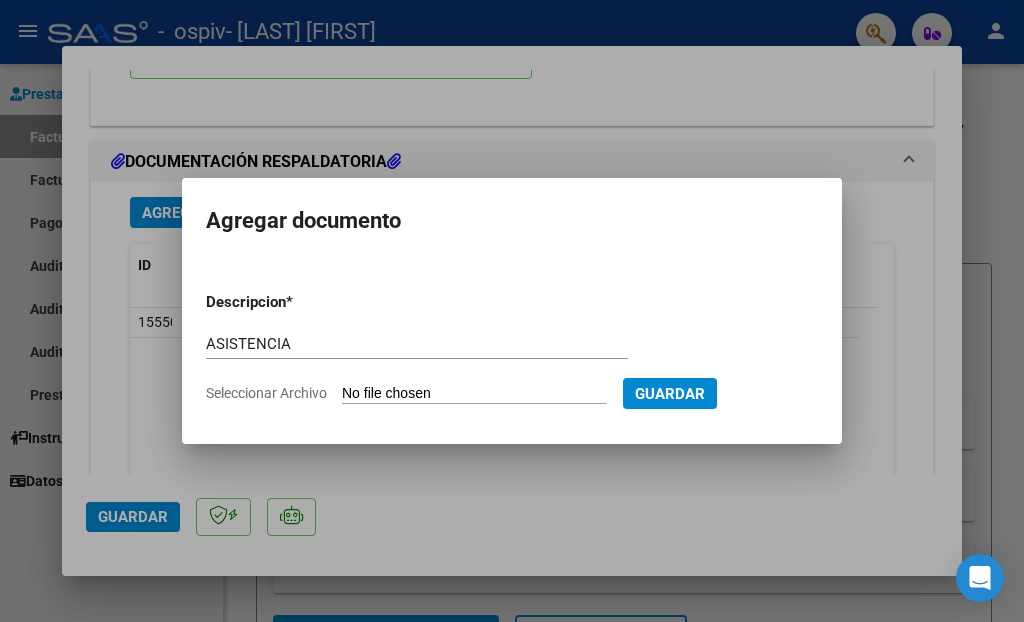 type on "C:\fakepath\[LAST] [FIRST].pdf" 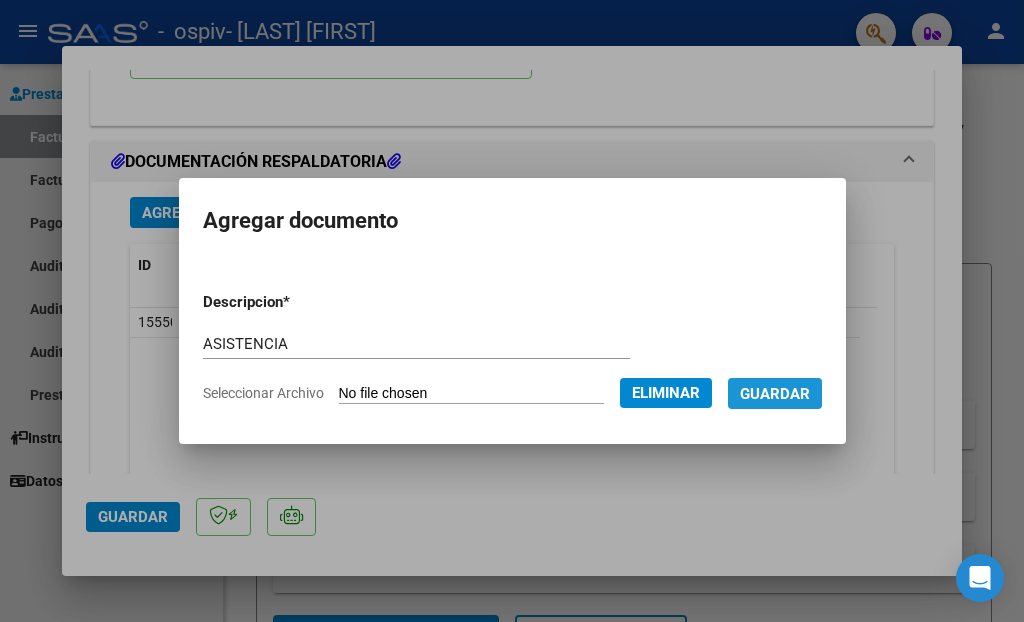 click on "Guardar" at bounding box center [775, 394] 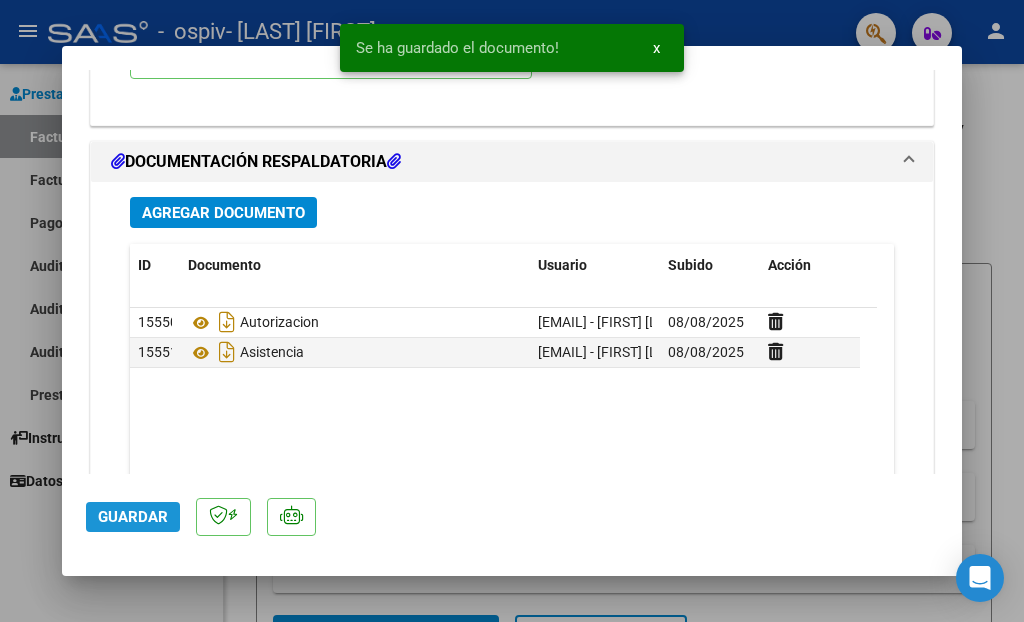 click on "Guardar" 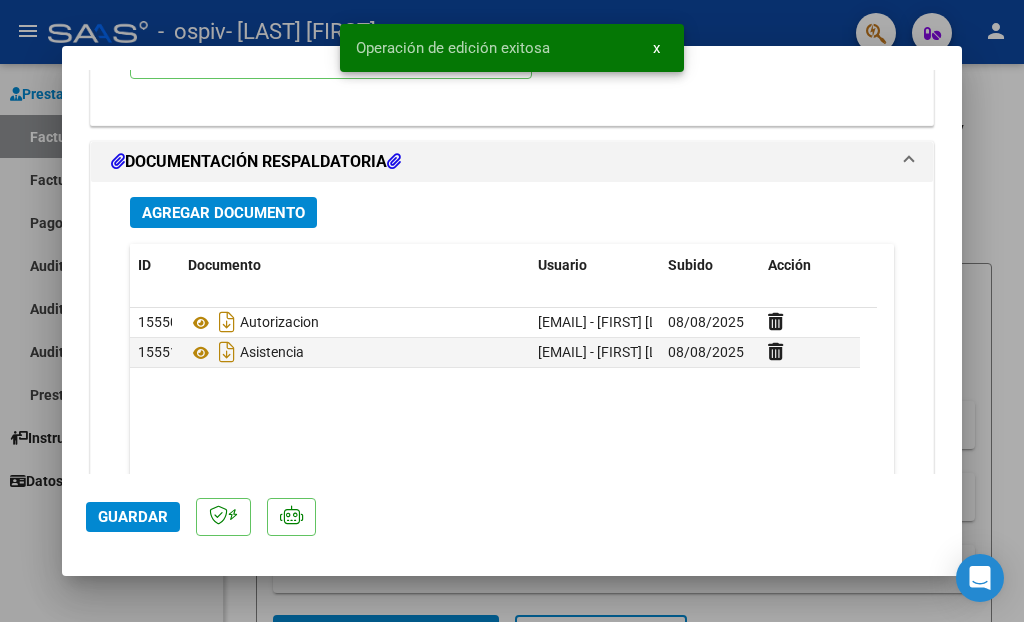 click at bounding box center [512, 311] 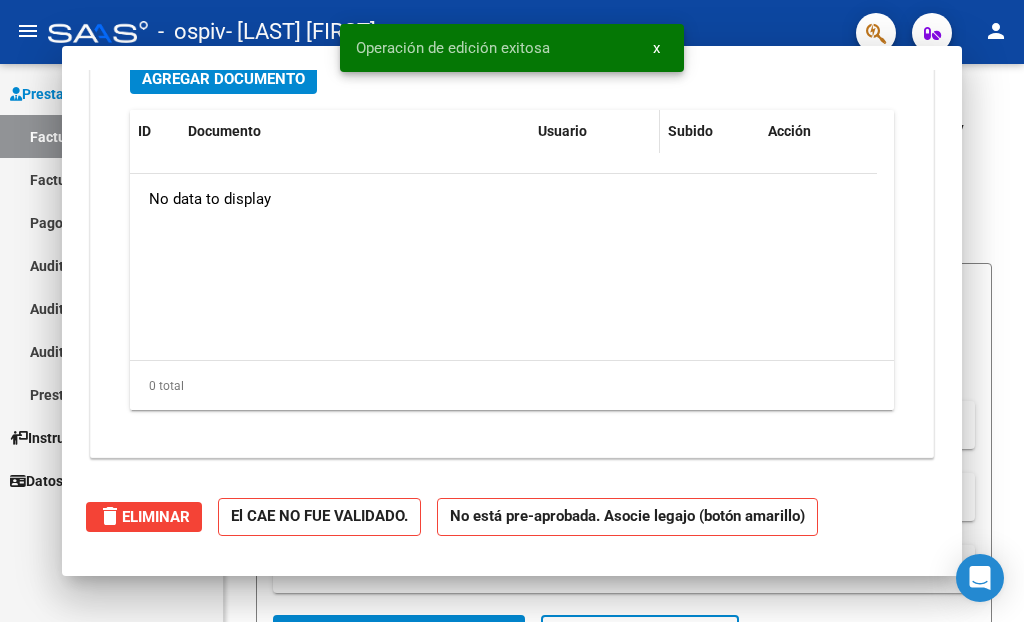 scroll, scrollTop: 0, scrollLeft: 0, axis: both 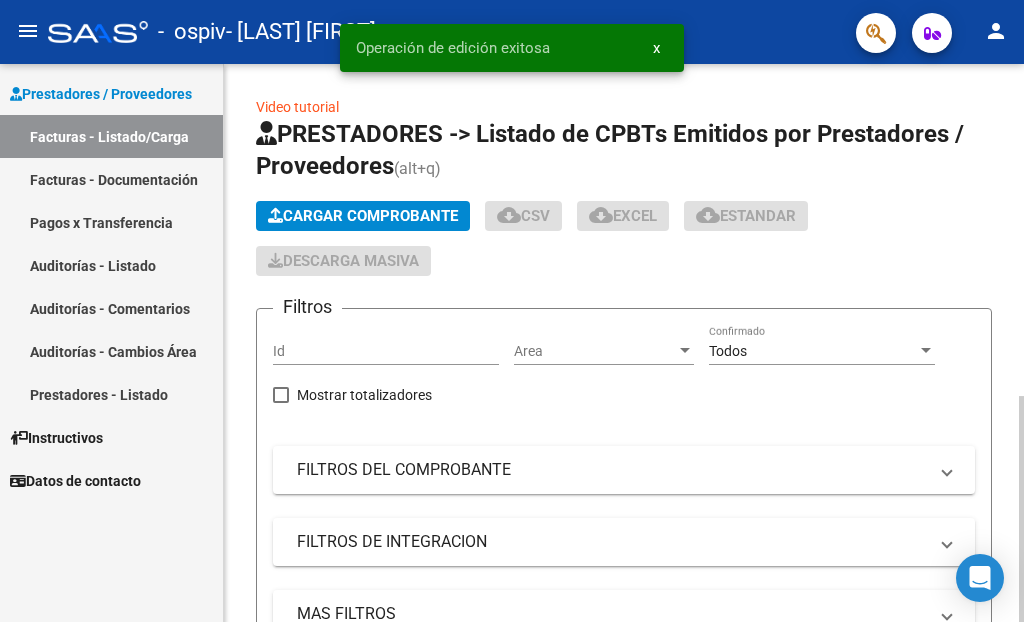 click on "Cargar Comprobante" 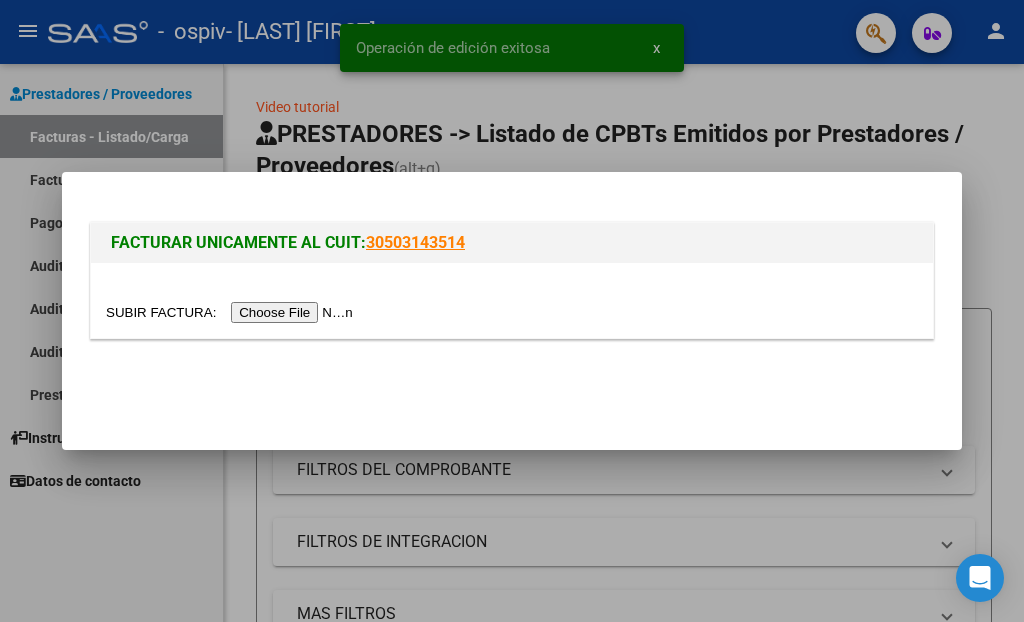 click at bounding box center [512, 300] 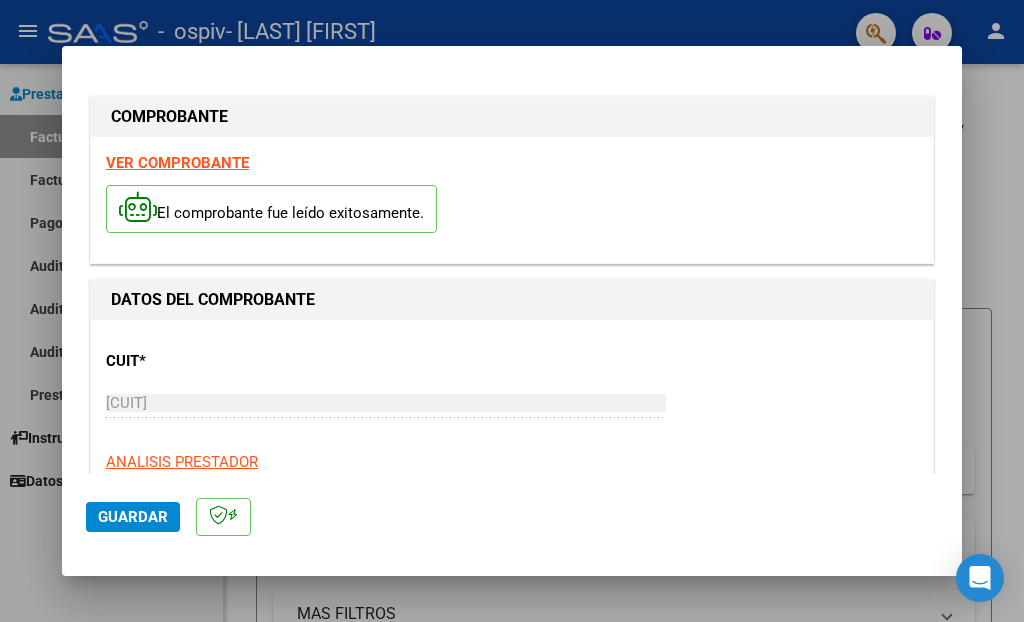 scroll, scrollTop: 353, scrollLeft: 0, axis: vertical 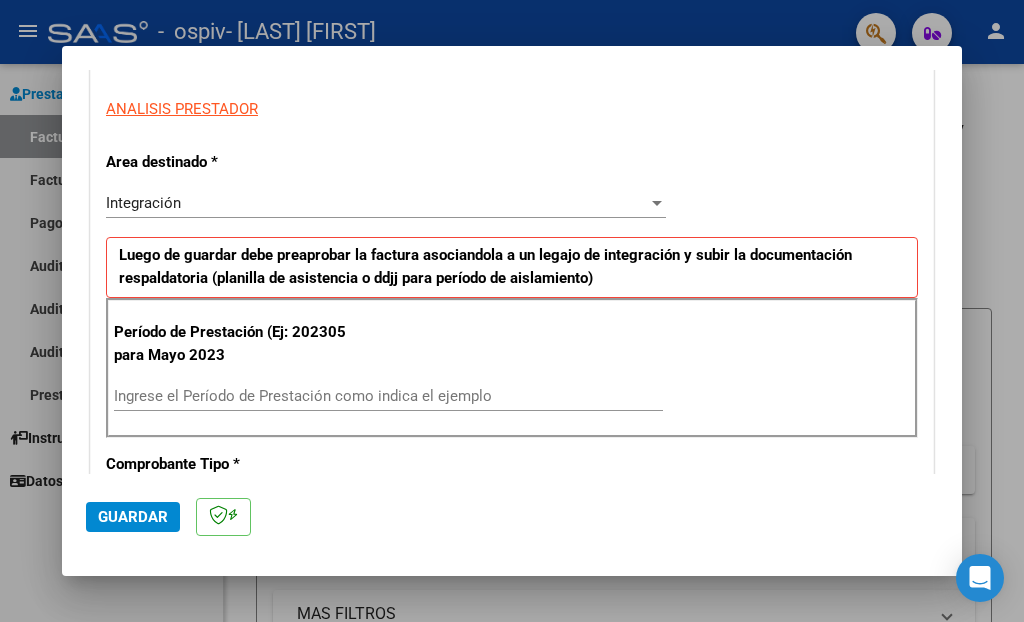 click on "Ingrese el Período de Prestación como indica el ejemplo" at bounding box center (388, 396) 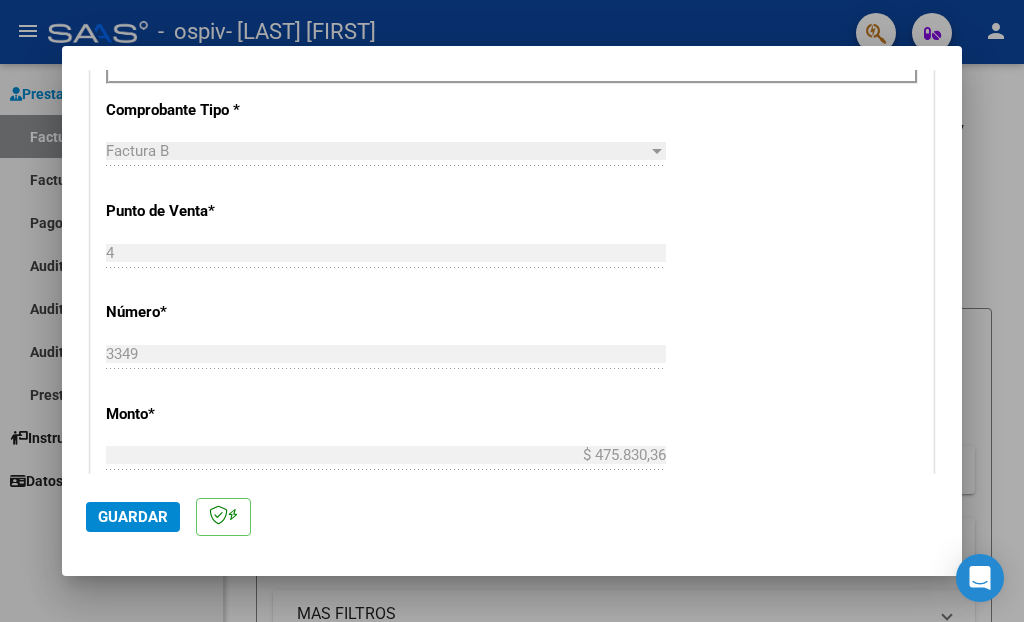 scroll, scrollTop: 1060, scrollLeft: 0, axis: vertical 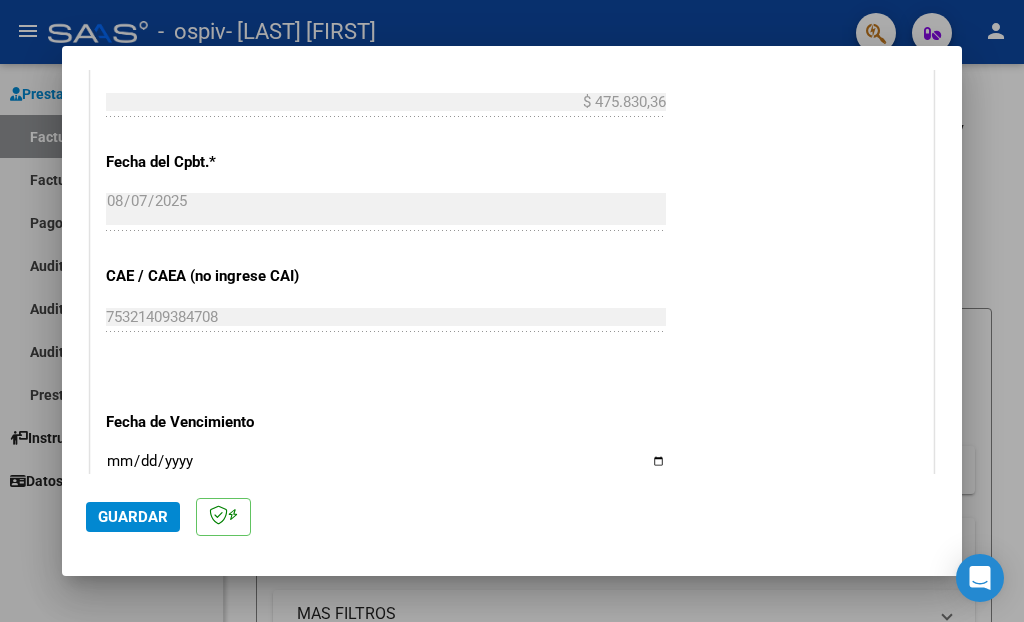 type on "202507" 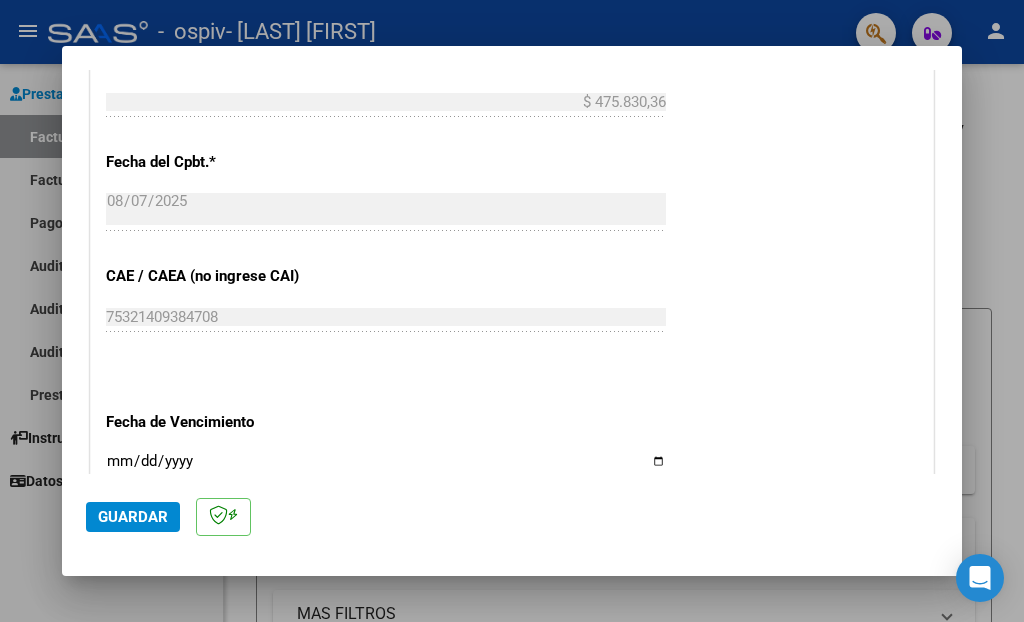 click on "Ingresar la fecha" at bounding box center [386, 469] 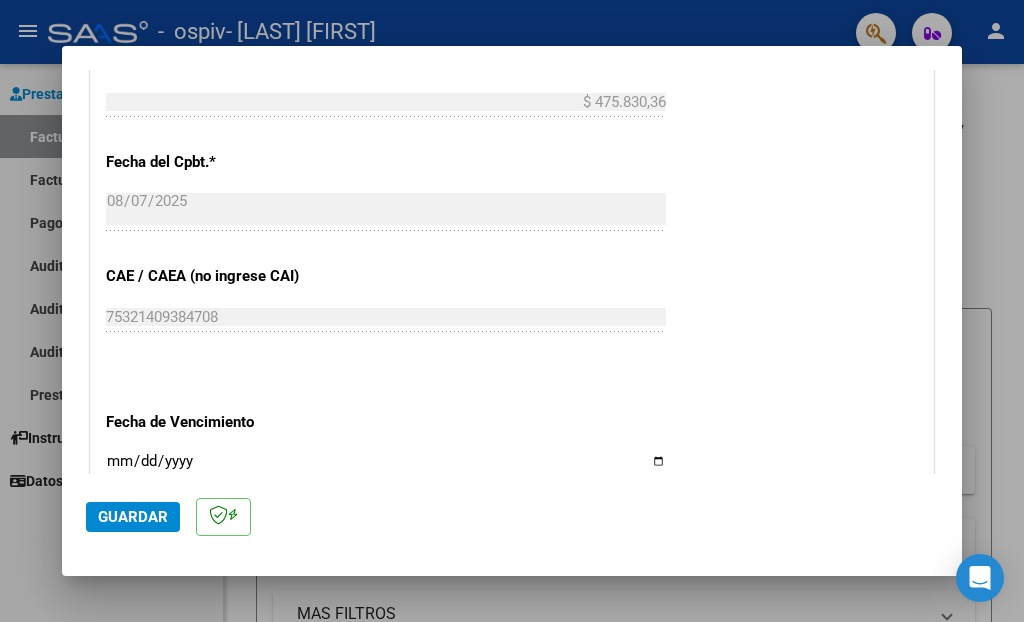 type on "2025-08-17" 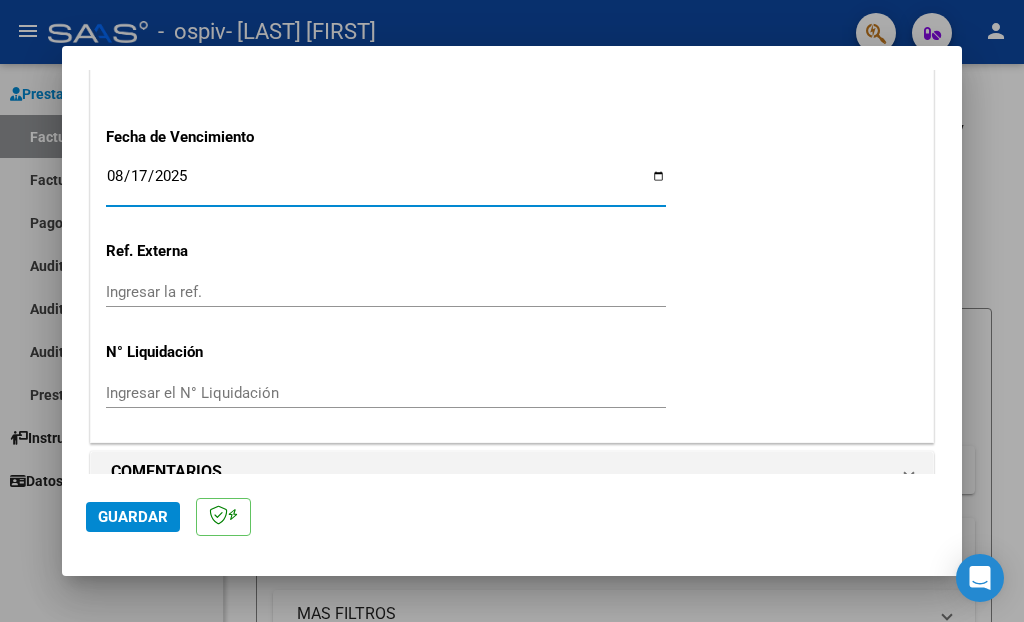 scroll, scrollTop: 1352, scrollLeft: 0, axis: vertical 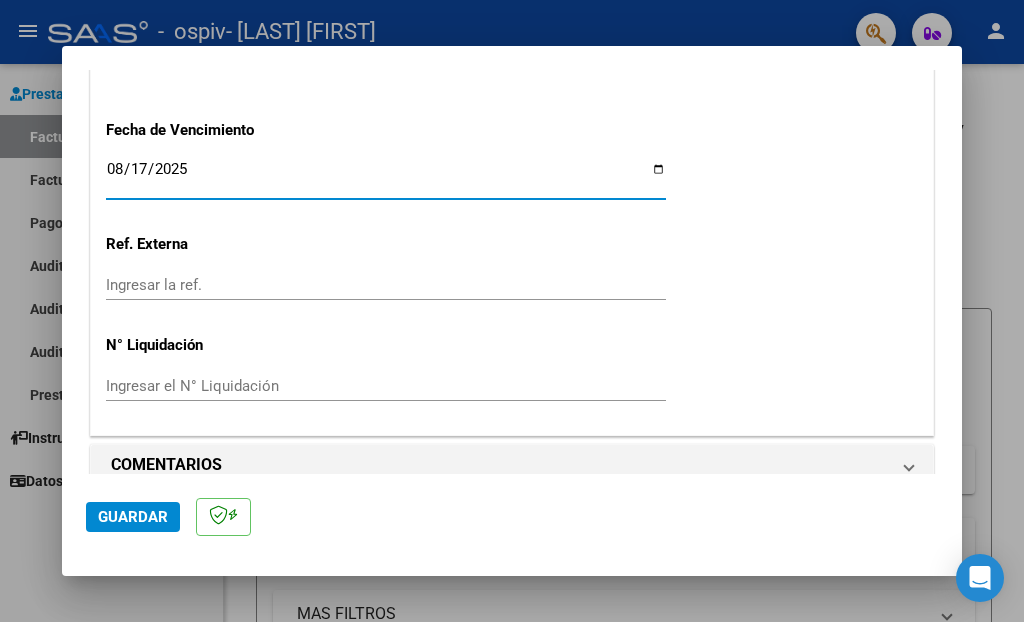 click on "Guardar" 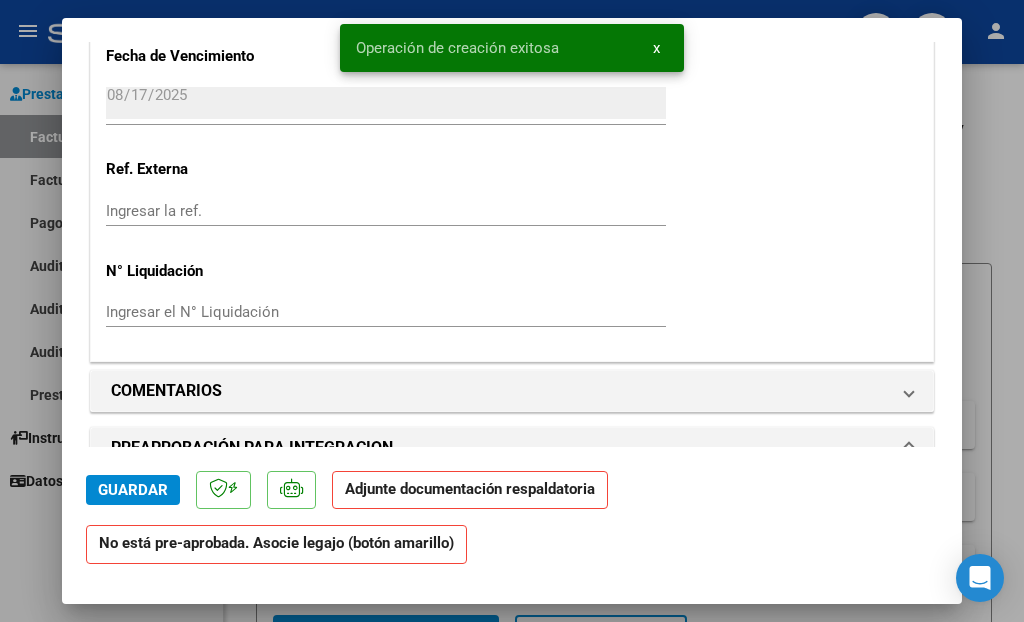 scroll, scrollTop: 1767, scrollLeft: 0, axis: vertical 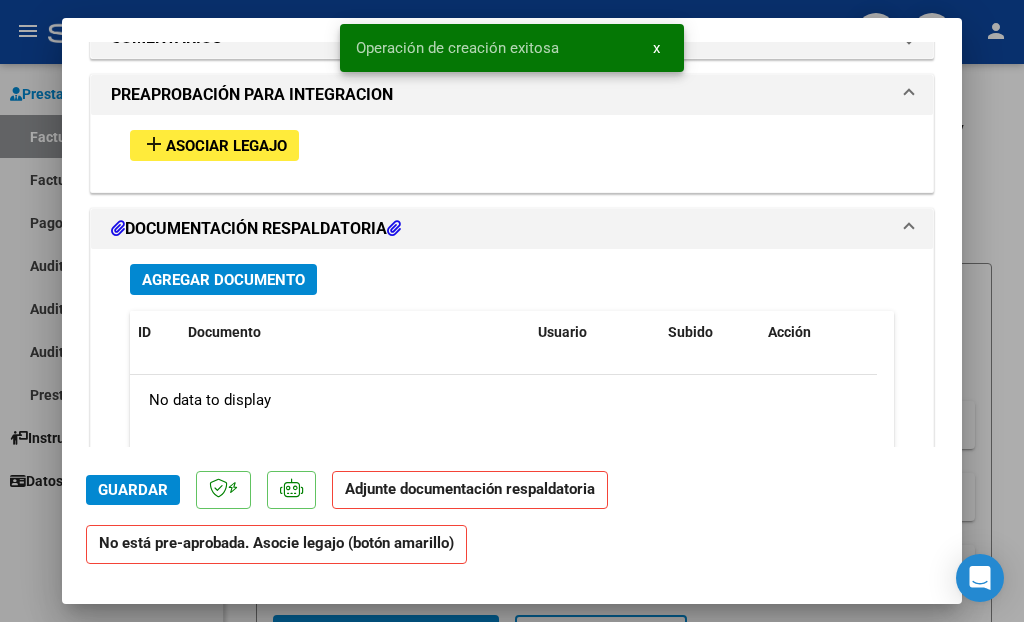click on "Asociar Legajo" at bounding box center [226, 146] 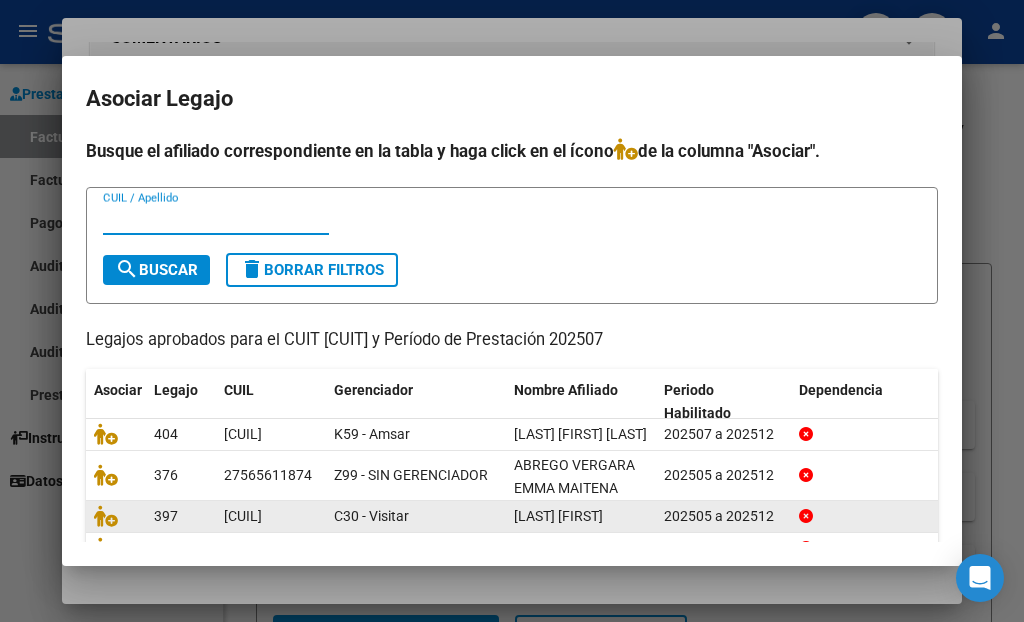 scroll, scrollTop: 215, scrollLeft: 0, axis: vertical 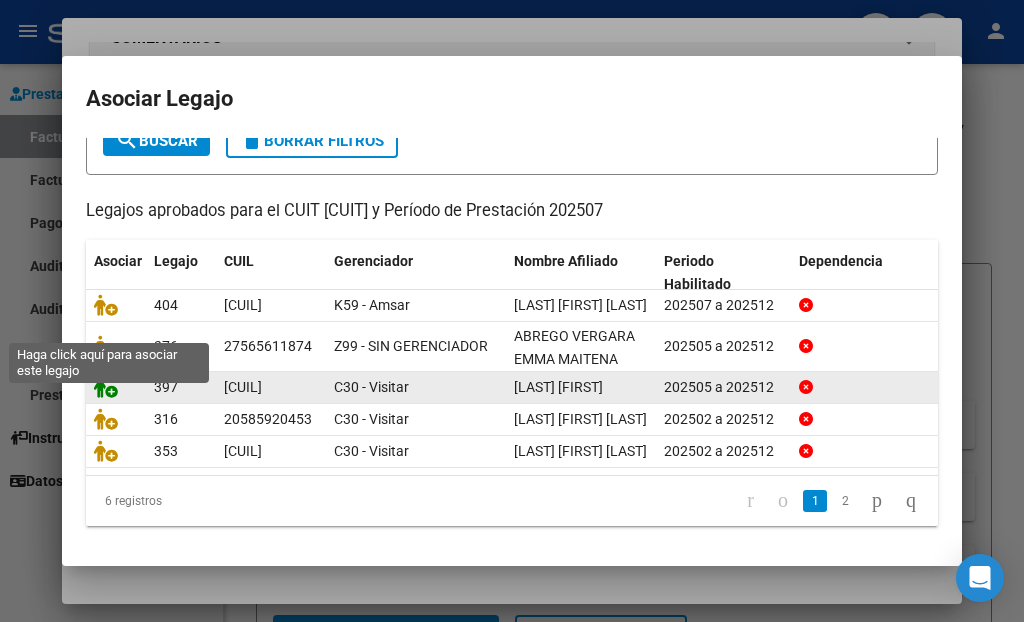 click 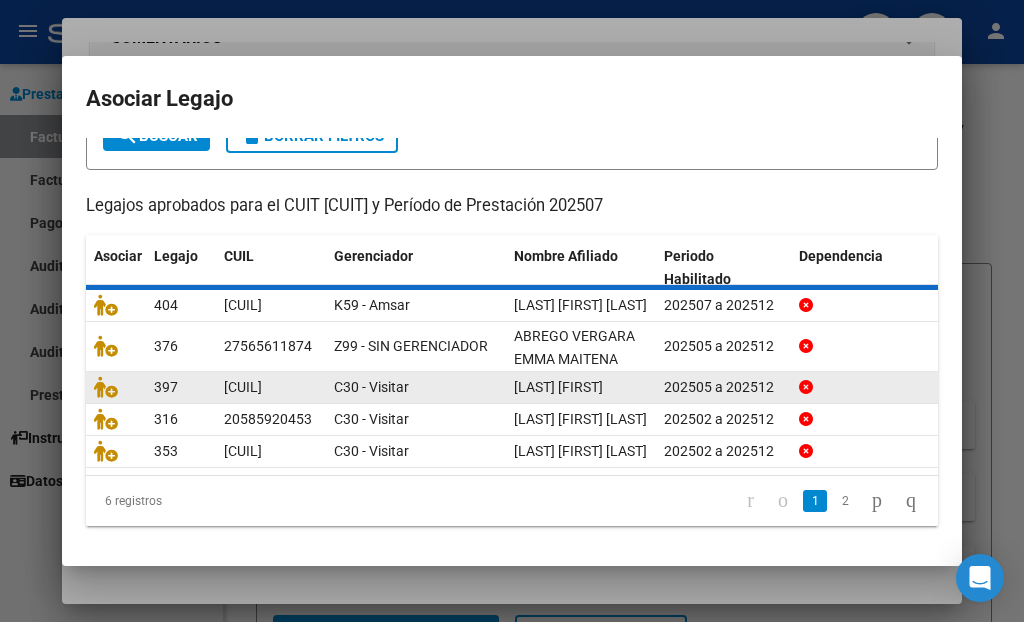 scroll, scrollTop: 1820, scrollLeft: 0, axis: vertical 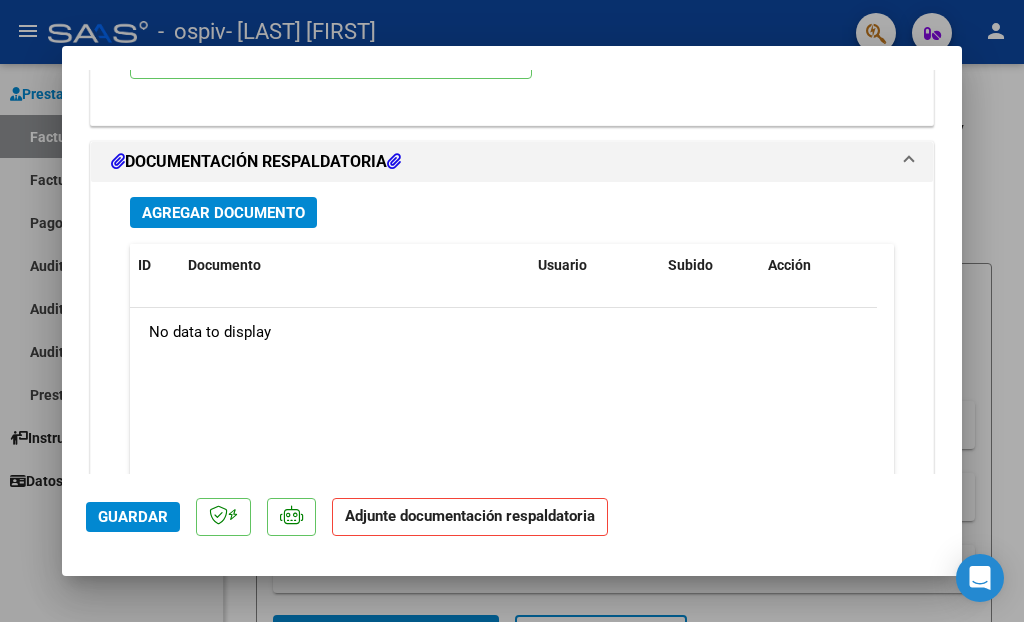 click on "Agregar Documento" at bounding box center [223, 213] 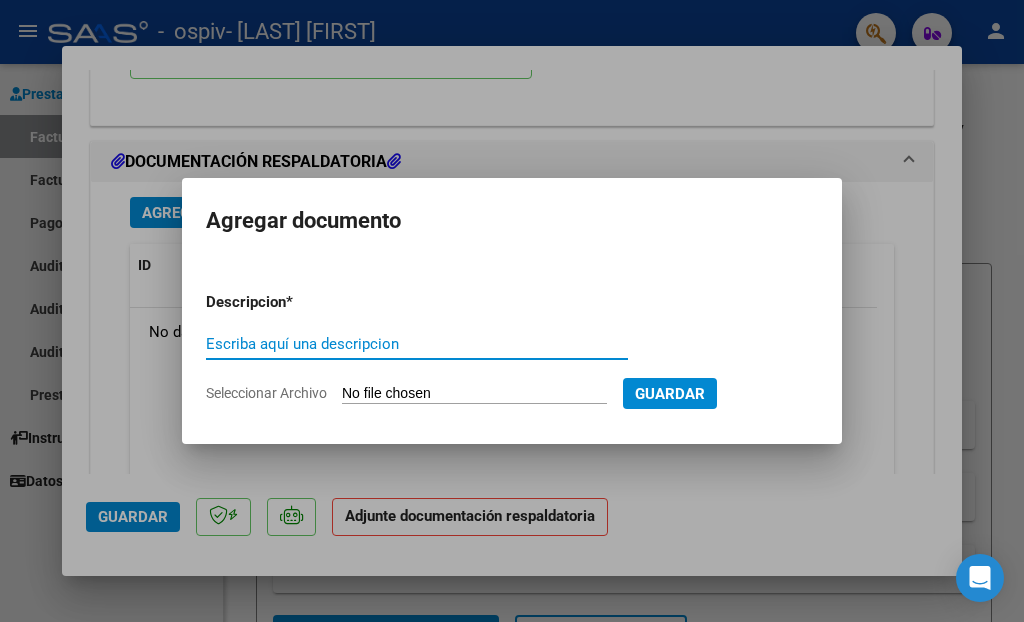 click on "Escriba aquí una descripcion" at bounding box center [417, 344] 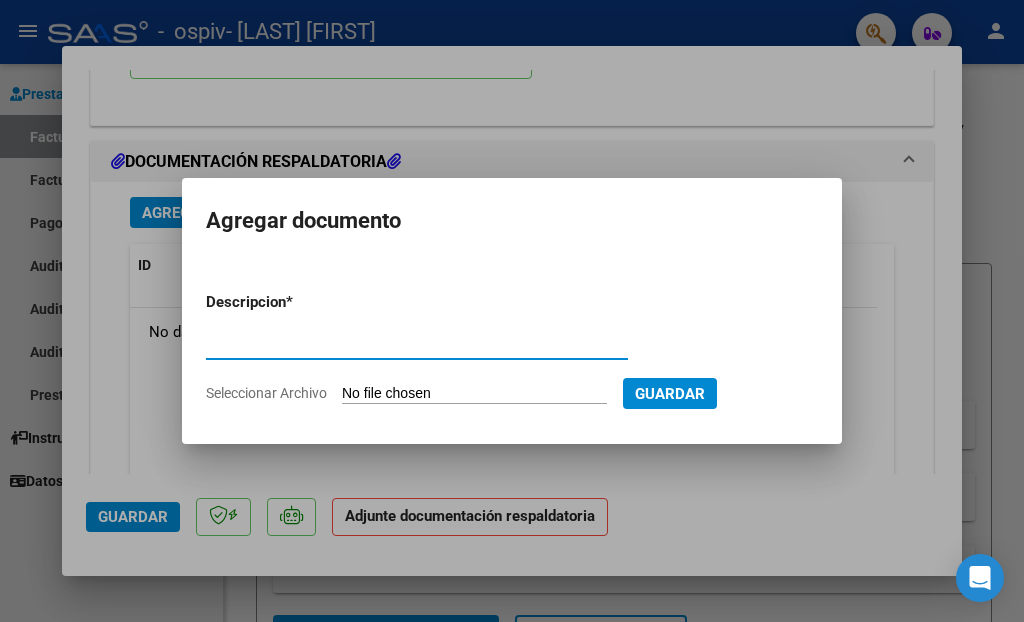 type on "AUTORIZACION" 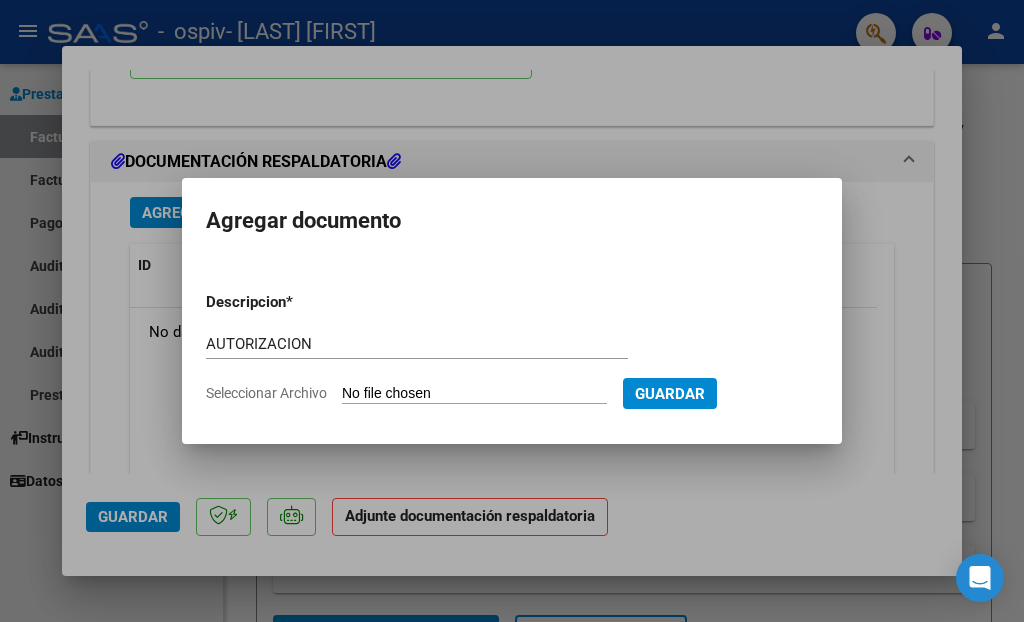 click on "Seleccionar Archivo" at bounding box center (474, 394) 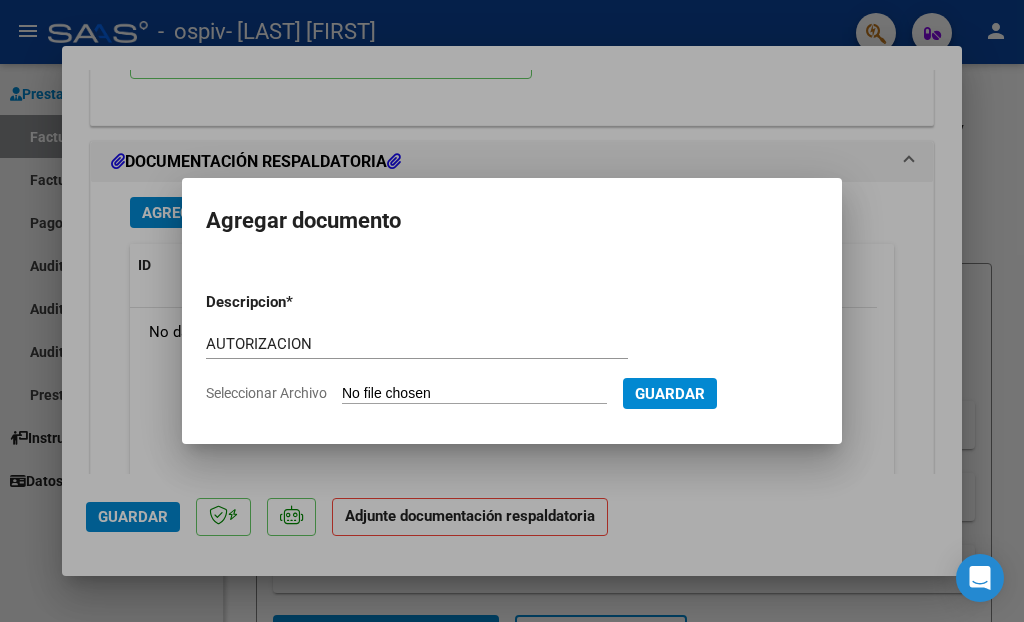 type on "C:\fakepath\[LAST] [FIRST] SAIE 2025.pdf" 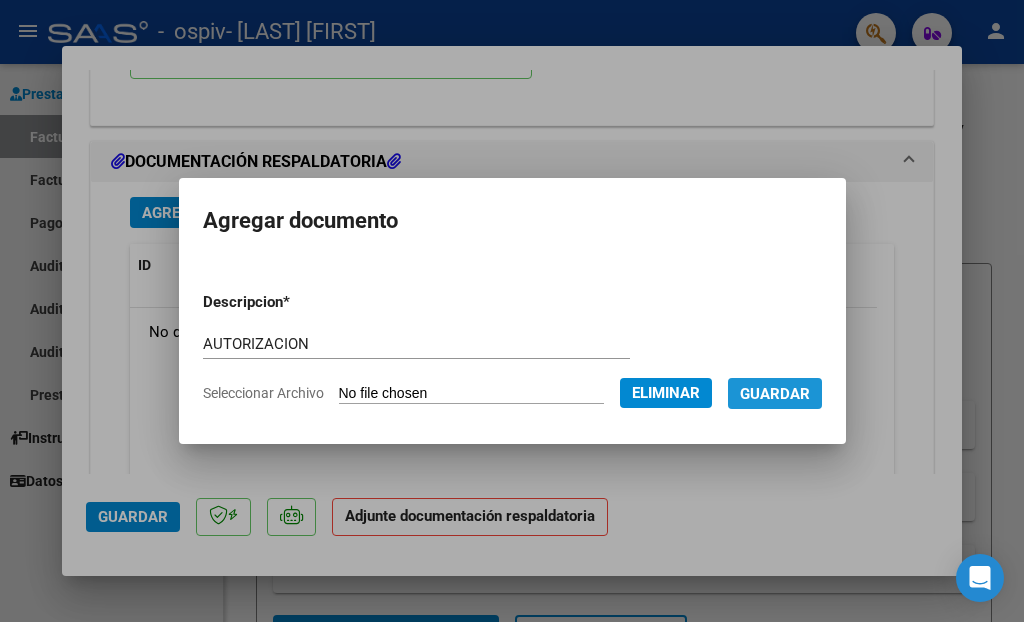 click on "Guardar" at bounding box center (775, 393) 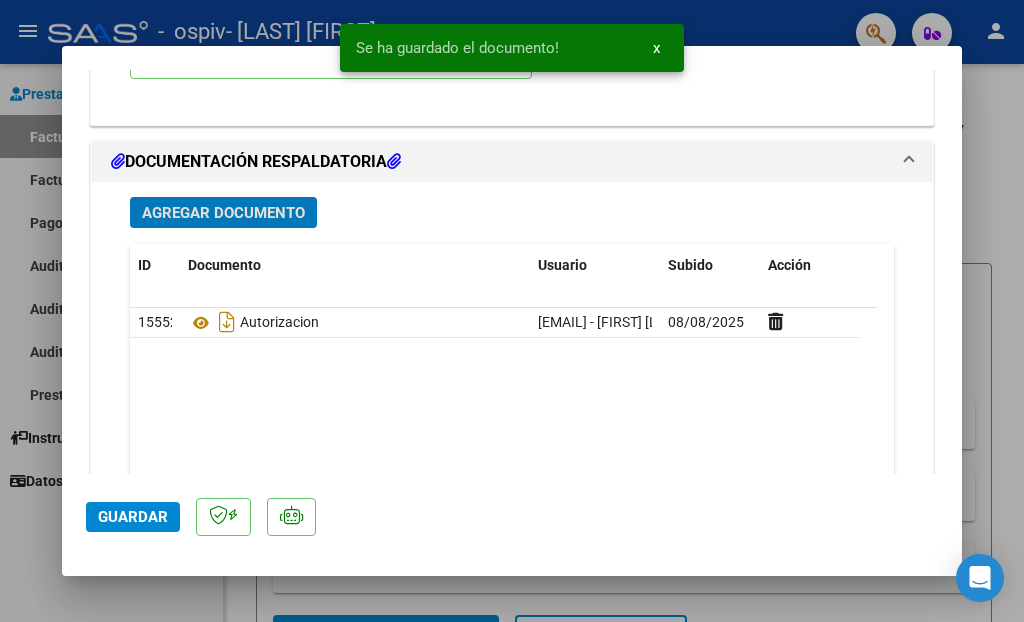 click on "Agregar Documento" at bounding box center (223, 213) 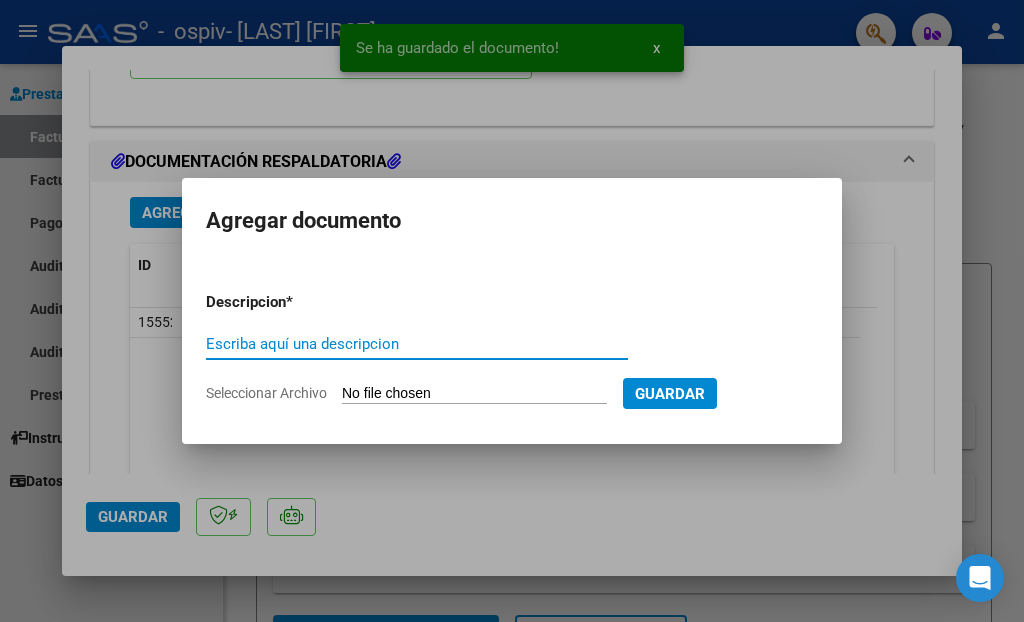 click on "Escriba aquí una descripcion" at bounding box center [417, 344] 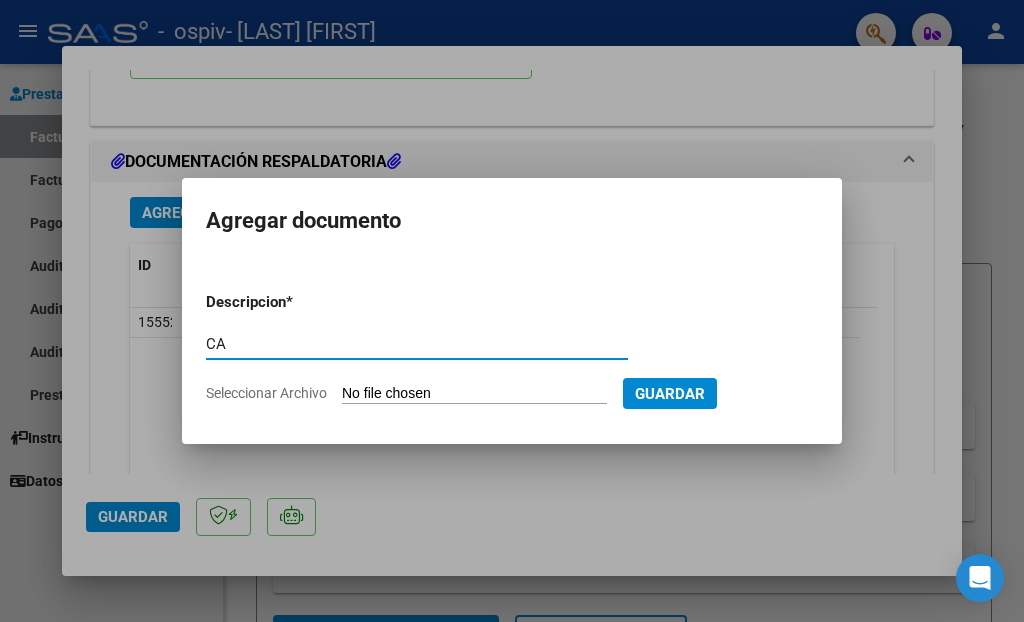 type on "C" 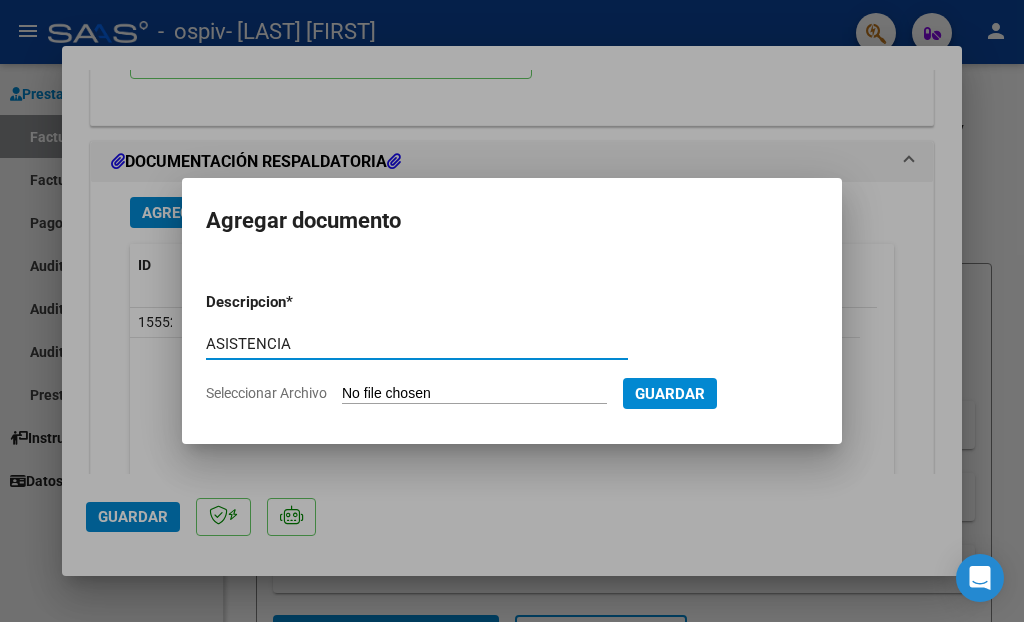 type on "ASISTENCIA" 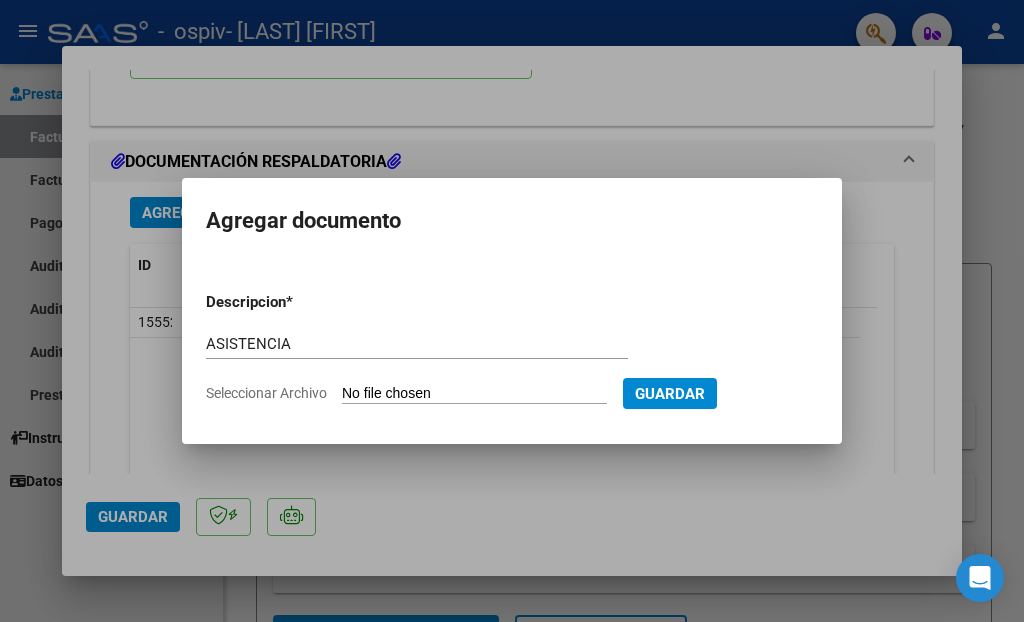 type on "C:\fakepath\[LAST].pdf" 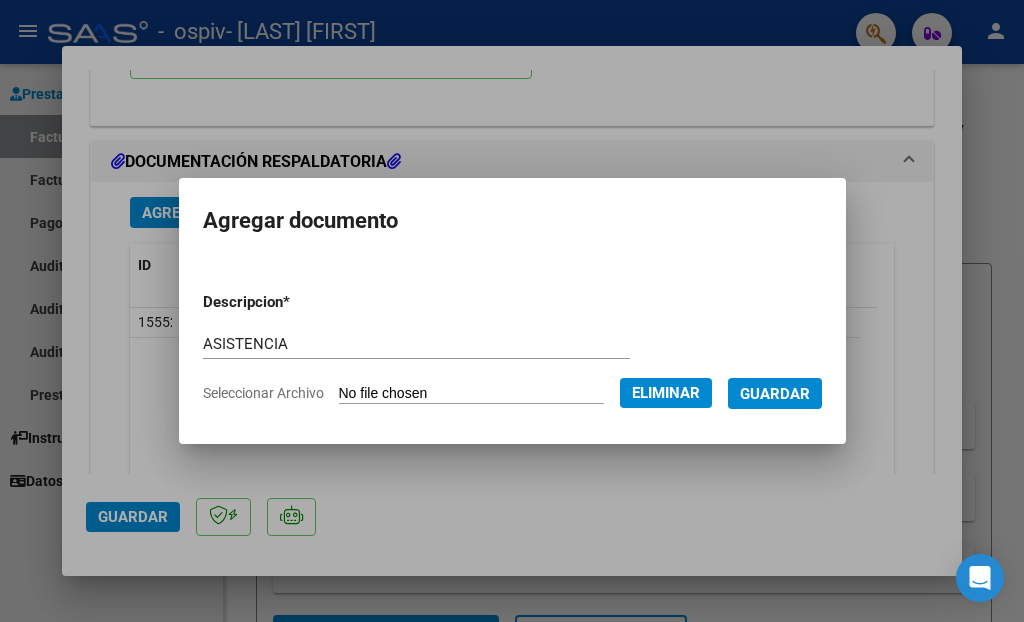 click on "Guardar" at bounding box center (775, 393) 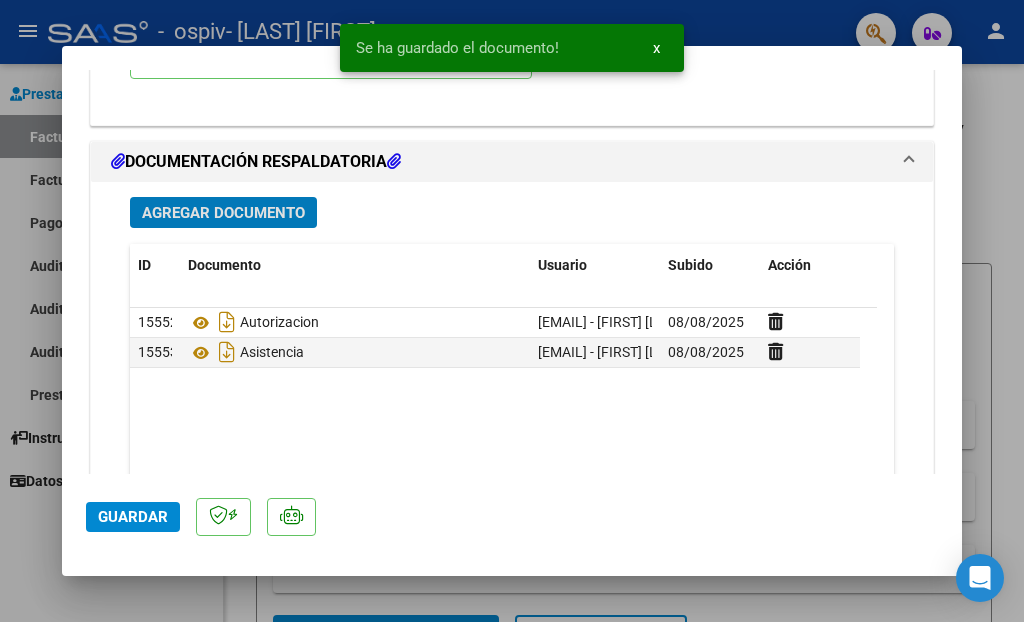 click on "Guardar" 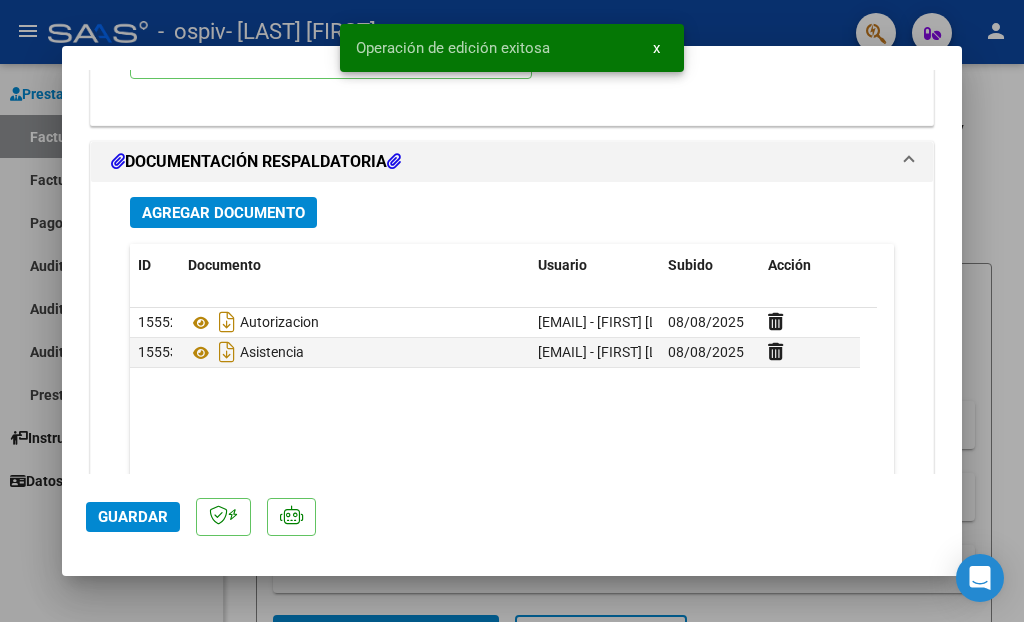 click at bounding box center (512, 311) 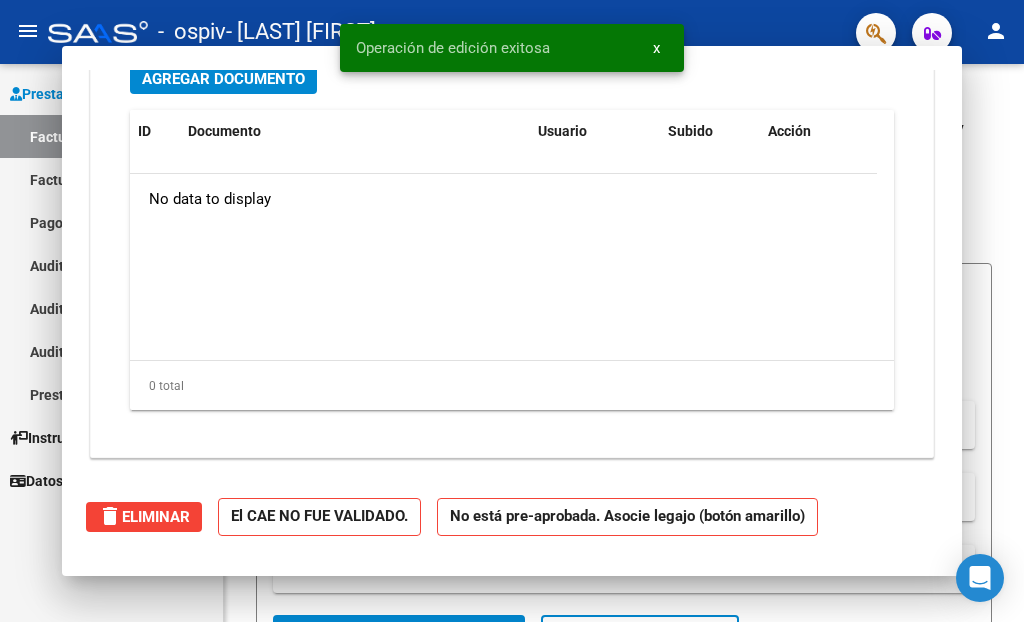 scroll, scrollTop: 0, scrollLeft: 0, axis: both 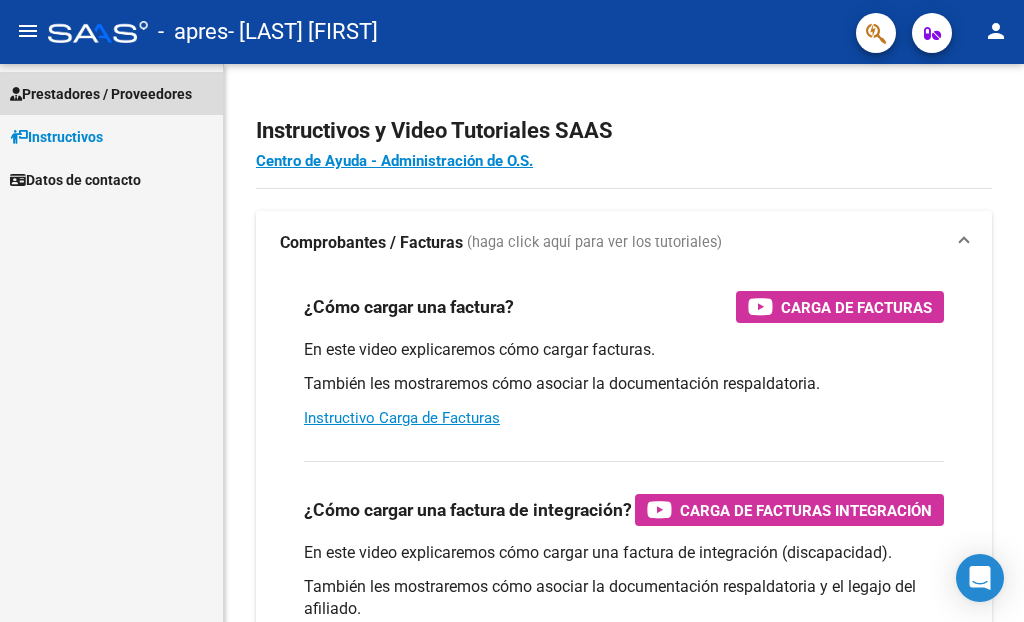click on "Prestadores / Proveedores" at bounding box center (111, 93) 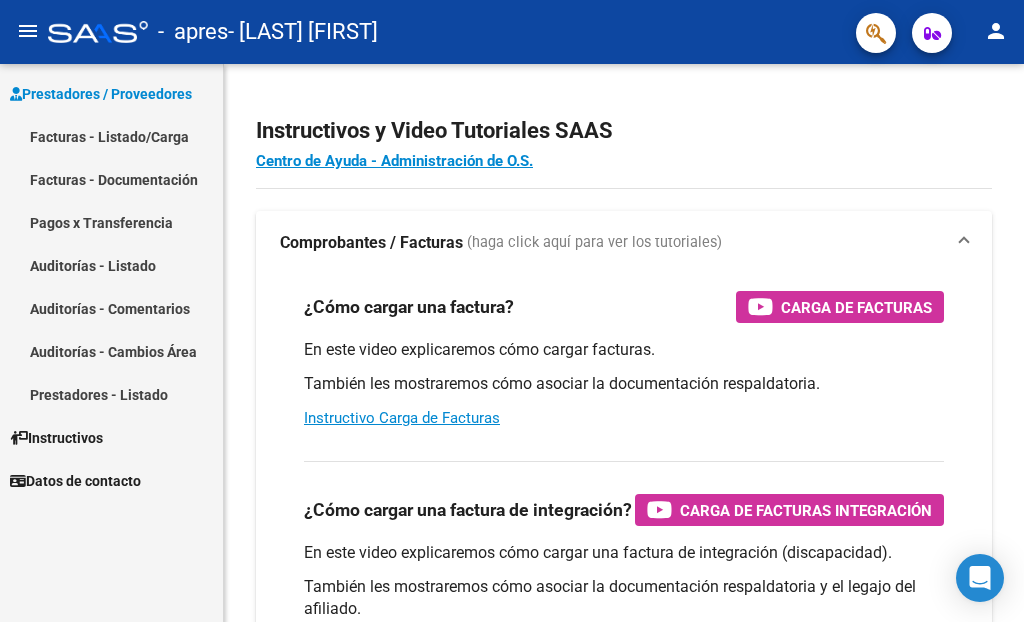 click on "Facturas - Listado/Carga" at bounding box center [111, 136] 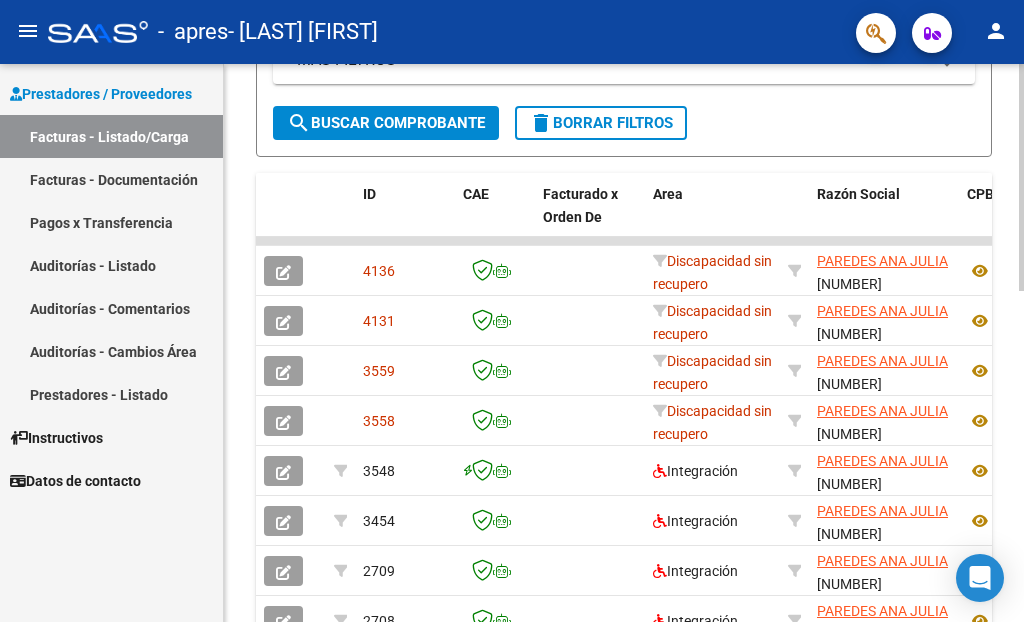 scroll, scrollTop: 623, scrollLeft: 0, axis: vertical 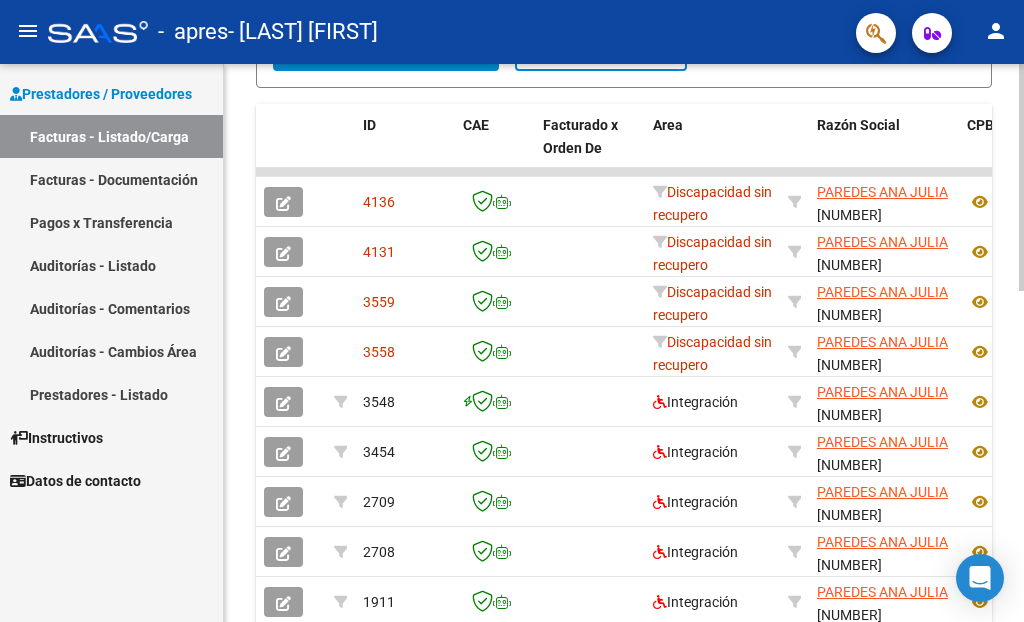 click on "Video tutorial   PRESTADORES -> Listado de CPBTs Emitidos por Prestadores / Proveedores (alt+q)   Cargar Comprobante
cloud_download  CSV  cloud_download  EXCEL  cloud_download  Estandar   Descarga Masiva
Filtros Id Area Area Todos Confirmado   Mostrar totalizadores   FILTROS DEL COMPROBANTE  Comprobante Tipo Comprobante Tipo Start date – End date Fec. Comprobante Desde / Hasta Días Emisión Desde(cant. días) Días Emisión Hasta(cant. días) CUIT / Razón Social Pto. Venta Nro. Comprobante Código SSS CAE Válido CAE Válido Todos Cargado Módulo Hosp. Todos Tiene facturacion Apócrifa Hospital Refes  FILTROS DE INTEGRACION  Período De Prestación Campos del Archivo de Rendición Devuelto x SSS (dr_envio) Todos Rendido x SSS (dr_envio) Tipo de Registro Tipo de Registro Período Presentación Período Presentación Campos del Legajo Asociado (preaprobación) Afiliado Legajo (cuil/nombre) Todos Solo facturas preaprobadas  MAS FILTROS  Todos Con Doc. Respaldatoria Todos Con Trazabilidad Todos – – 1" 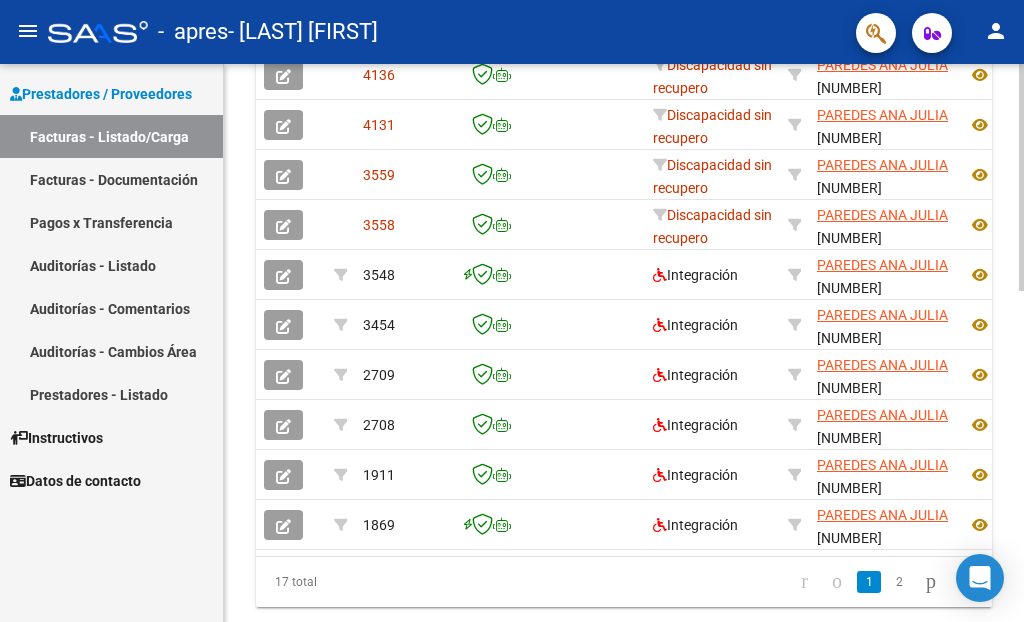 scroll, scrollTop: 758, scrollLeft: 0, axis: vertical 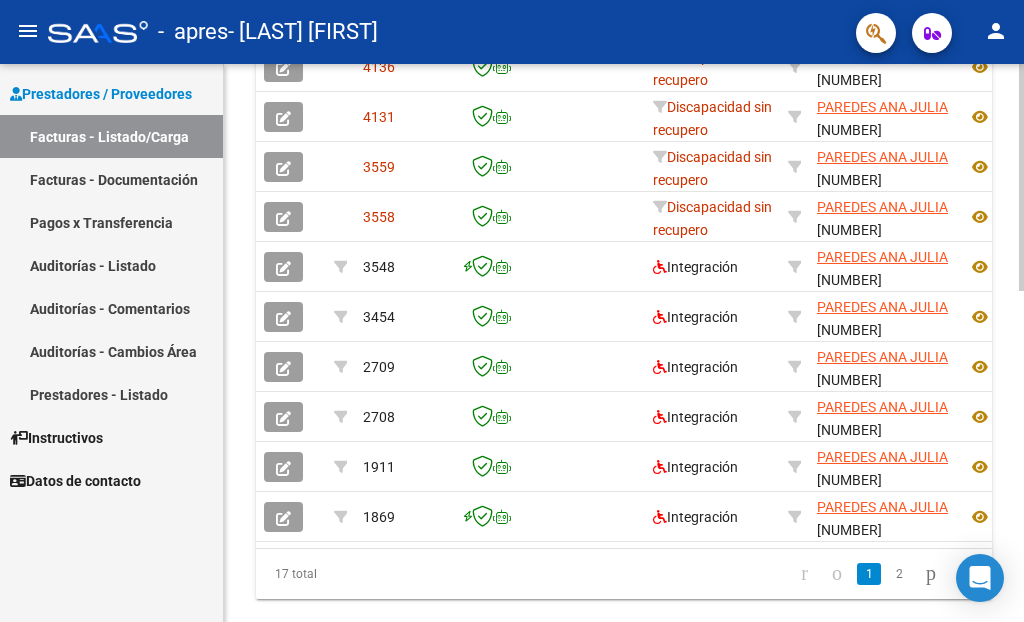 click 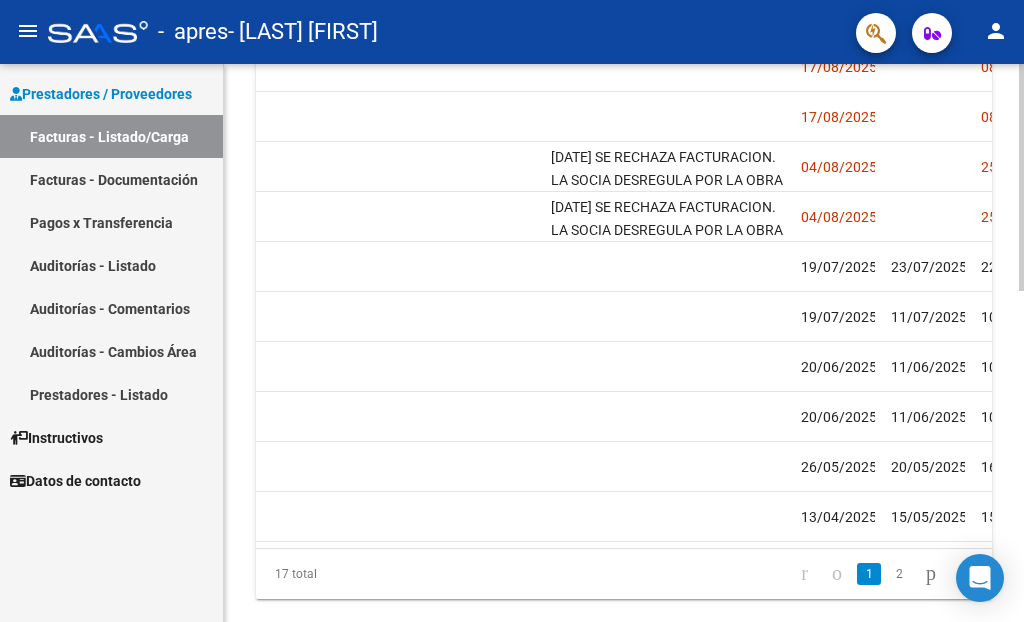 scroll, scrollTop: 0, scrollLeft: 2923, axis: horizontal 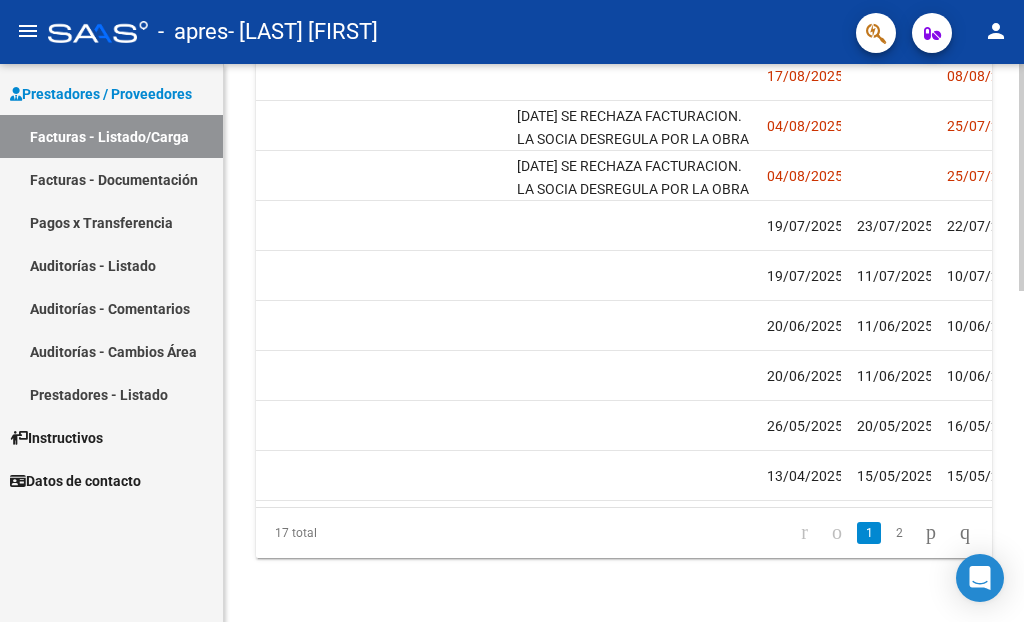 click on "menu -   apres   - PAREDES ANA JULIA person    Prestadores / Proveedores Facturas - Listado/Carga Facturas - Documentación Pagos x Transferencia Auditorías - Listado Auditorías - Comentarios Auditorías - Cambios Área Prestadores - Listado    Instructivos    Datos de contacto  Video tutorial   PRESTADORES -> Listado de CPBTs Emitidos por Prestadores / Proveedores (alt+q)   Cargar Comprobante
cloud_download  CSV  cloud_download  EXCEL  cloud_download  Estandar   Descarga Masiva
Filtros Id Area Area Todos Confirmado   Mostrar totalizadores   FILTROS DEL COMPROBANTE  Comprobante Tipo Comprobante Tipo Start date – End date Fec. Comprobante Desde / Hasta Días Emisión Desde(cant. días) Días Emisión Hasta(cant. días) CUIT / Razón Social Pto. Venta Nro. Comprobante Código SSS CAE Válido CAE Válido Todos Cargado Módulo Hosp. Todos Tiene facturacion Apócrifa Hospital Refes  FILTROS DE INTEGRACION  Período De Prestación Campos del Archivo de Rendición Devuelto x SSS (dr_envio) Todos Op" at bounding box center [512, 311] 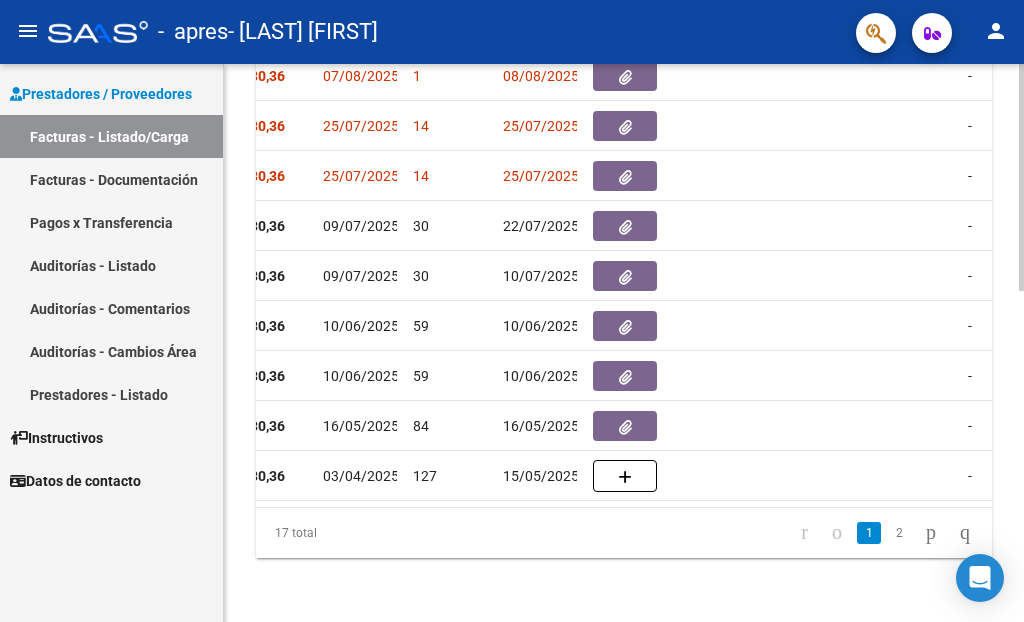 scroll, scrollTop: 0, scrollLeft: 0, axis: both 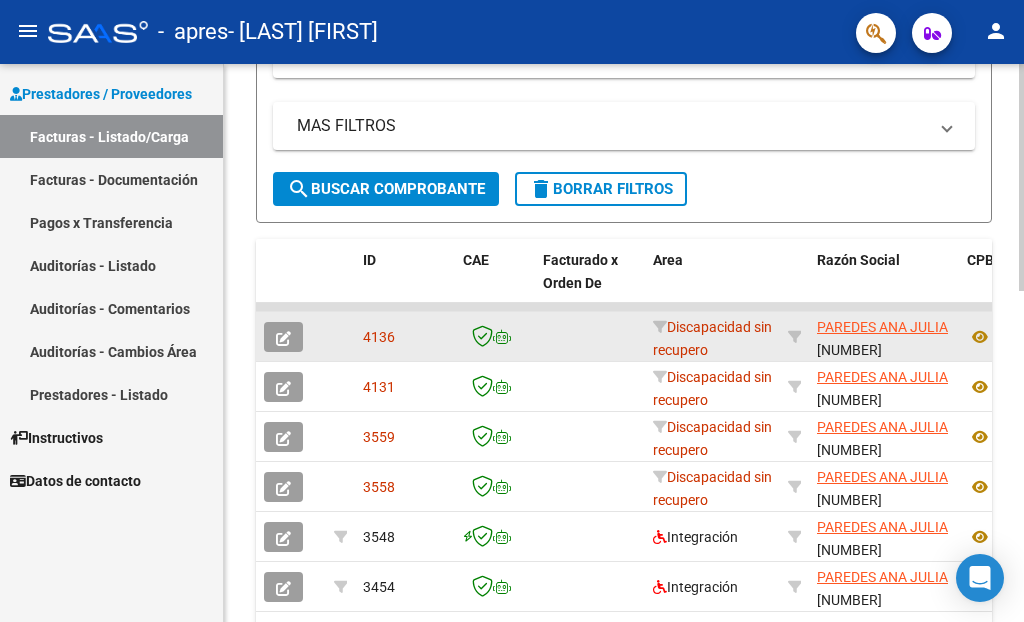 click 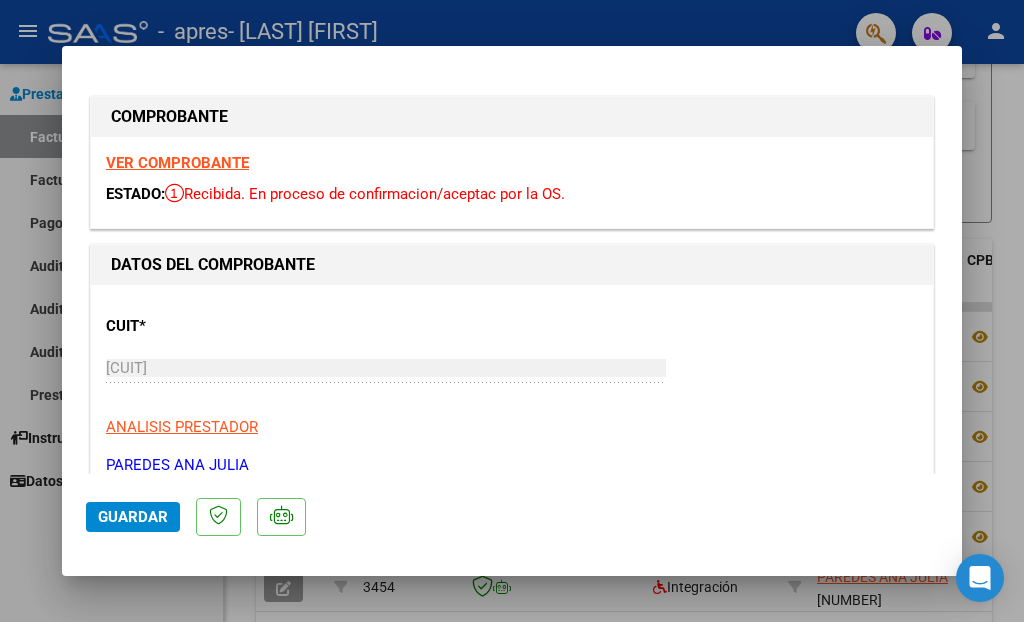 scroll, scrollTop: 353, scrollLeft: 0, axis: vertical 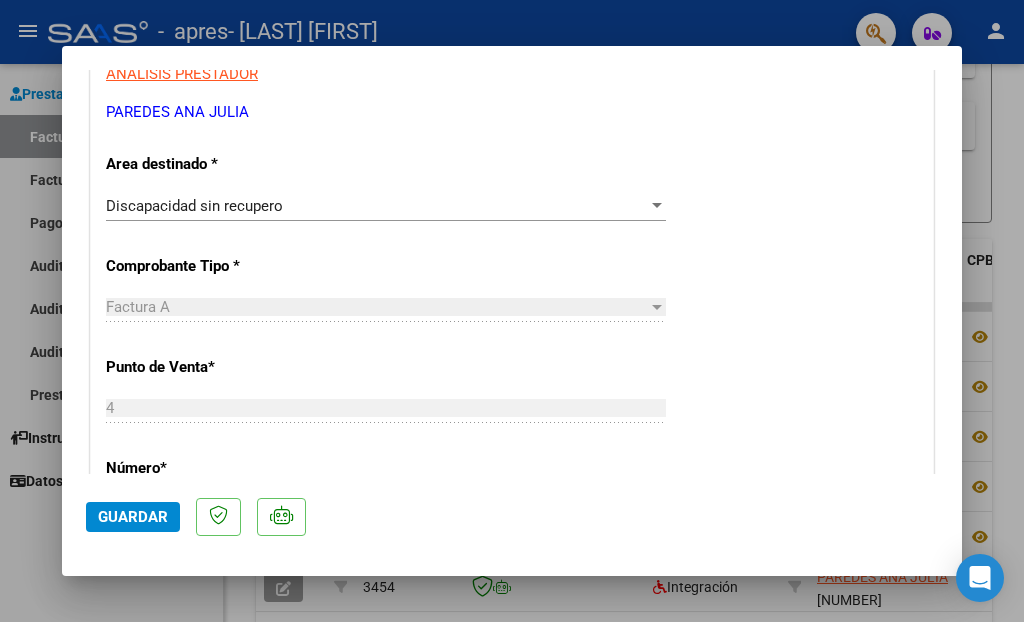click on "Discapacidad sin recupero" at bounding box center [377, 206] 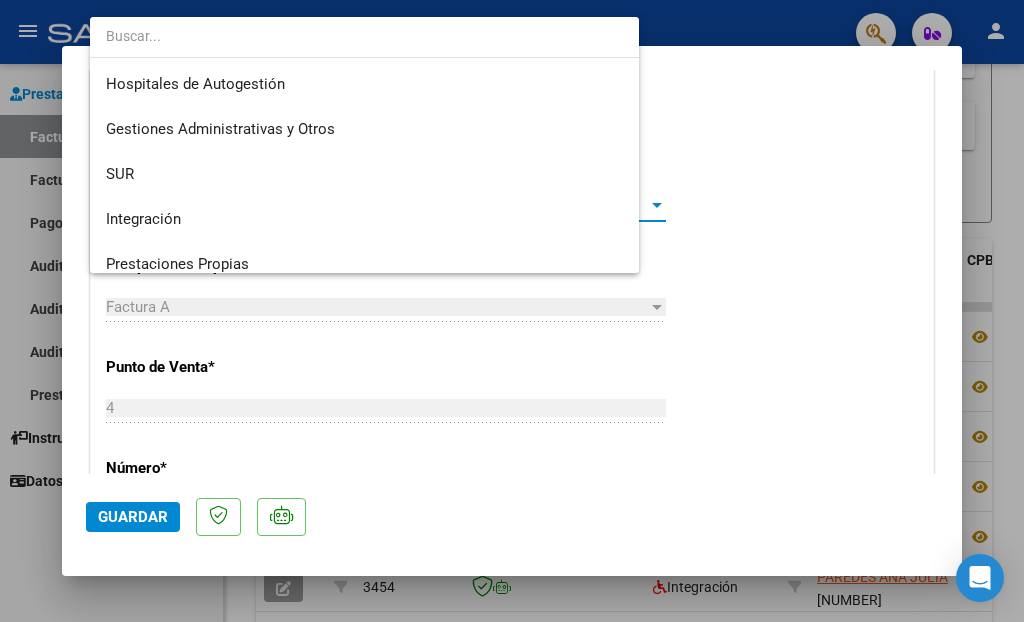 scroll, scrollTop: 193, scrollLeft: 0, axis: vertical 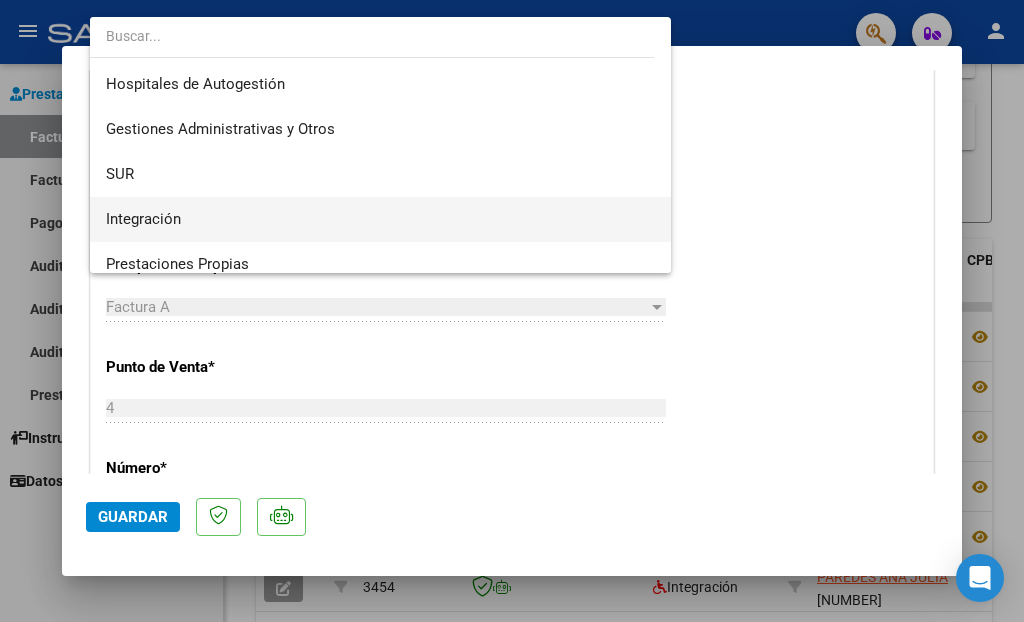 click on "Integración" at bounding box center [380, 219] 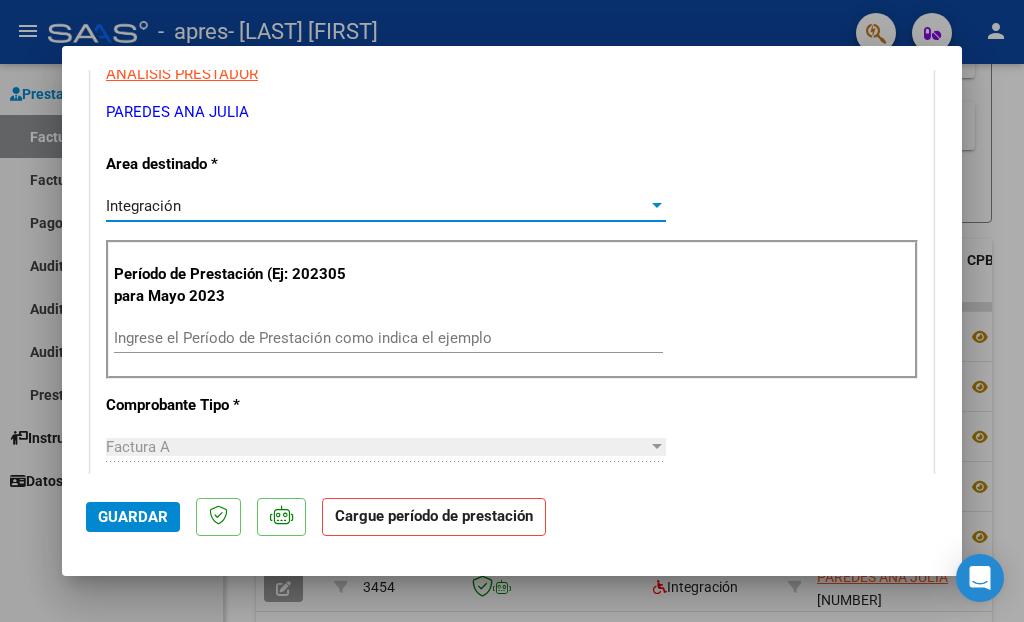 click on "Ingrese el Período de Prestación como indica el ejemplo" at bounding box center (388, 338) 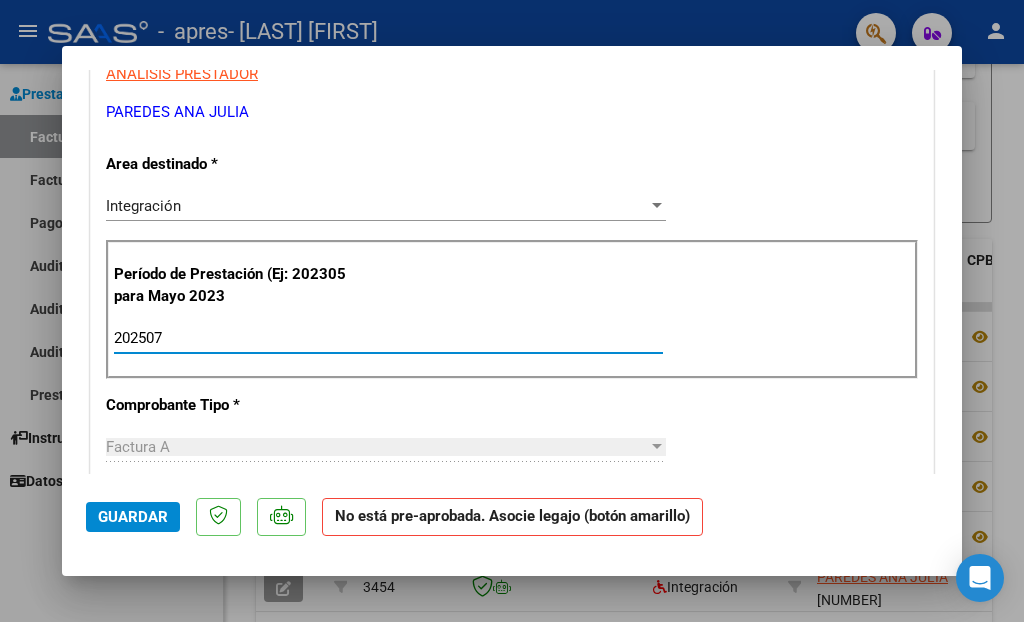 type on "202507" 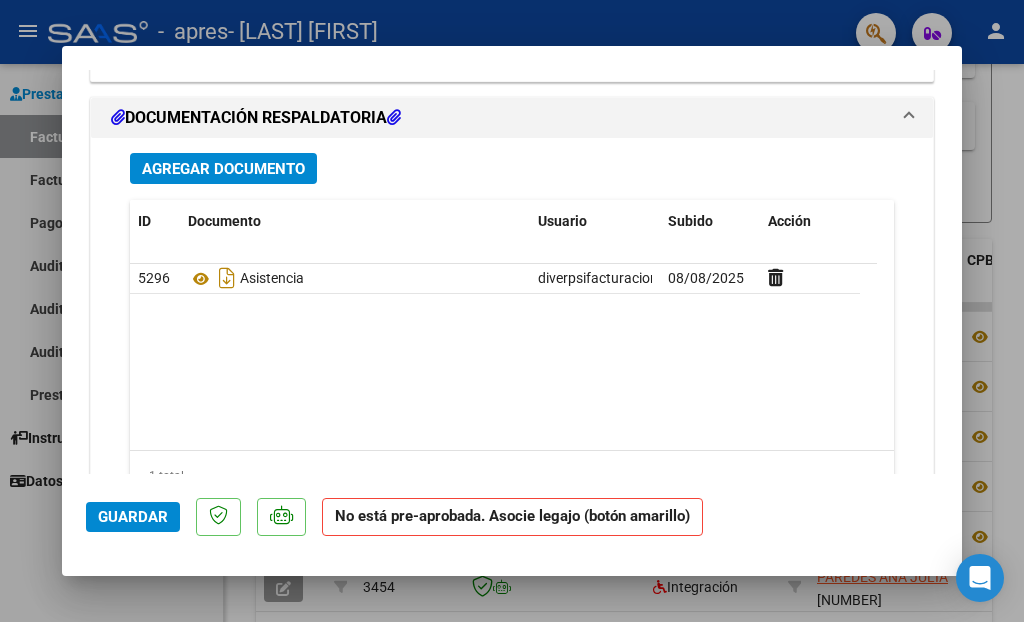 scroll, scrollTop: 1787, scrollLeft: 0, axis: vertical 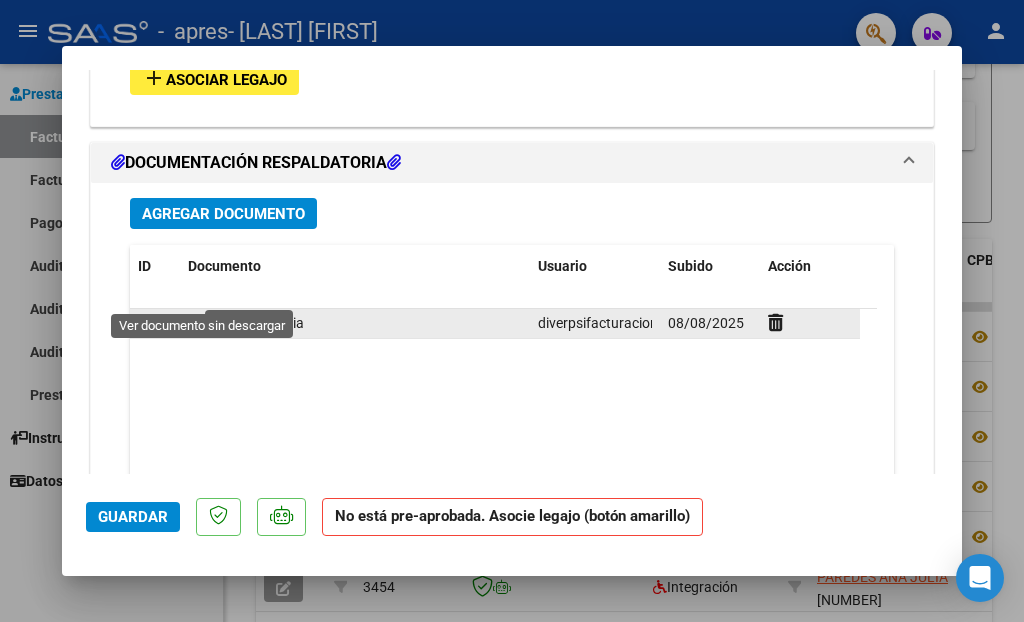 click 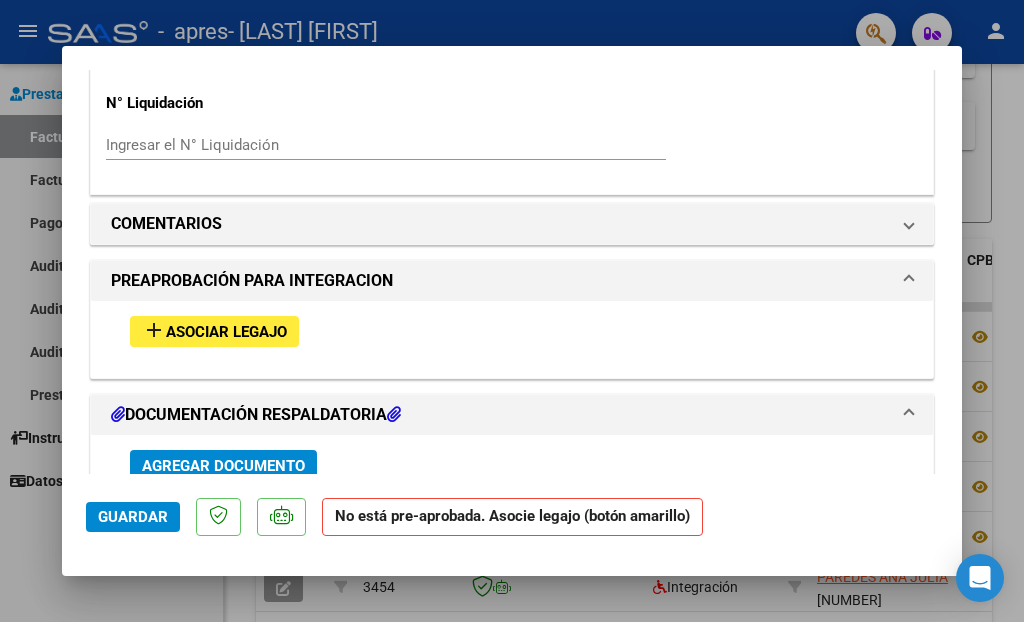 scroll, scrollTop: 1529, scrollLeft: 0, axis: vertical 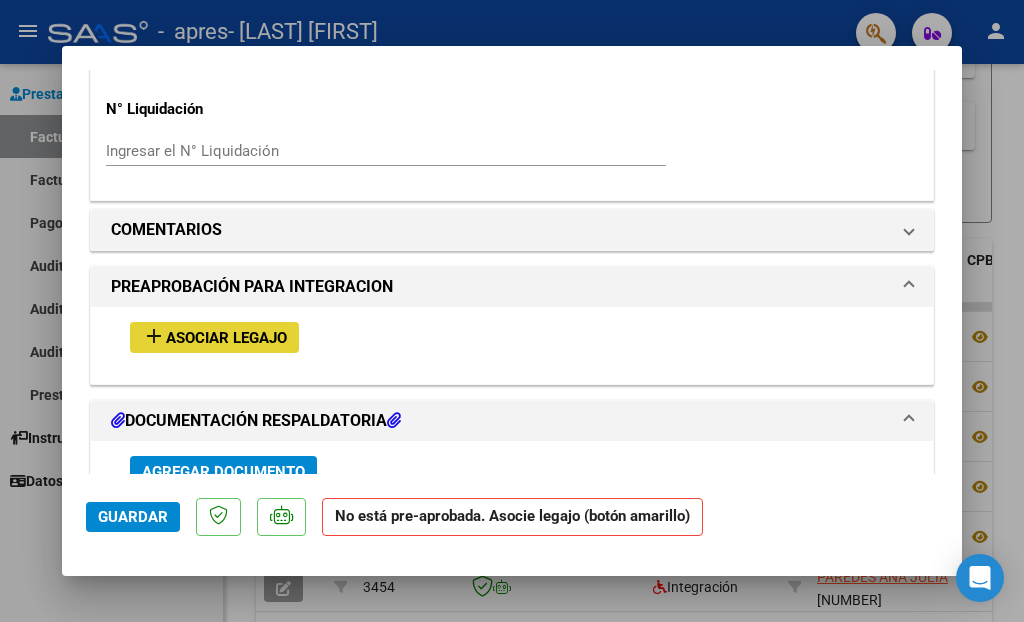 click on "Asociar Legajo" at bounding box center (226, 338) 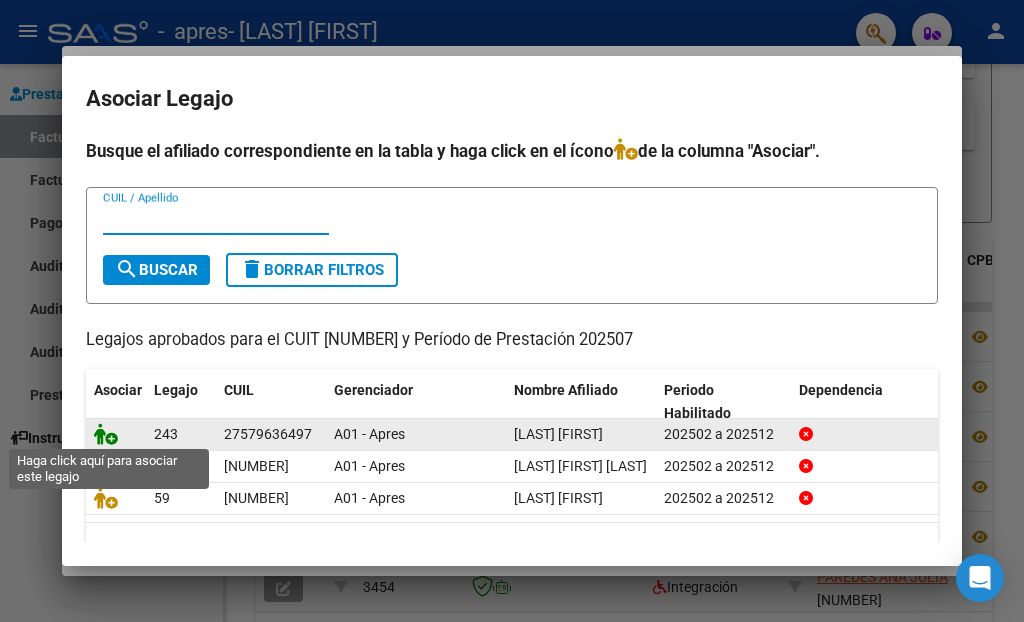 click 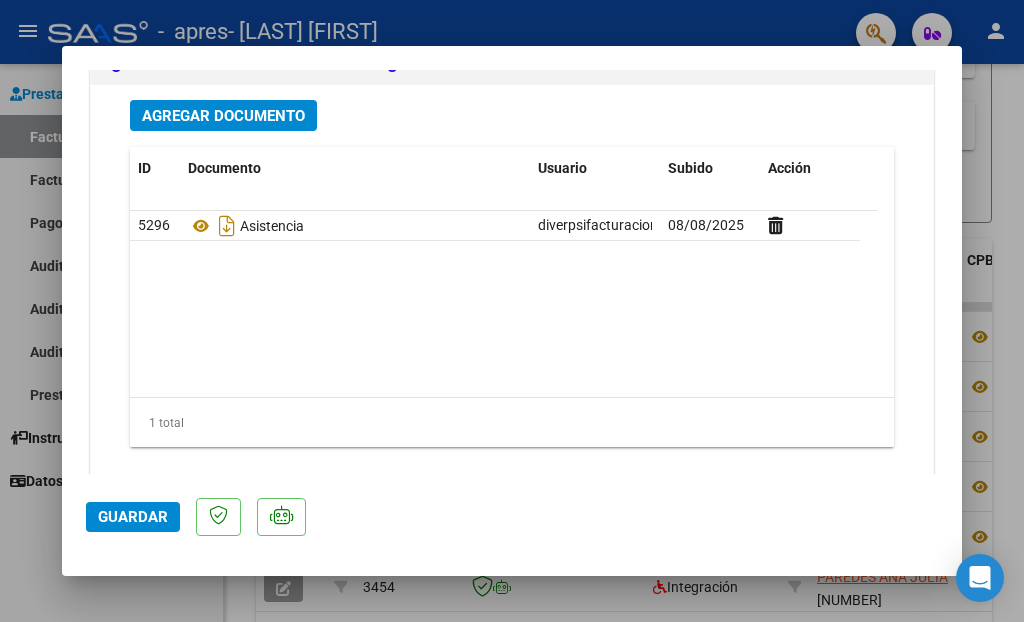 scroll, scrollTop: 2203, scrollLeft: 0, axis: vertical 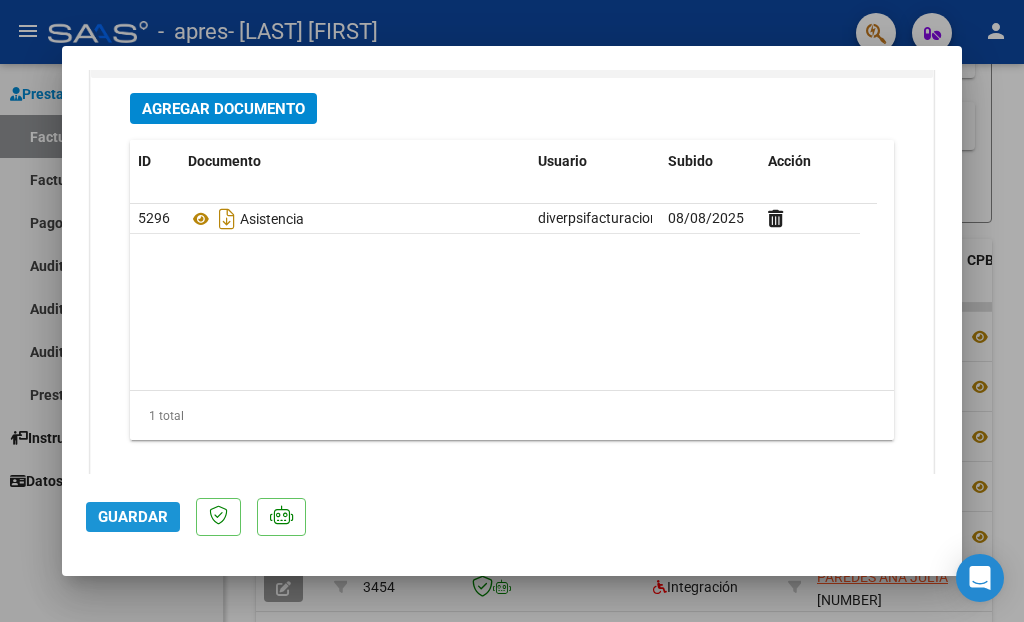 click on "Guardar" 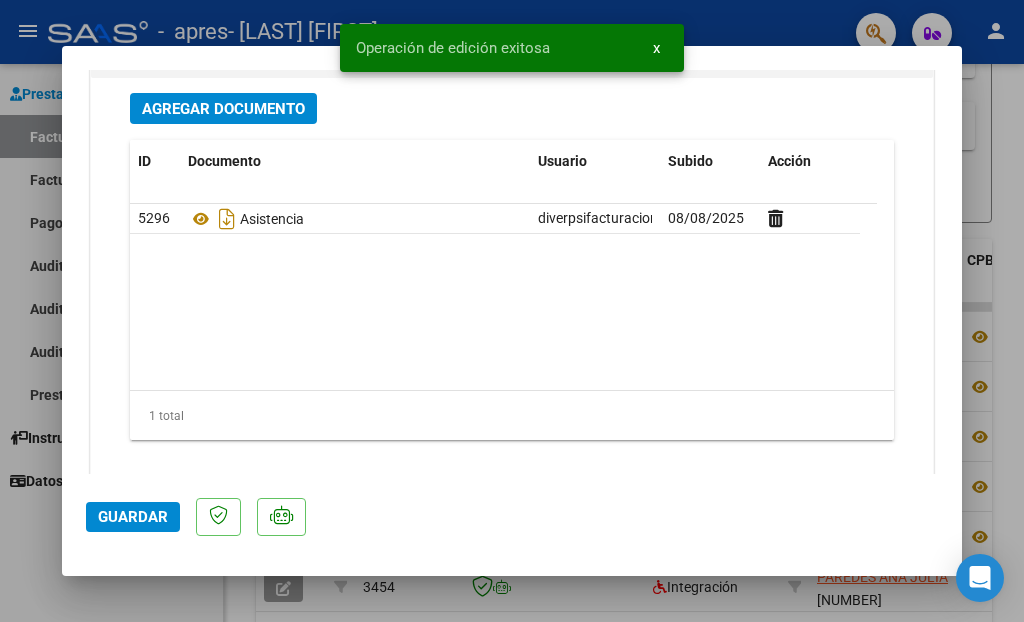 click at bounding box center (512, 311) 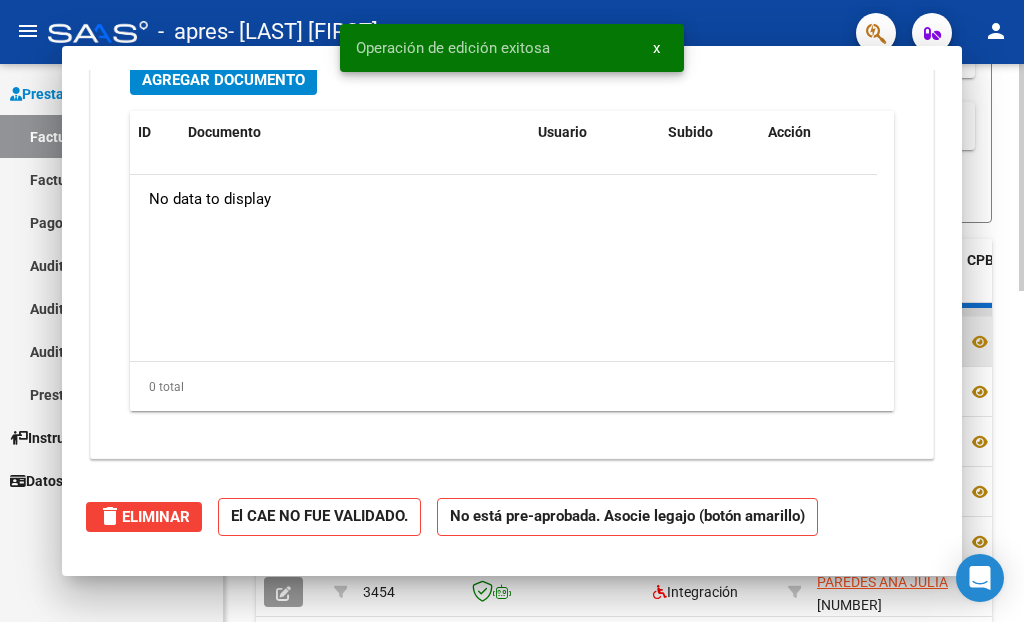 scroll, scrollTop: 0, scrollLeft: 0, axis: both 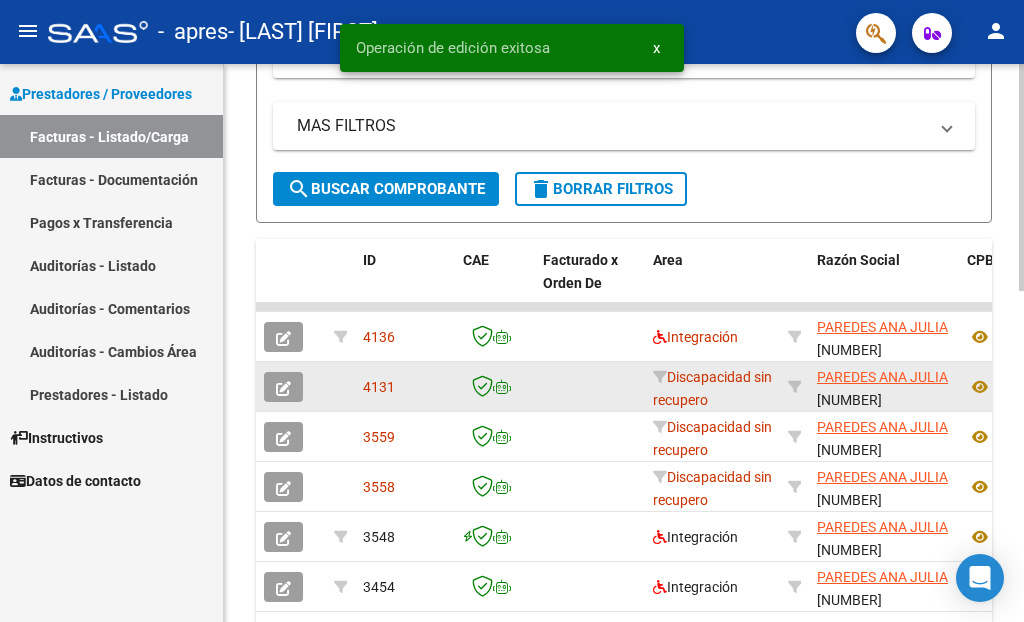click 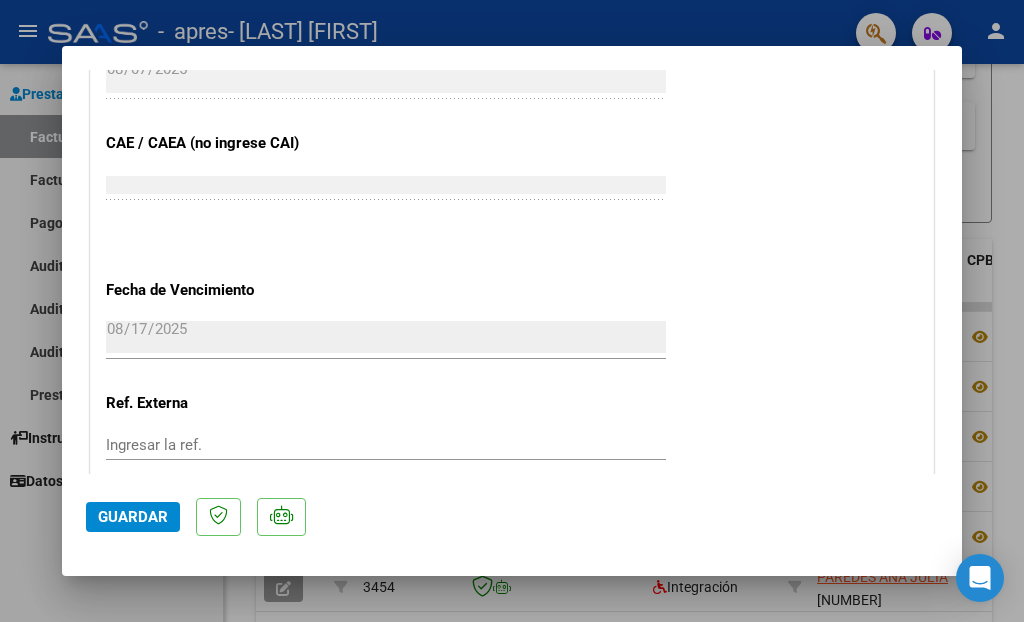 scroll, scrollTop: 1414, scrollLeft: 0, axis: vertical 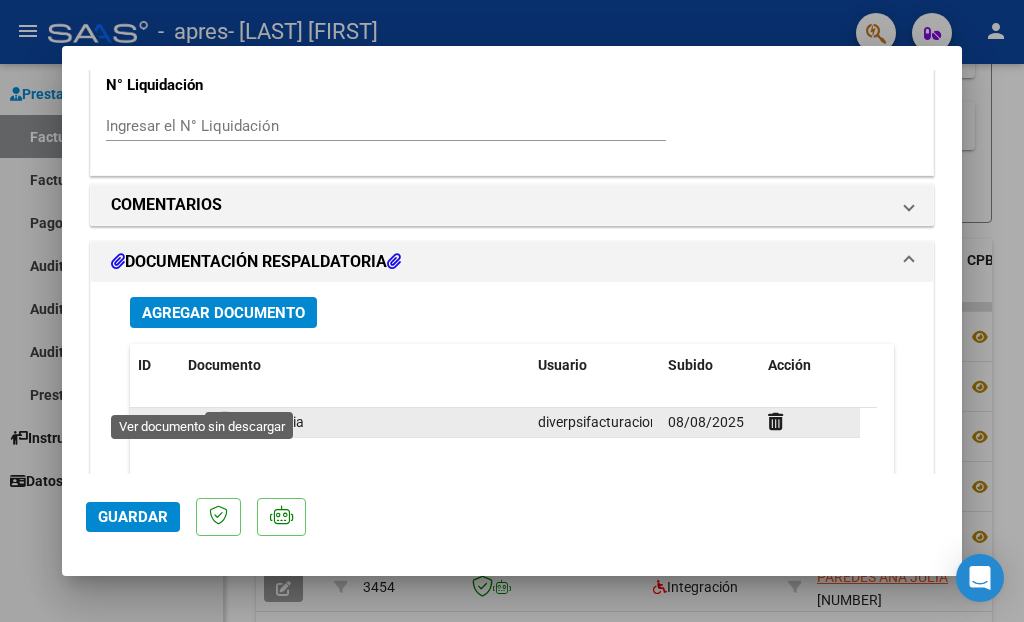 click 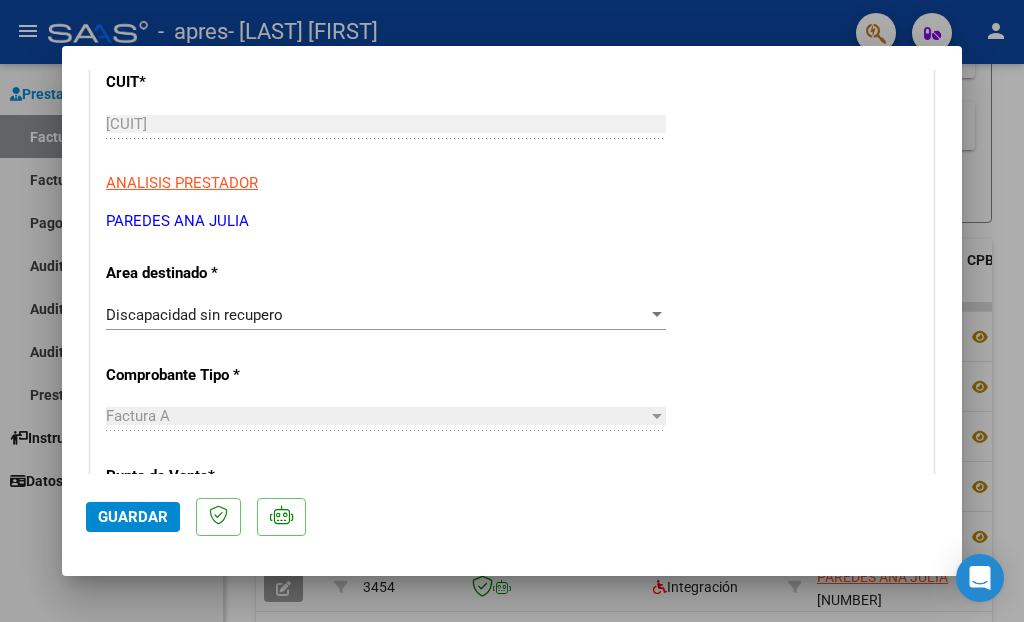 scroll, scrollTop: 266, scrollLeft: 0, axis: vertical 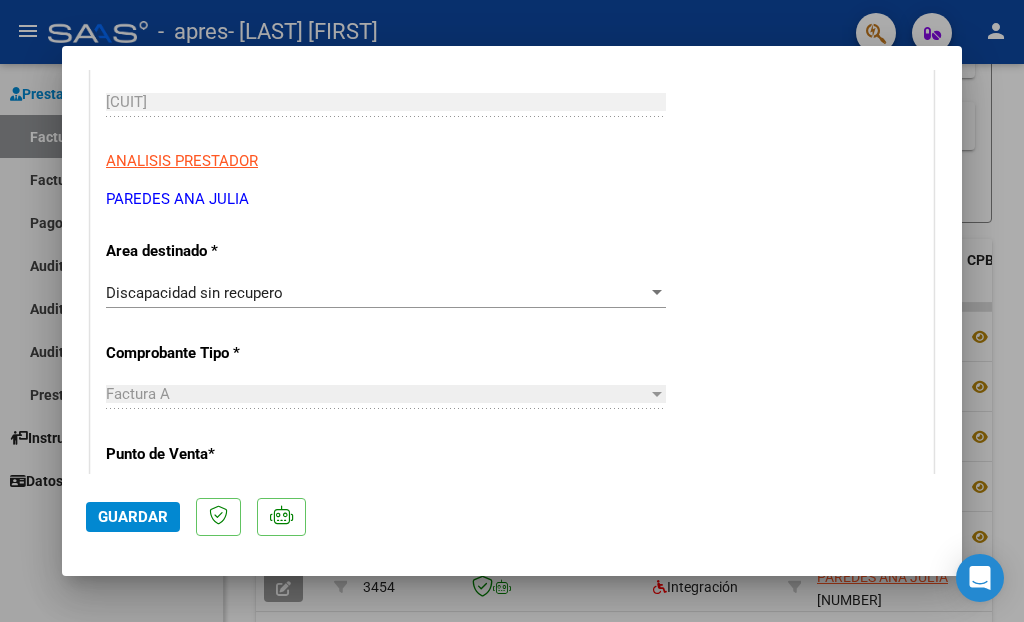 click on "Discapacidad sin recupero" at bounding box center [377, 293] 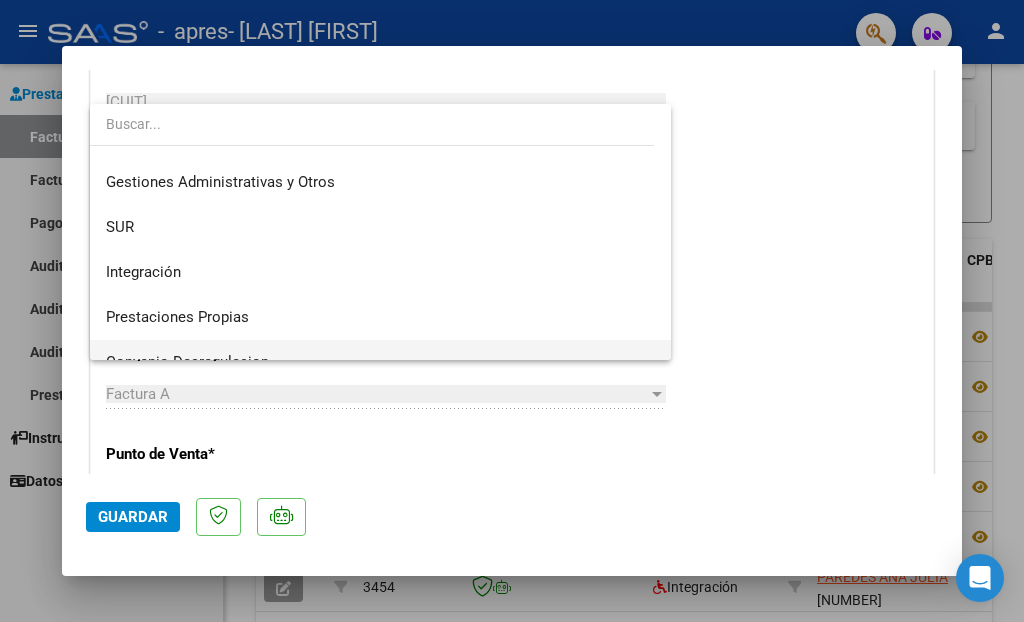 scroll, scrollTop: 0, scrollLeft: 0, axis: both 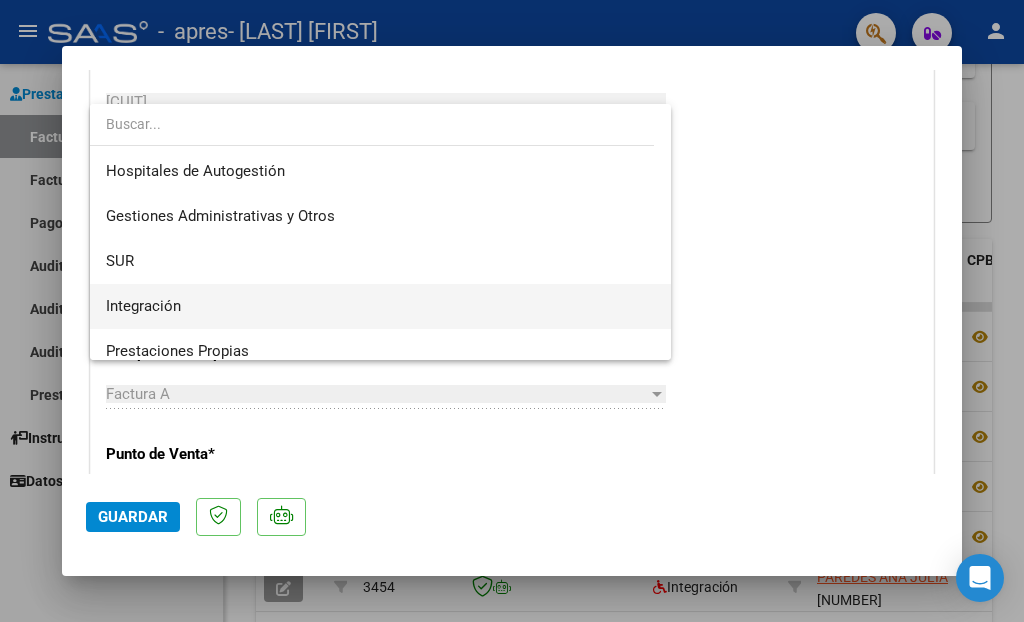 click on "Integración" at bounding box center (380, 306) 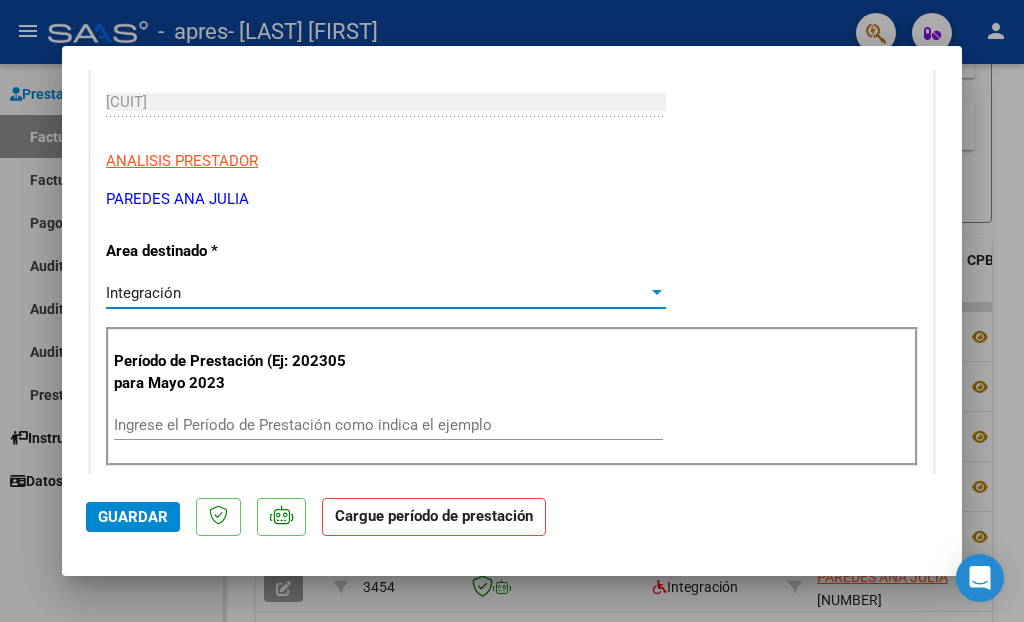 click on "Ingrese el Período de Prestación como indica el ejemplo" at bounding box center [388, 425] 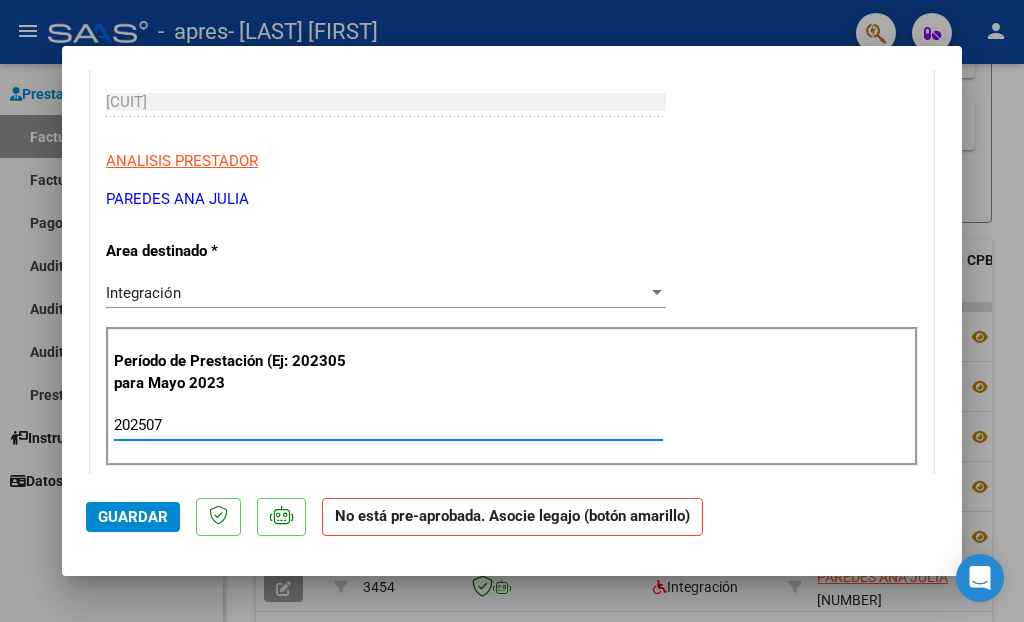 type on "202507" 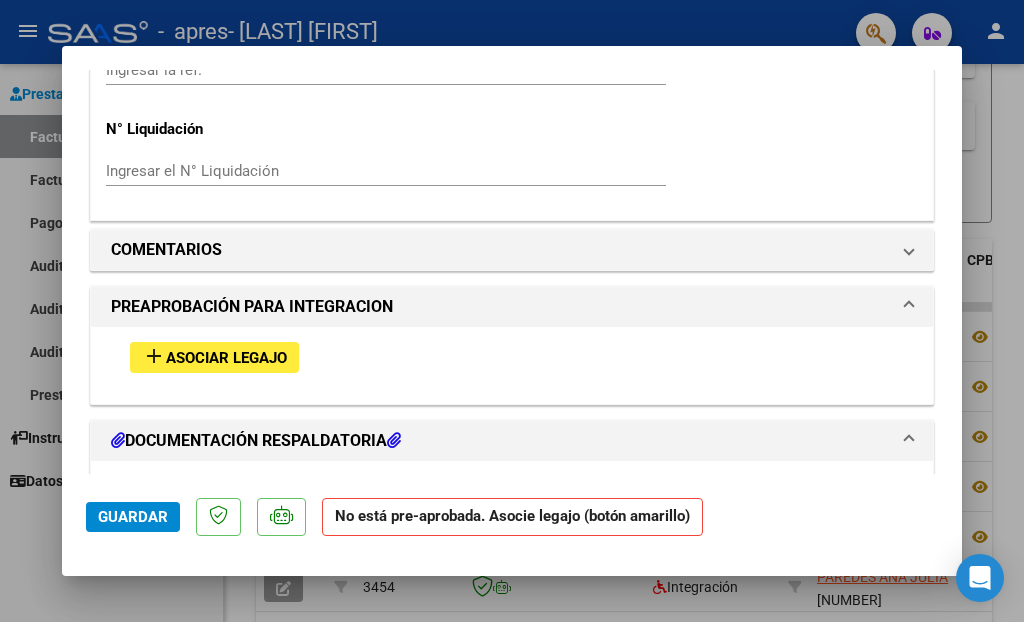 scroll, scrollTop: 1515, scrollLeft: 0, axis: vertical 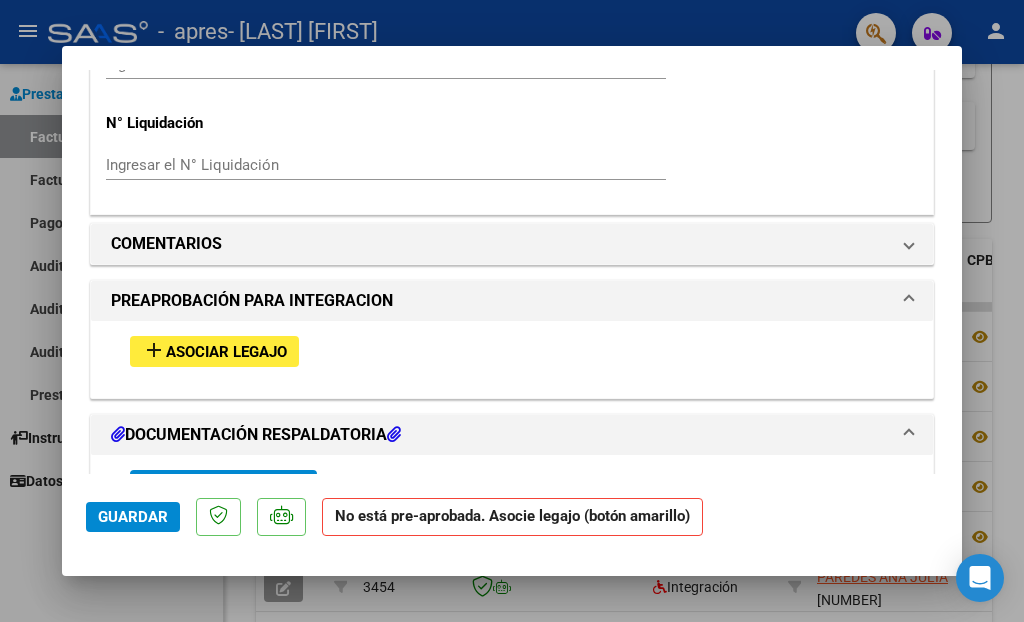 click on "Asociar Legajo" at bounding box center [226, 352] 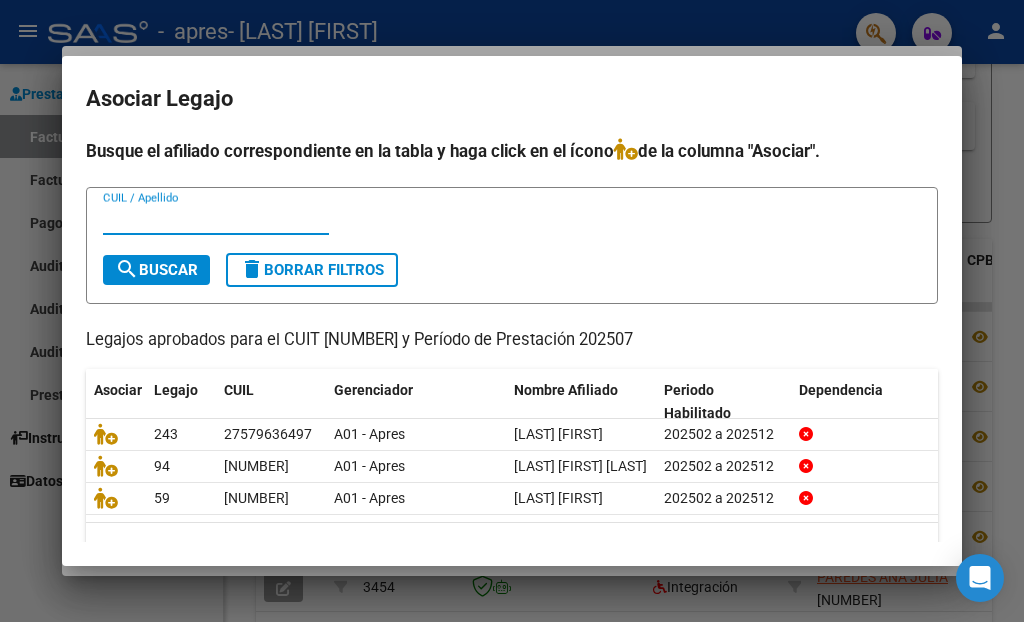 scroll, scrollTop: 97, scrollLeft: 0, axis: vertical 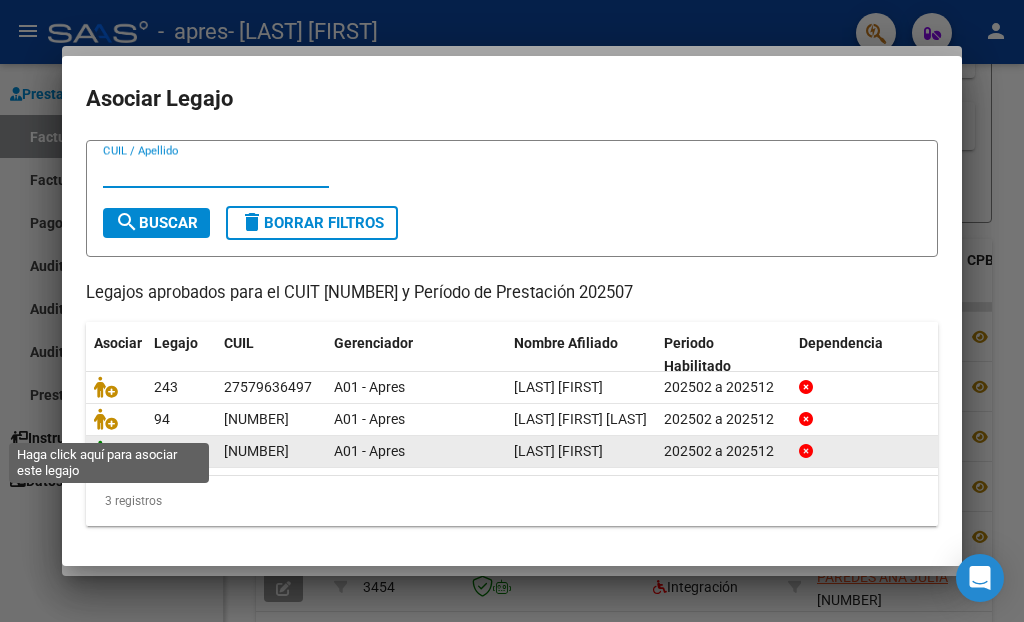 click 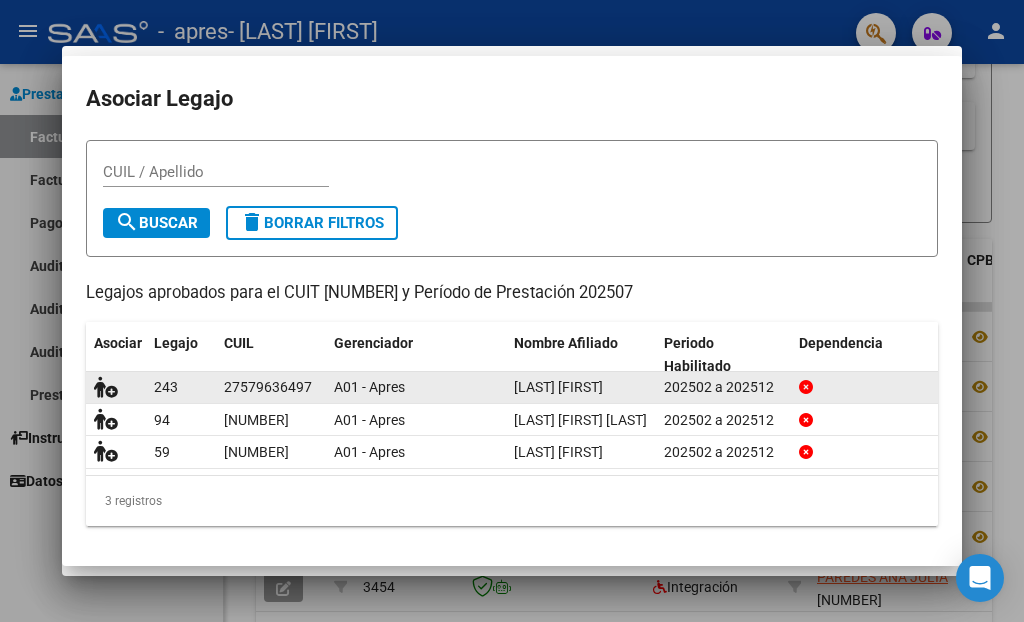 scroll, scrollTop: 1568, scrollLeft: 0, axis: vertical 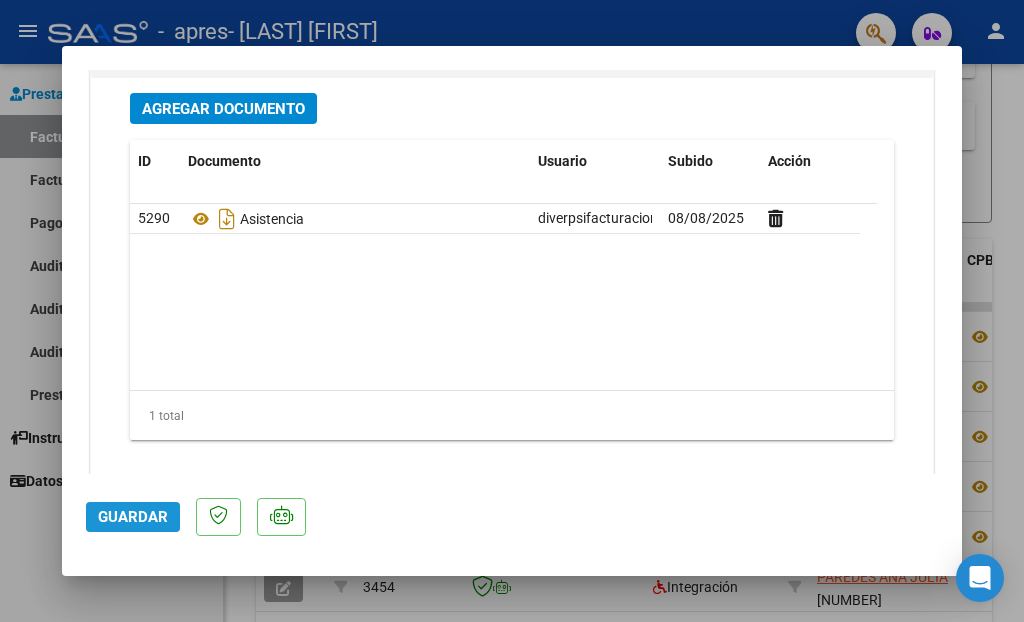click on "Guardar" 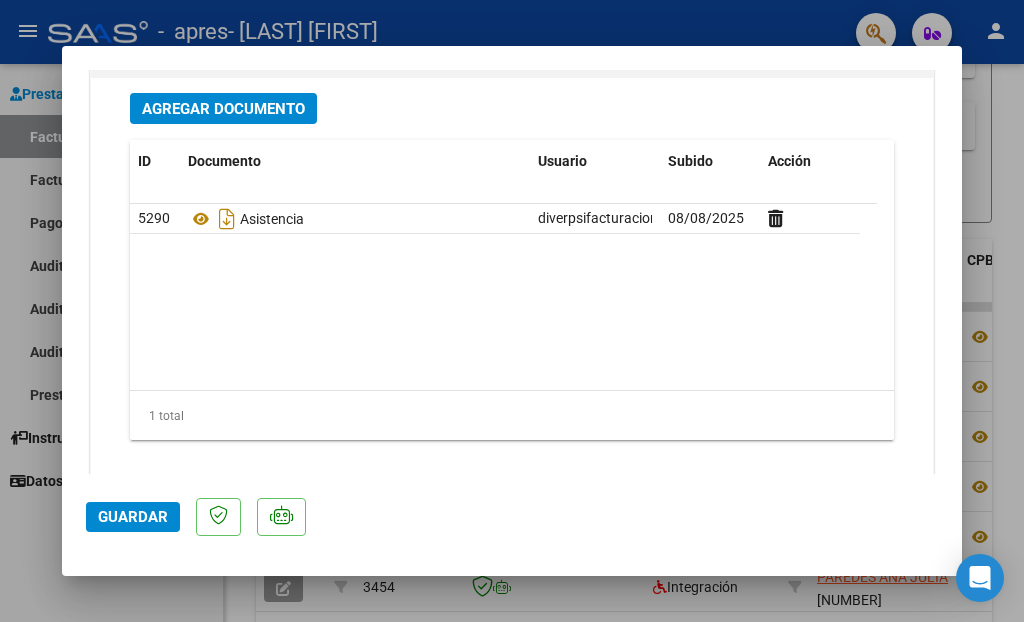 click on "Guardar" 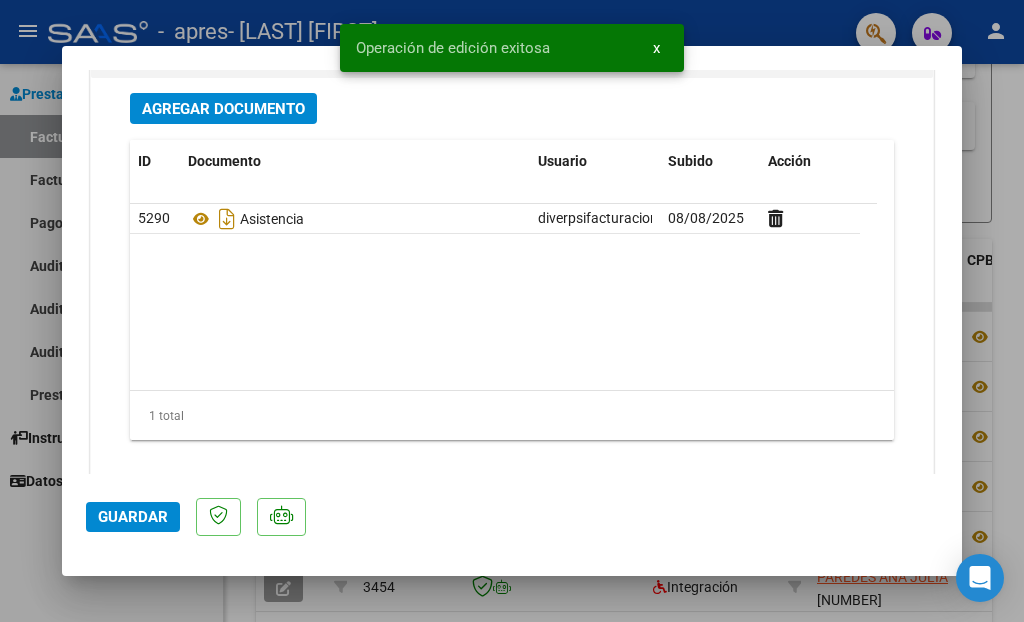 click at bounding box center (512, 311) 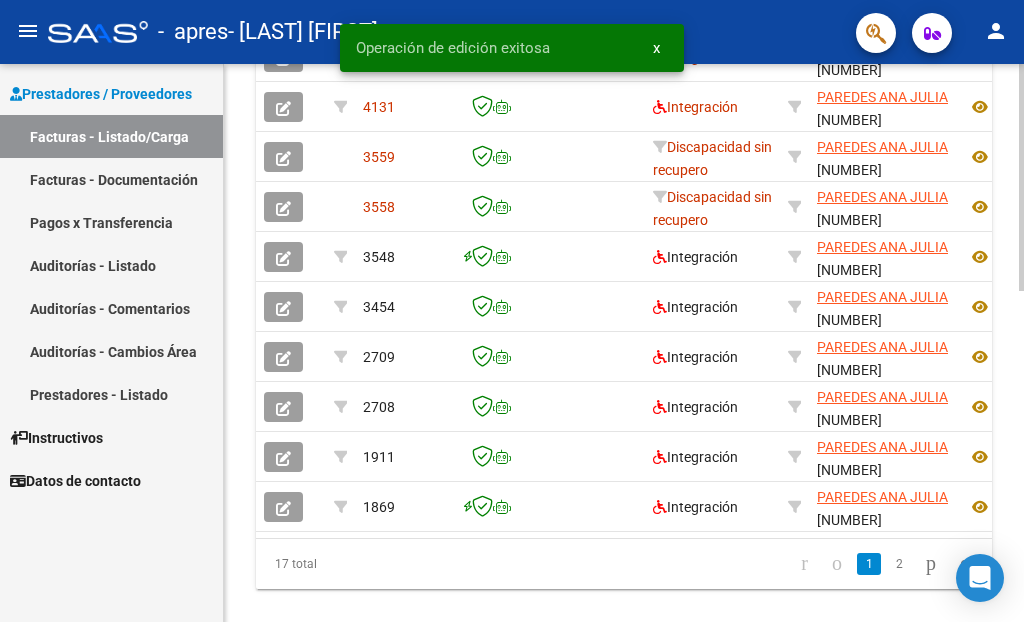 scroll, scrollTop: 776, scrollLeft: 0, axis: vertical 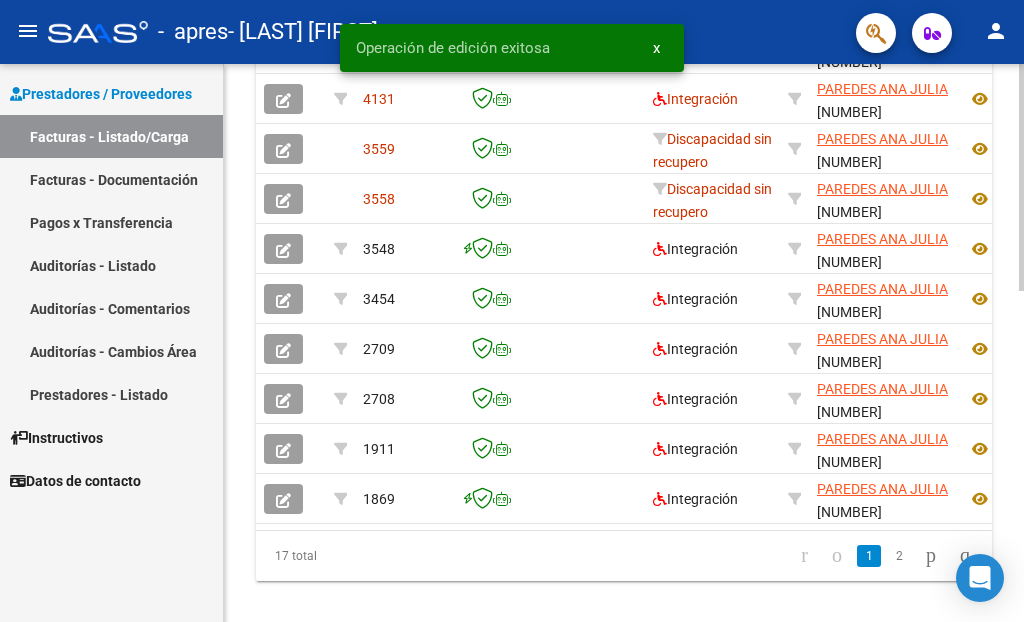 click 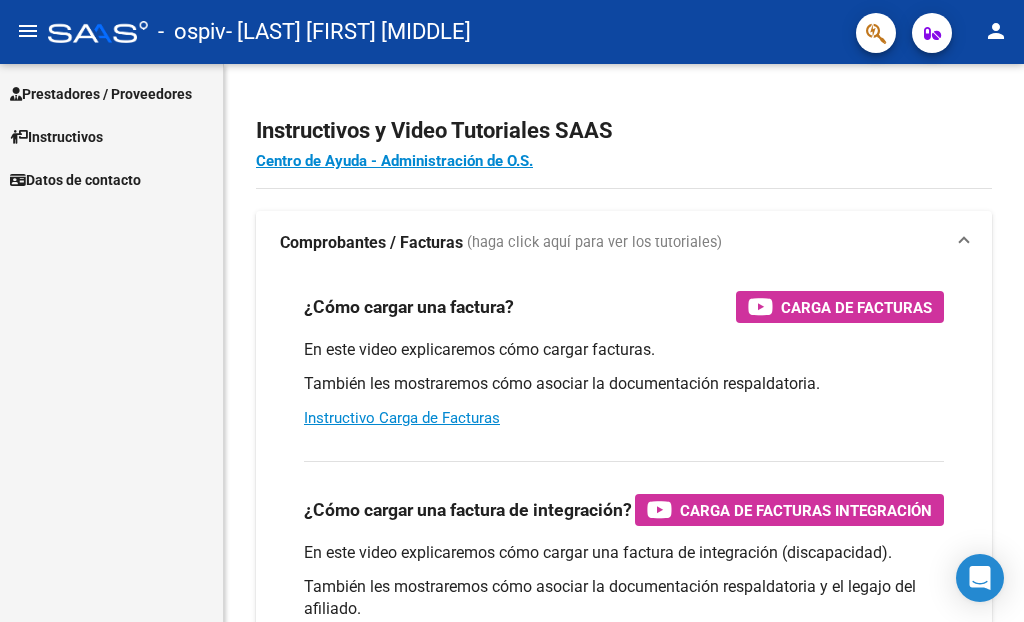 scroll, scrollTop: 0, scrollLeft: 0, axis: both 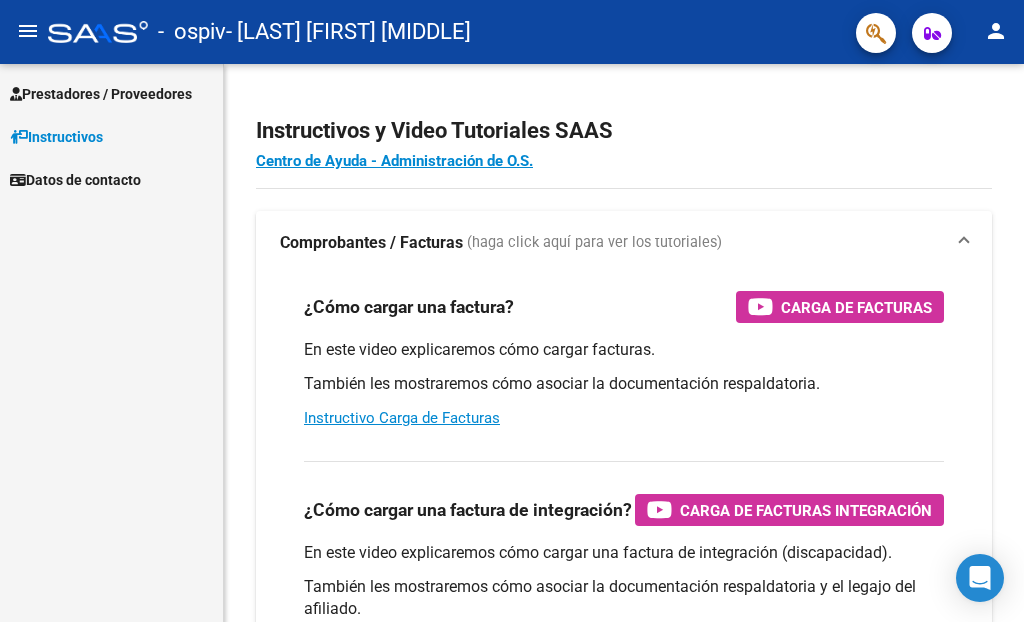 click on "Prestadores / Proveedores" at bounding box center (101, 94) 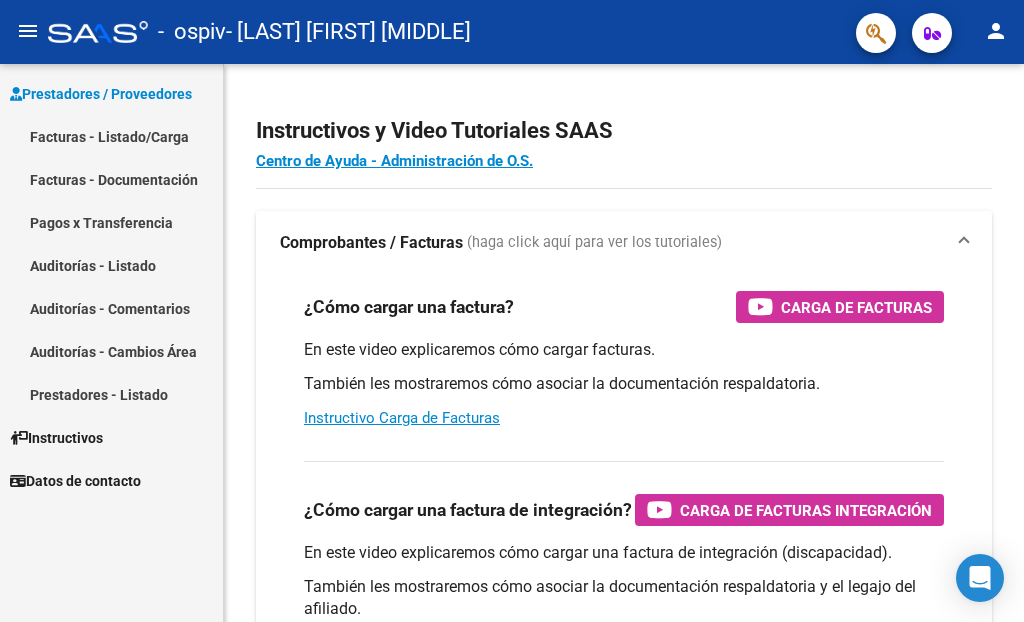 click on "Facturas - Listado/Carga" at bounding box center (111, 136) 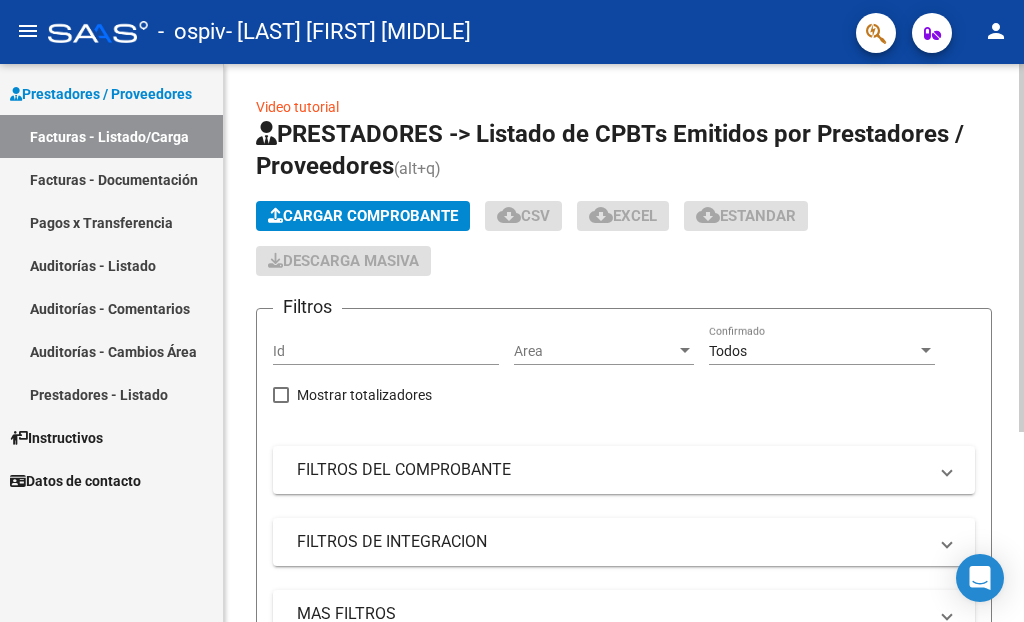 click on "Cargar Comprobante" 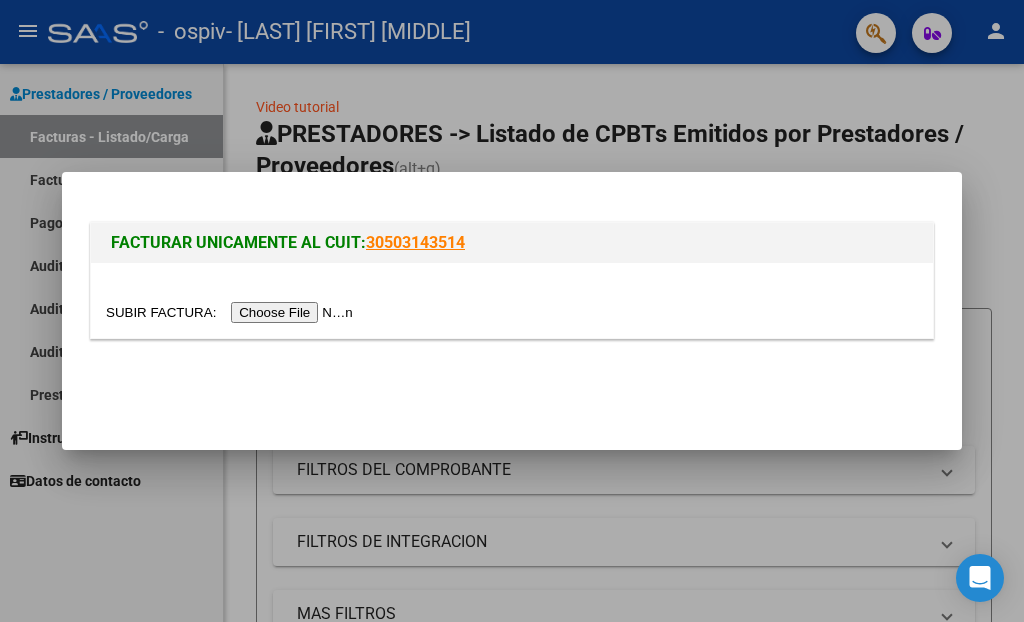 click at bounding box center [512, 300] 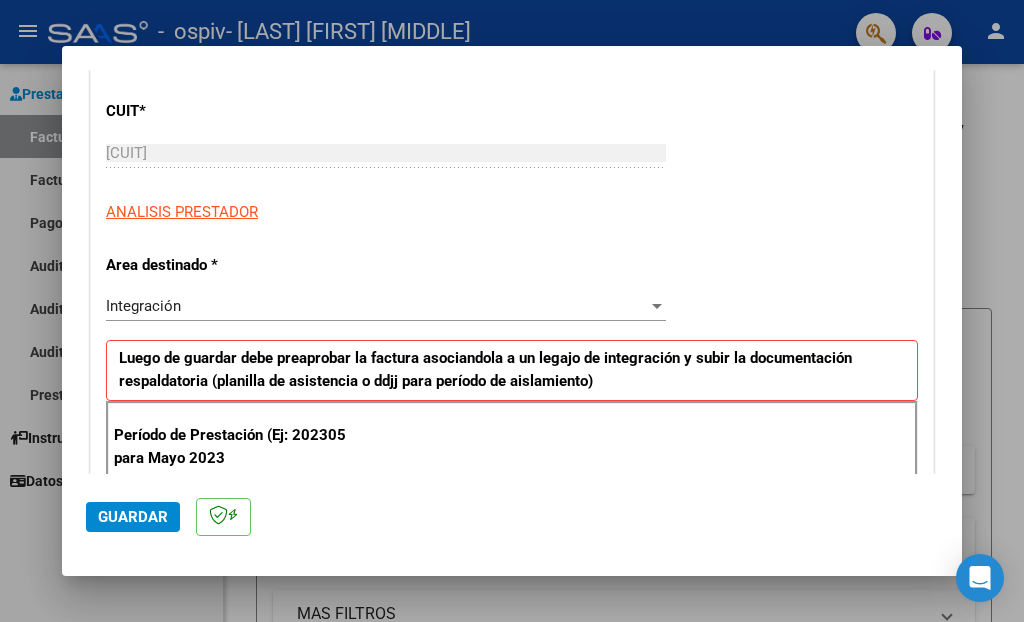 scroll, scrollTop: 345, scrollLeft: 0, axis: vertical 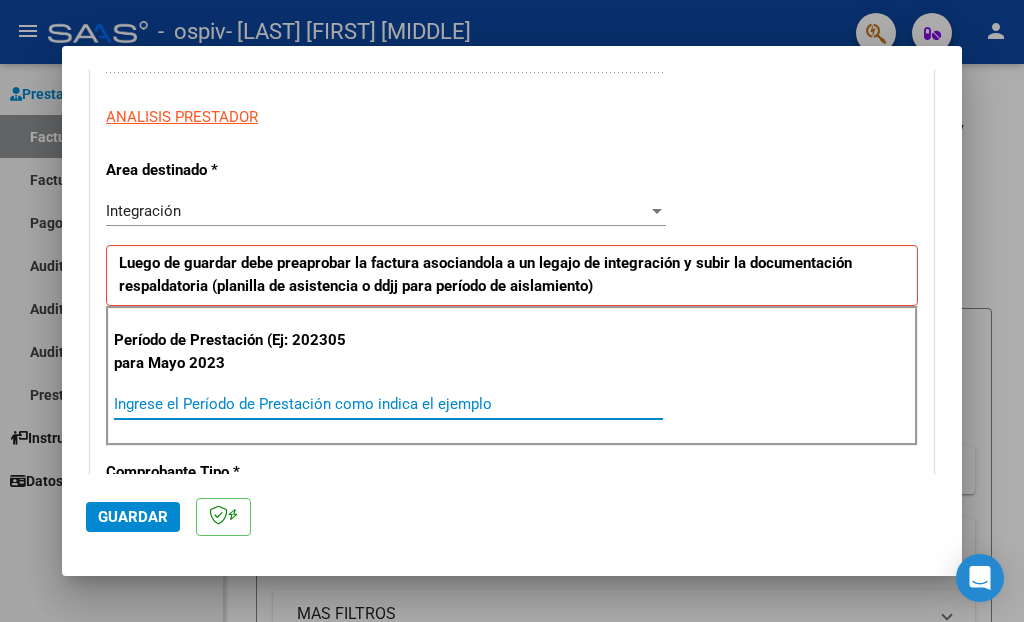 click on "Ingrese el Período de Prestación como indica el ejemplo" at bounding box center [388, 404] 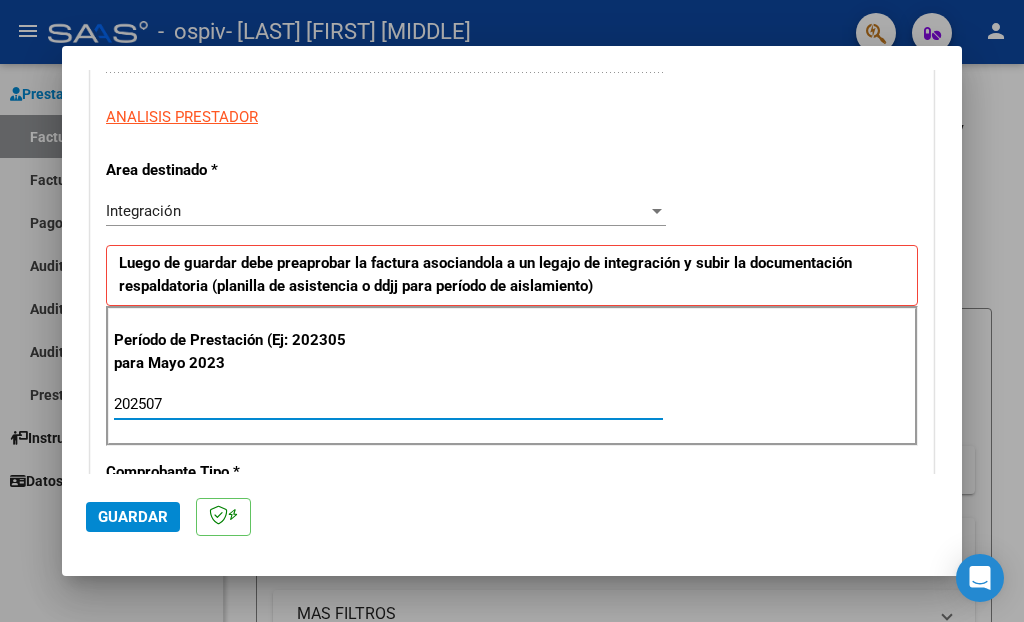 type on "202507" 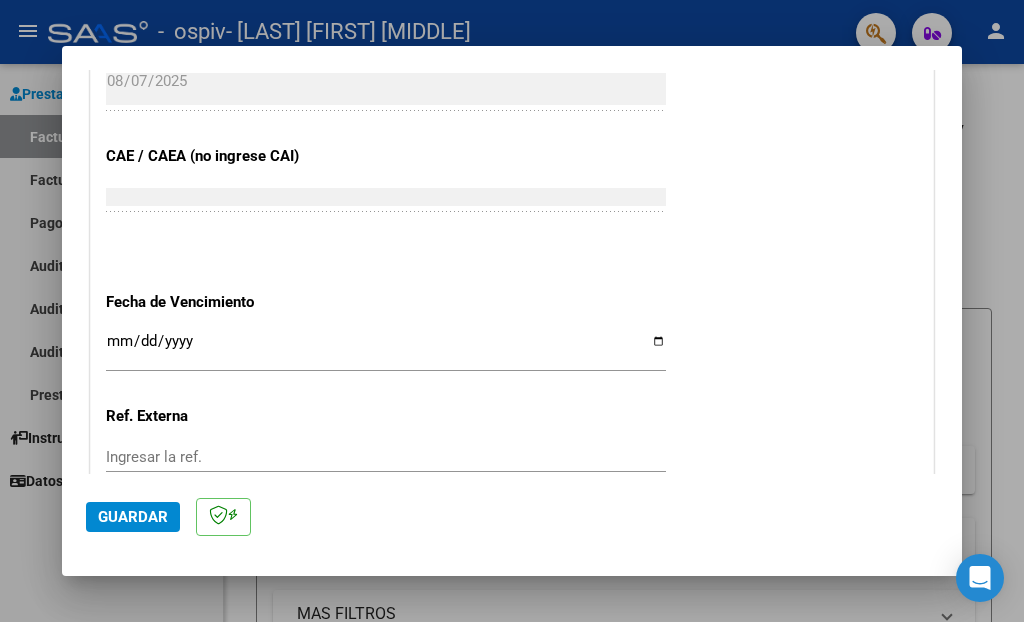 scroll, scrollTop: 1207, scrollLeft: 0, axis: vertical 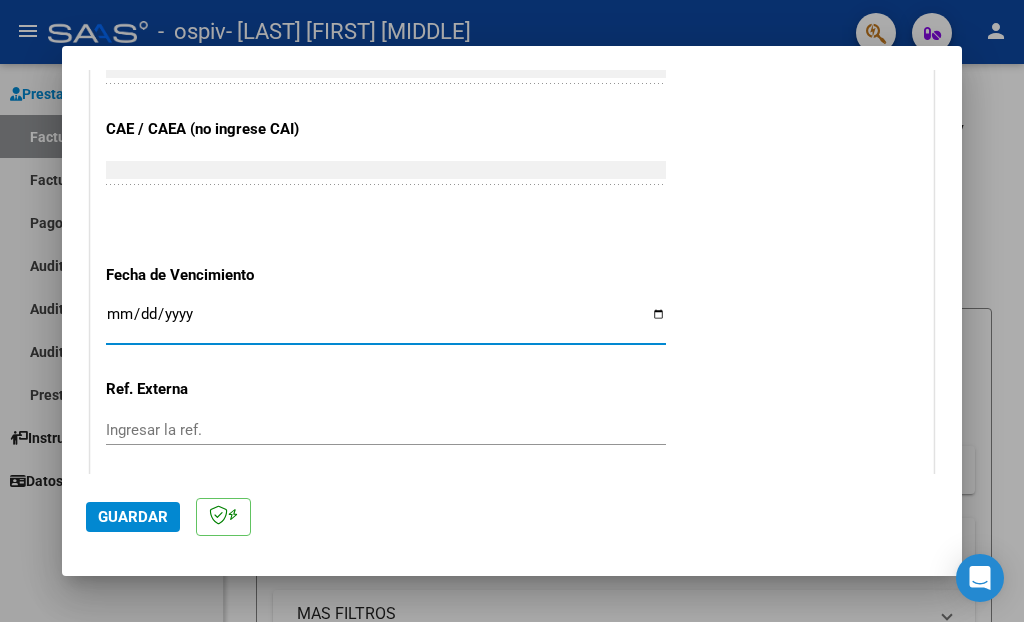 click on "Ingresar la fecha" at bounding box center [386, 322] 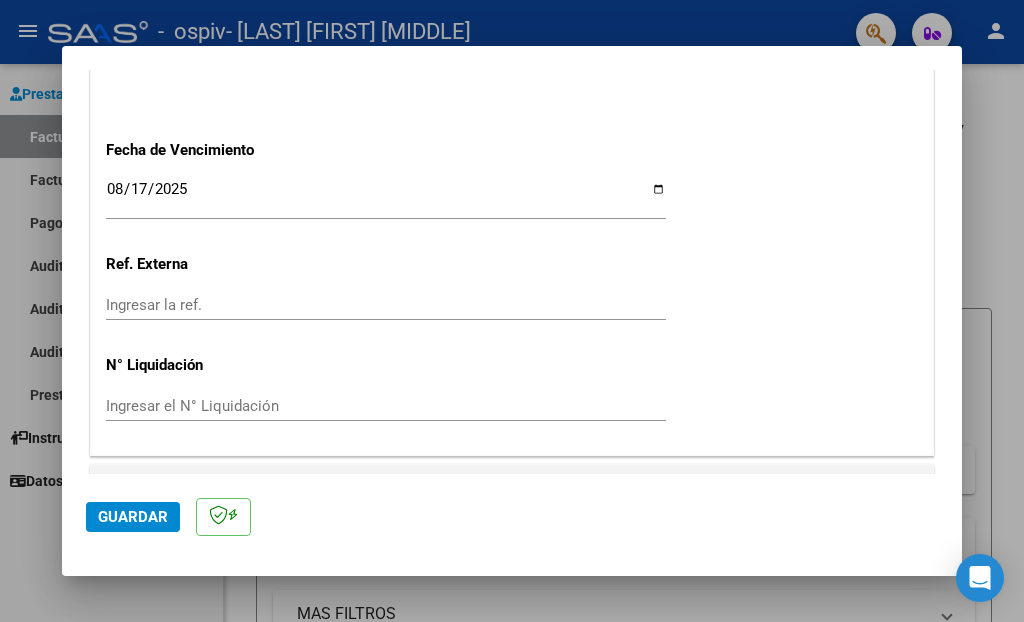 scroll, scrollTop: 1352, scrollLeft: 0, axis: vertical 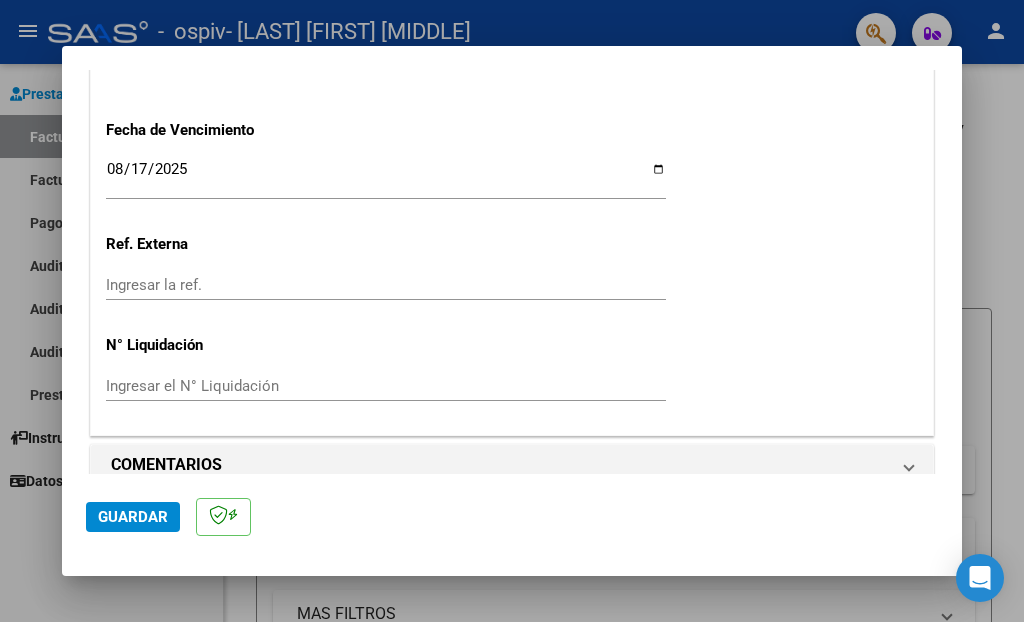 click on "Guardar" 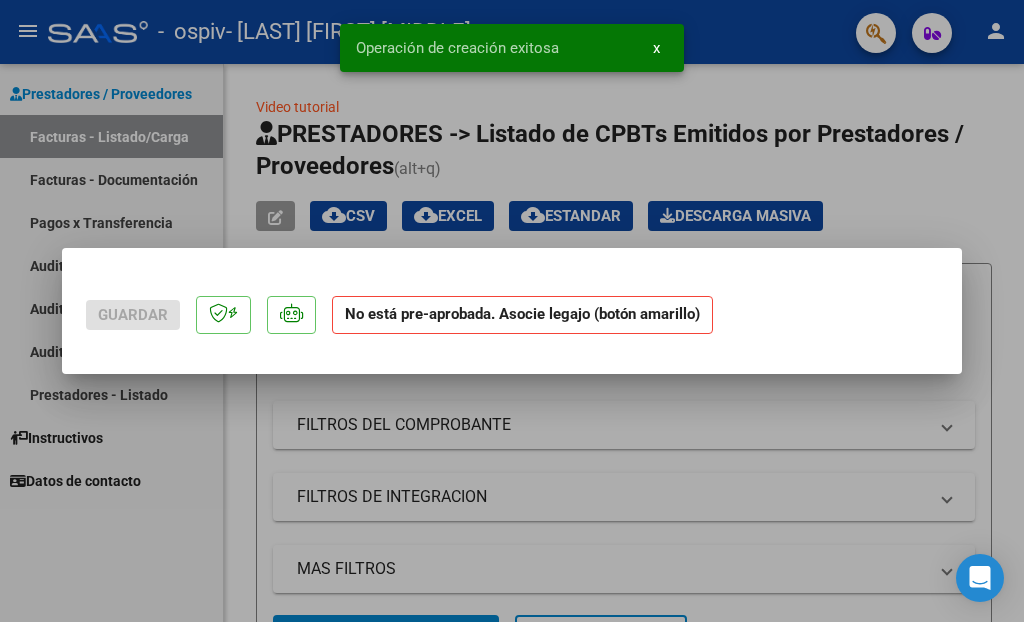 scroll, scrollTop: 0, scrollLeft: 0, axis: both 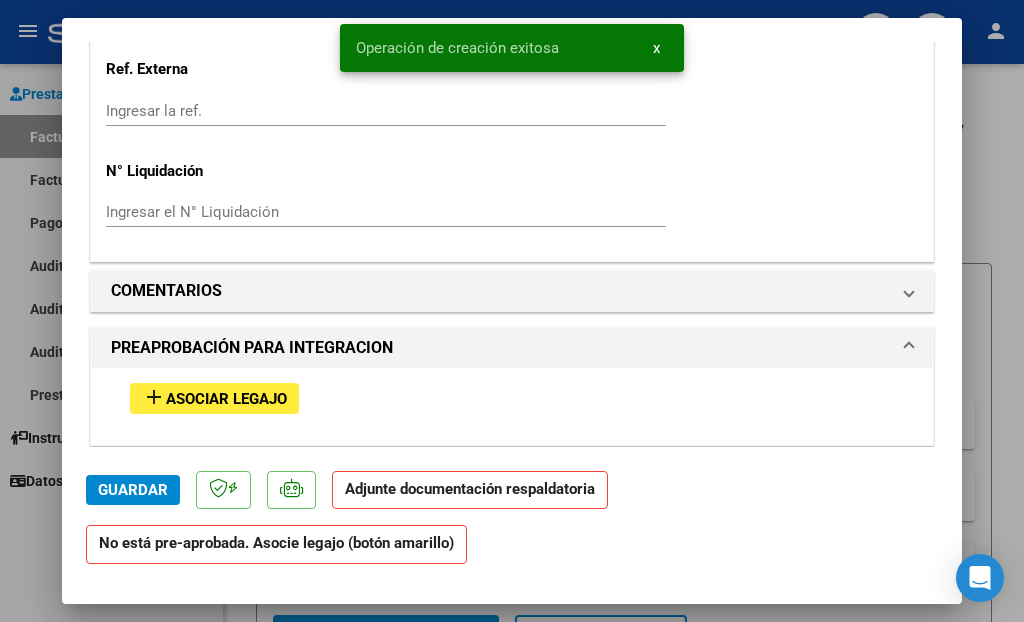 click on "Asociar Legajo" at bounding box center [226, 399] 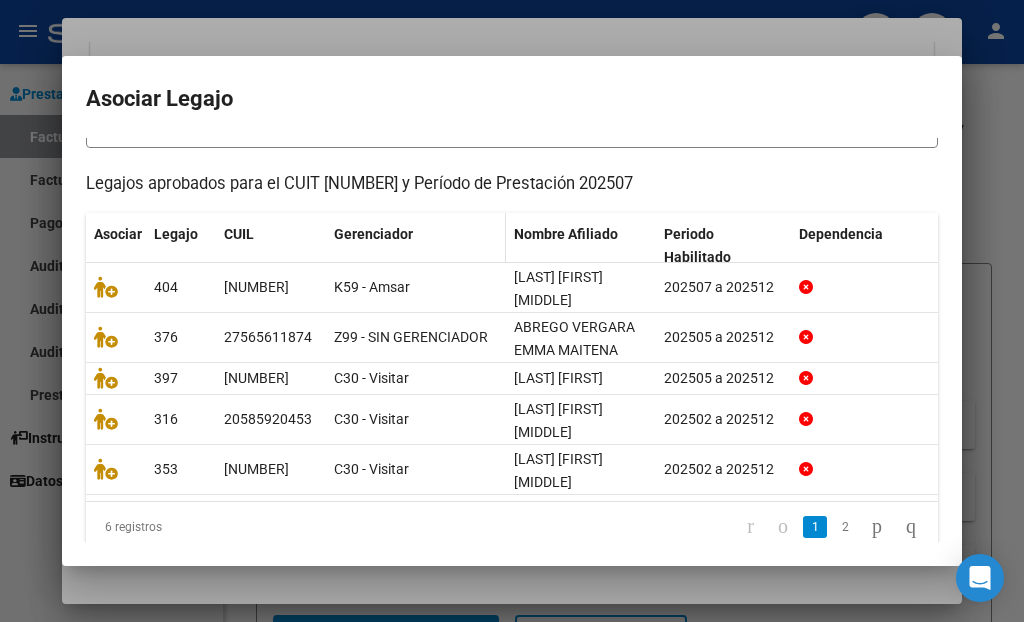 scroll, scrollTop: 215, scrollLeft: 0, axis: vertical 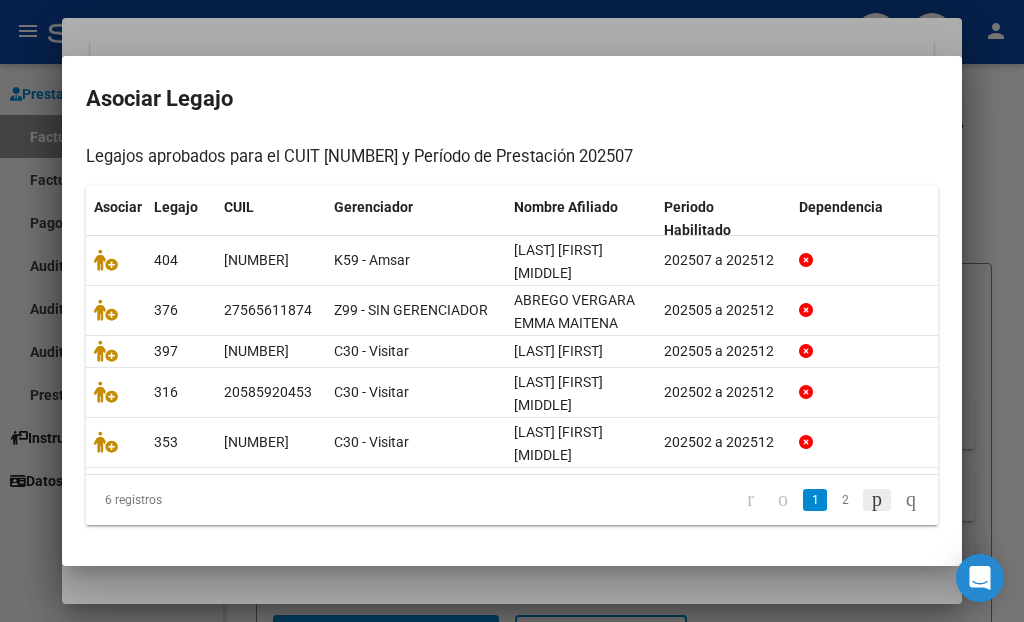 click 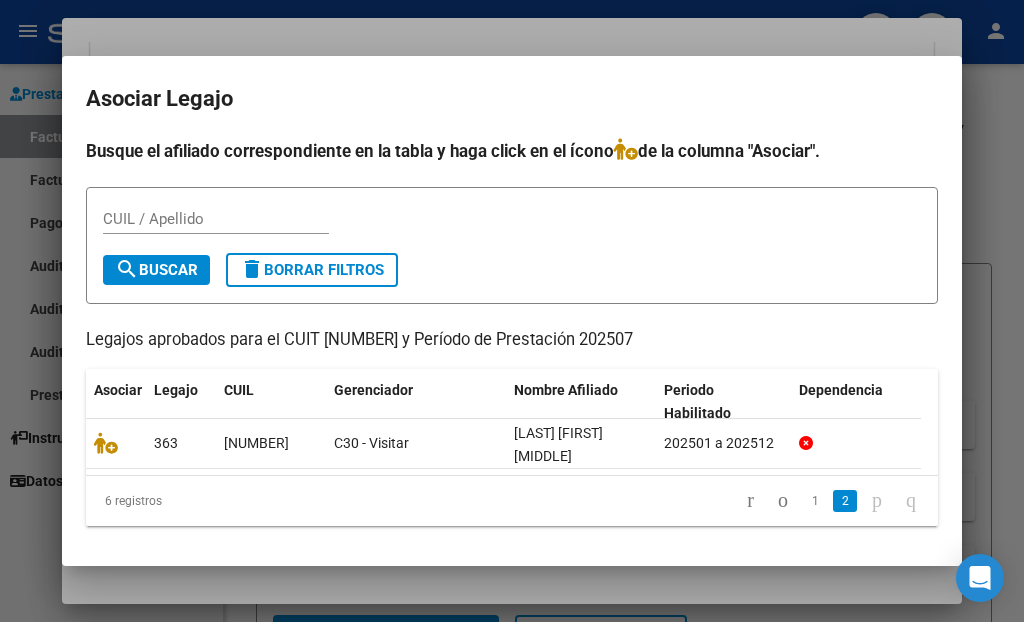 scroll, scrollTop: 15, scrollLeft: 0, axis: vertical 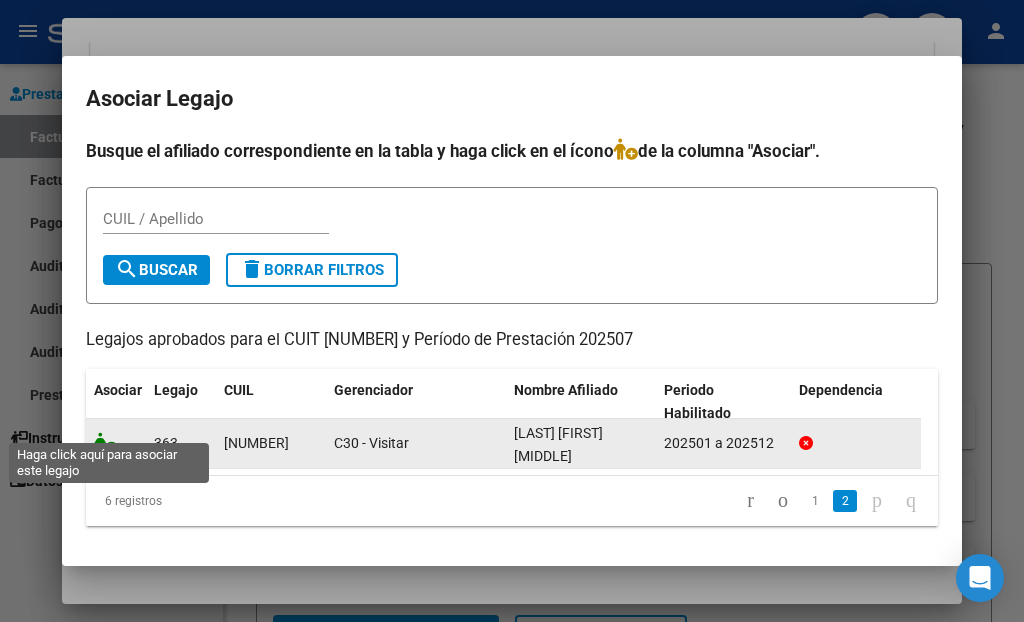 click 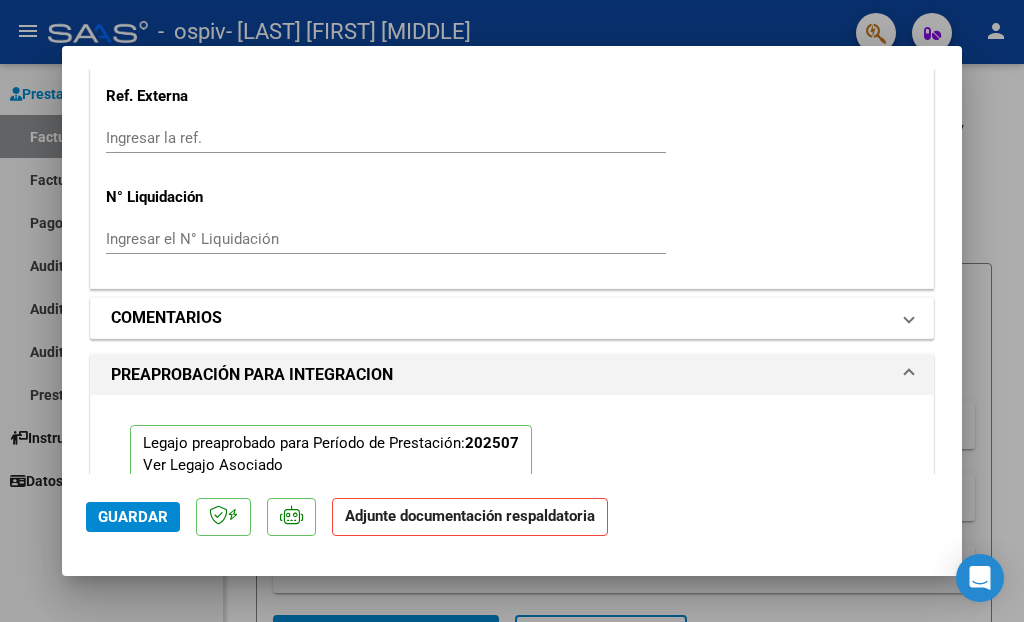 scroll, scrollTop: 1920, scrollLeft: 0, axis: vertical 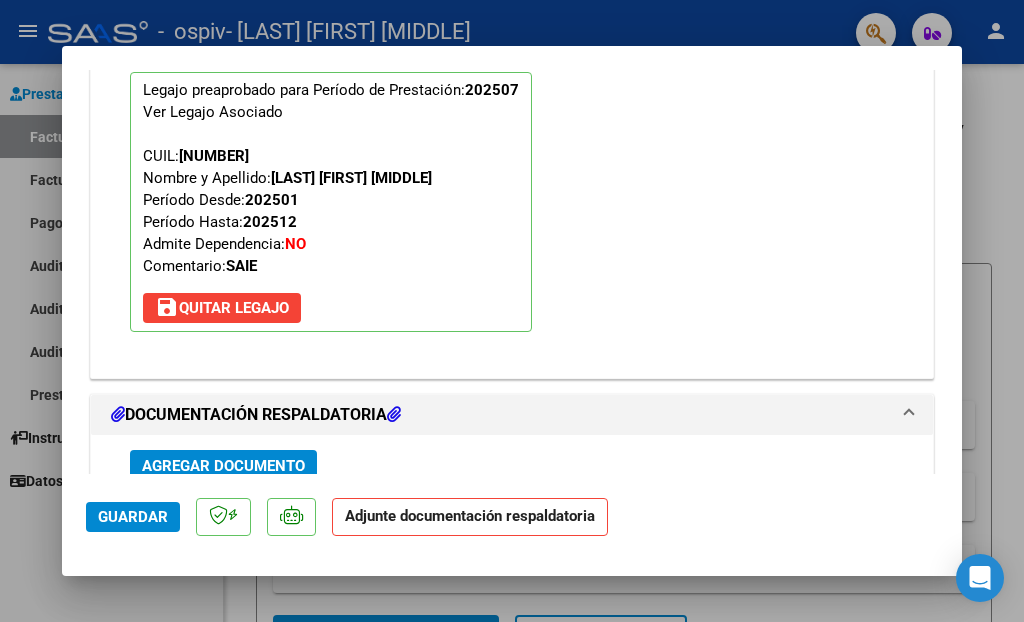 click on "Agregar Documento" at bounding box center (223, 466) 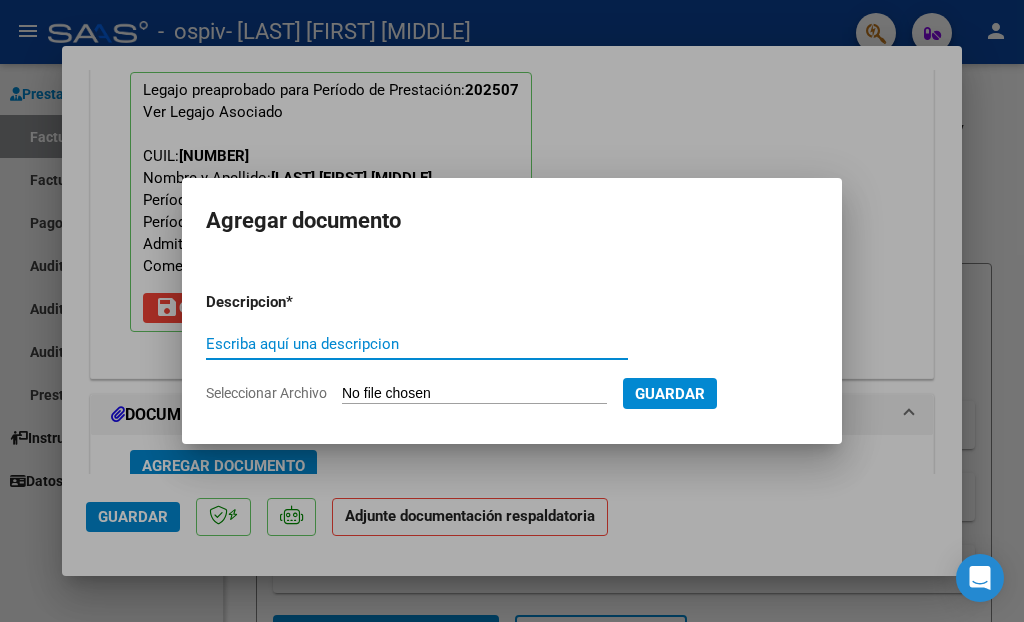 click on "Escriba aquí una descripcion" at bounding box center [417, 344] 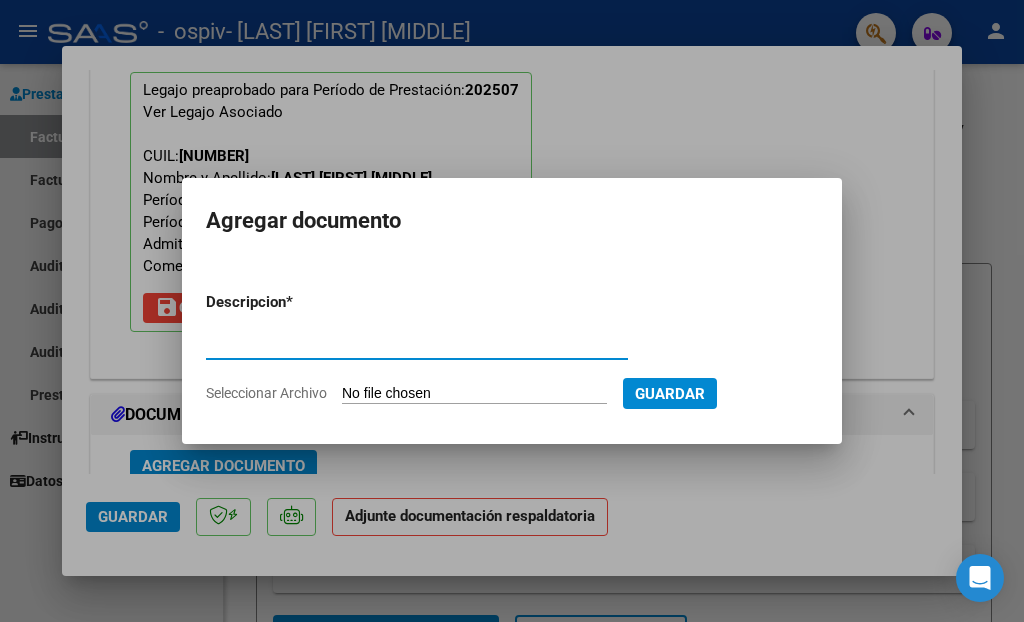 type on "ASISTENCIA" 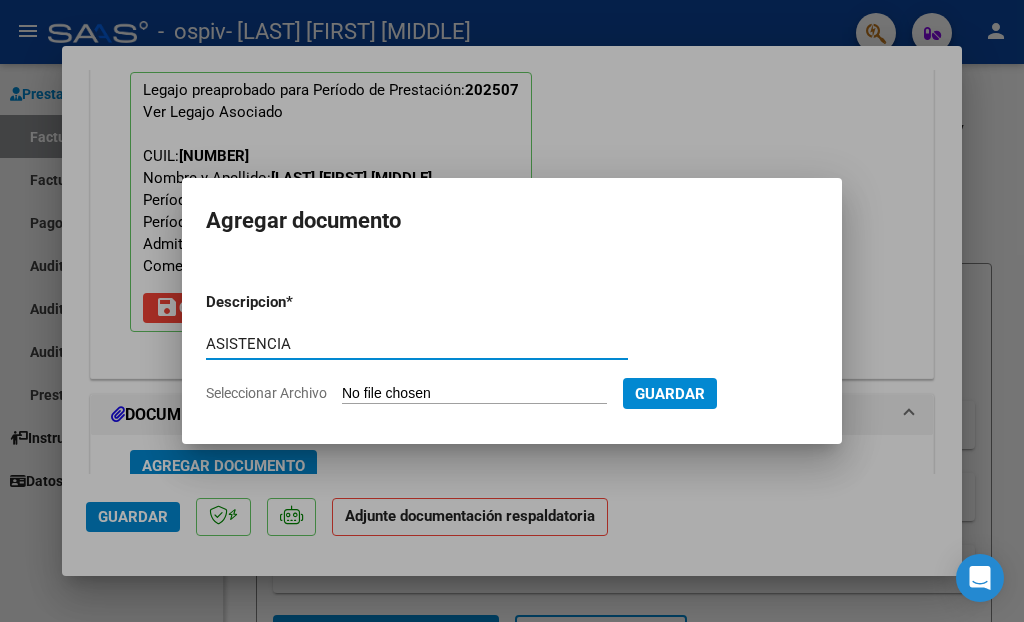 click on "Seleccionar Archivo" at bounding box center [474, 394] 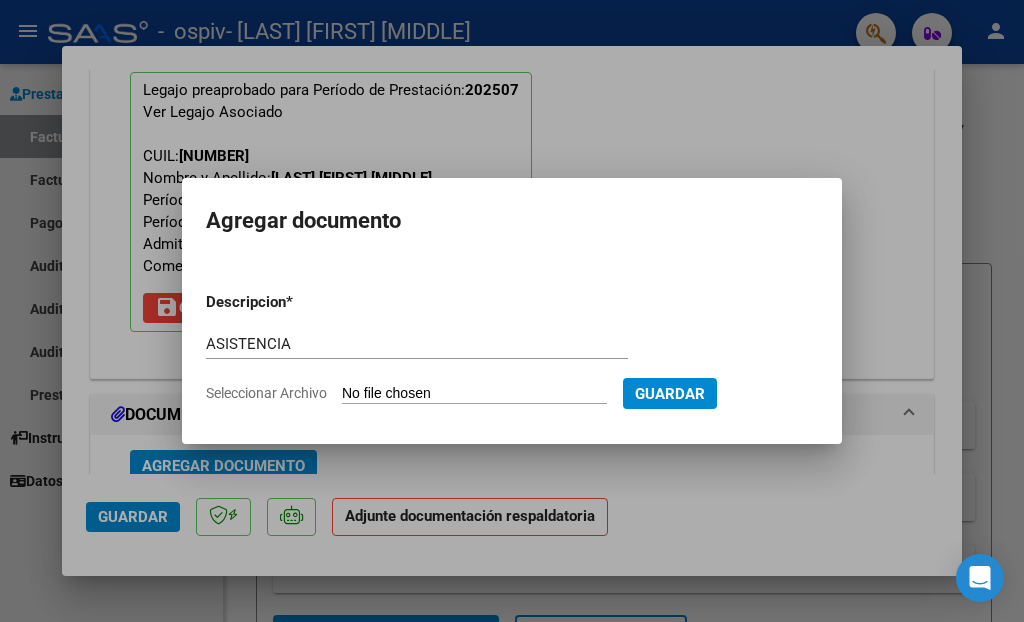 type on "C:\fakepath\HAUEISEN.pdf" 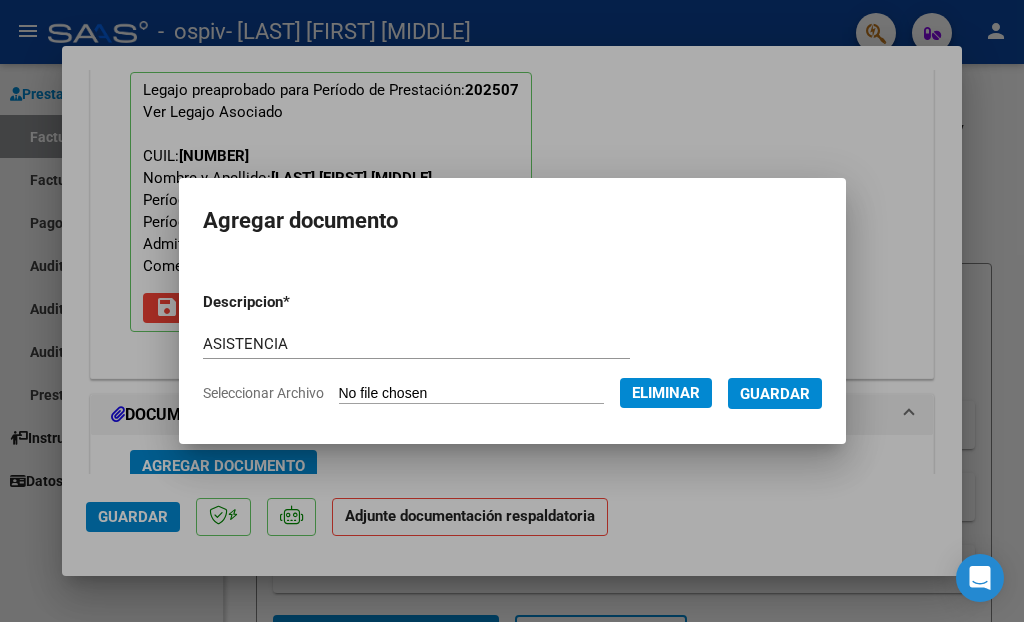 click on "Guardar" at bounding box center (775, 394) 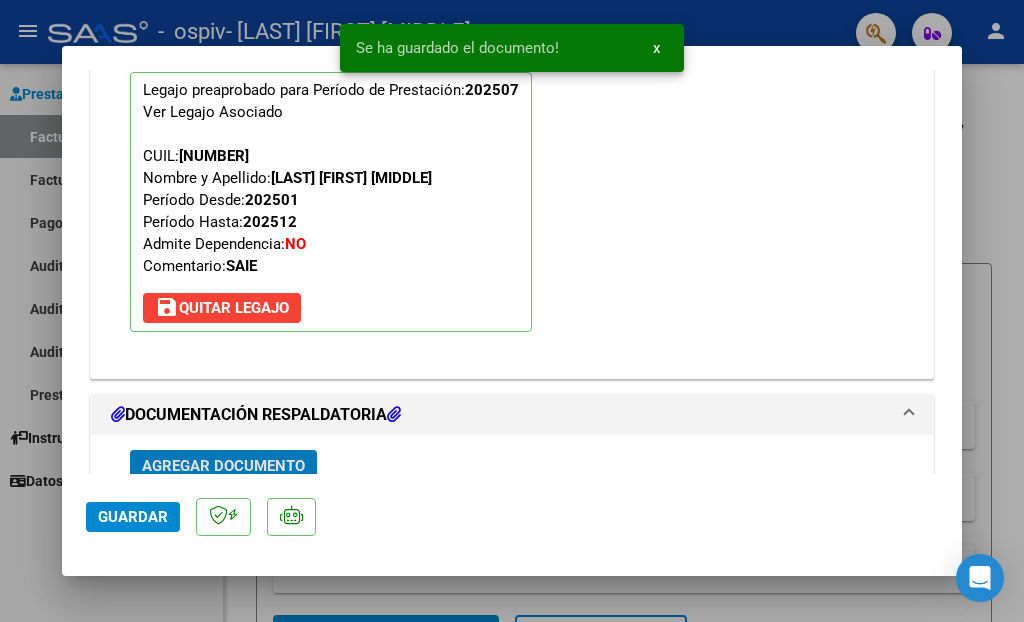 click on "Agregar Documento" at bounding box center [223, 466] 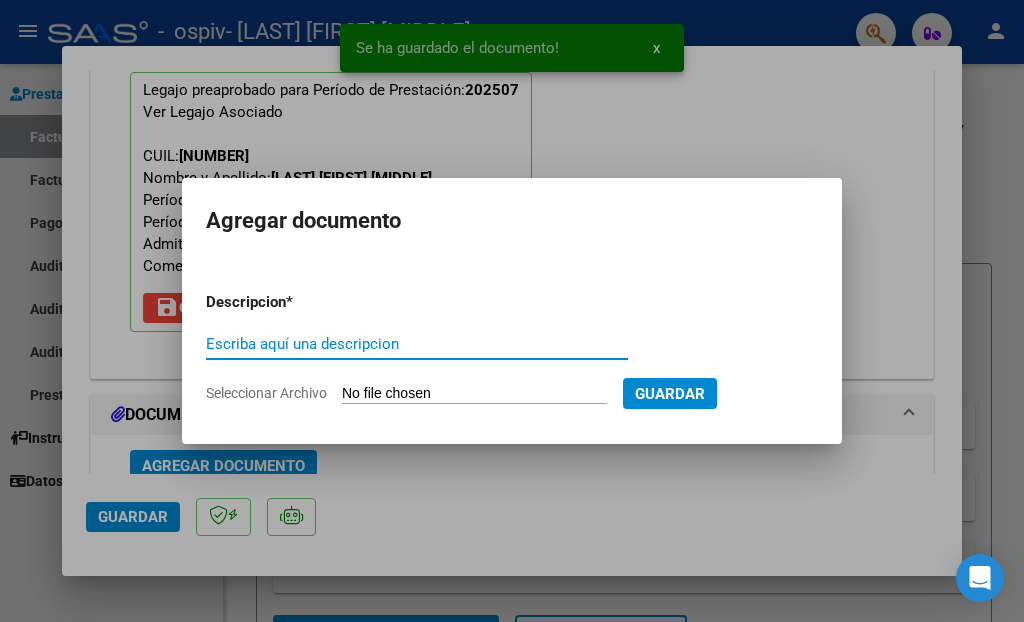 click on "Escriba aquí una descripcion" at bounding box center [417, 344] 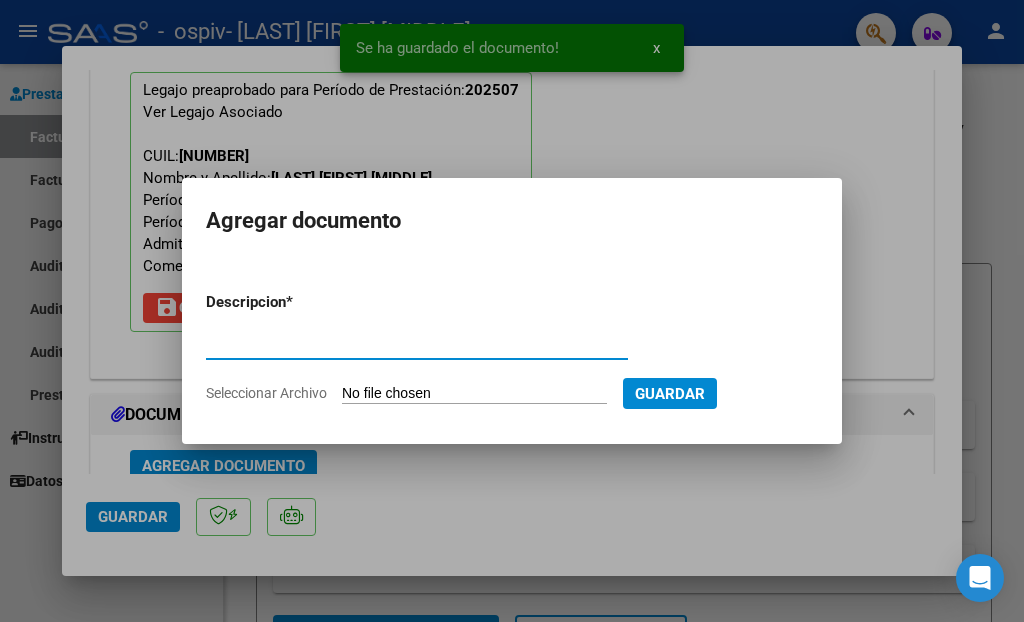 type on "AUTORIZACION" 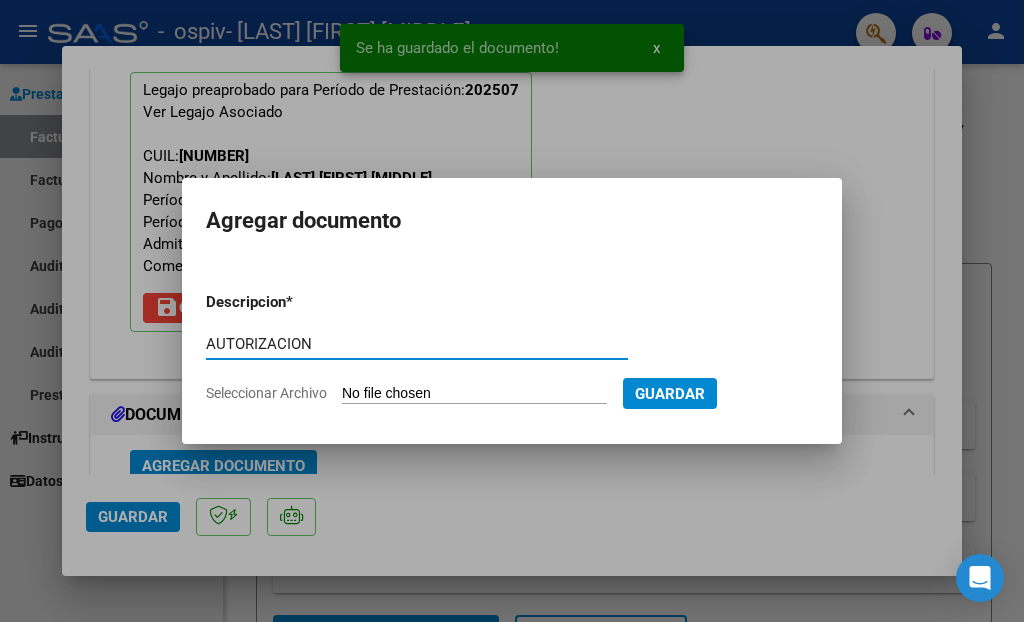 click on "Seleccionar Archivo" at bounding box center [474, 394] 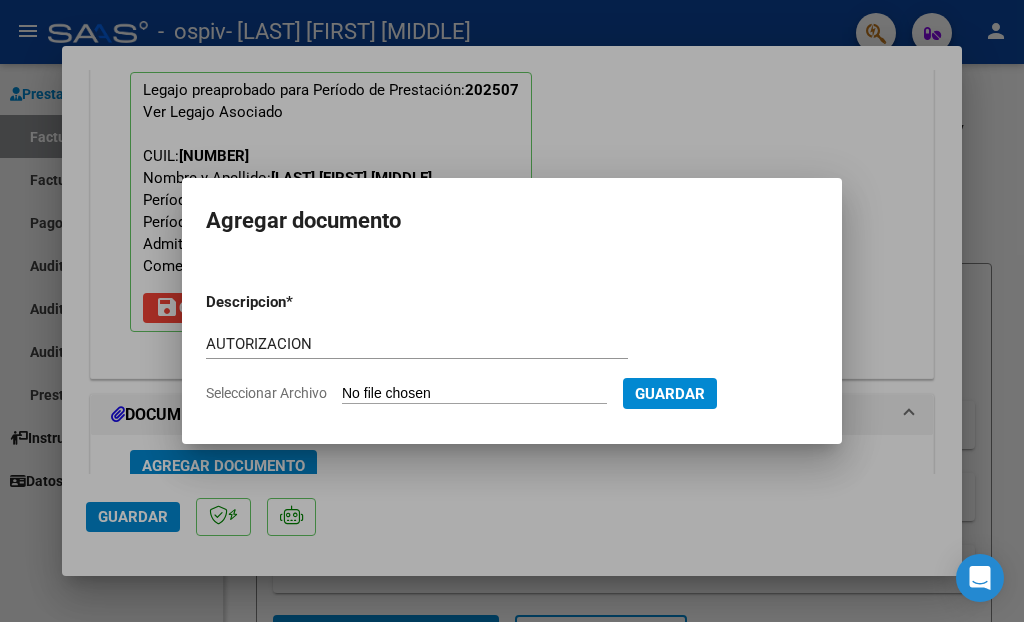 type on "C:\fakepath\HAUEISEN DANTE  SAIE 2025.pdf" 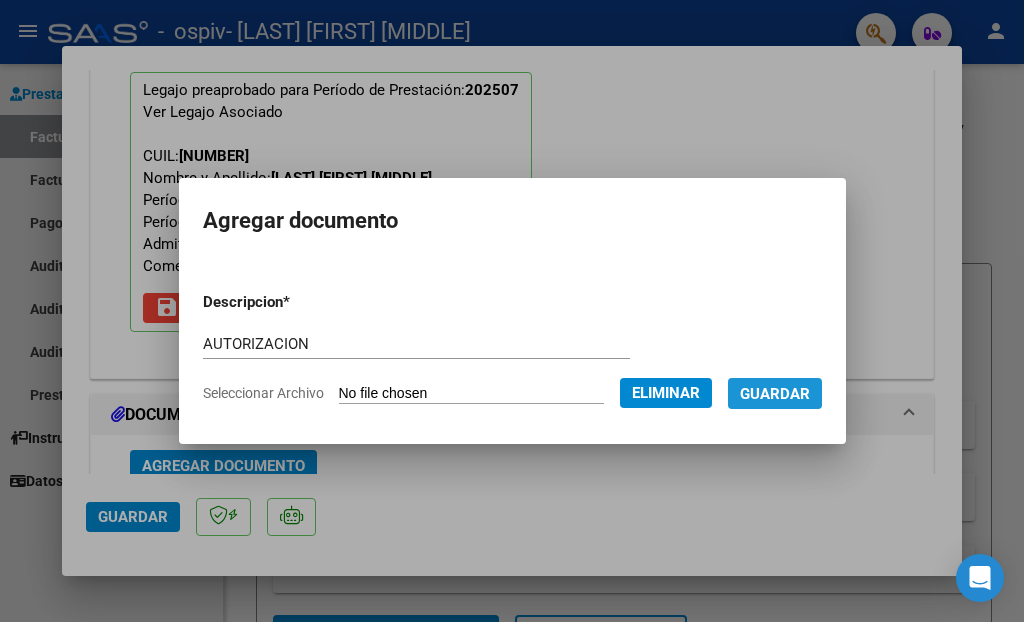 click on "Guardar" at bounding box center (775, 393) 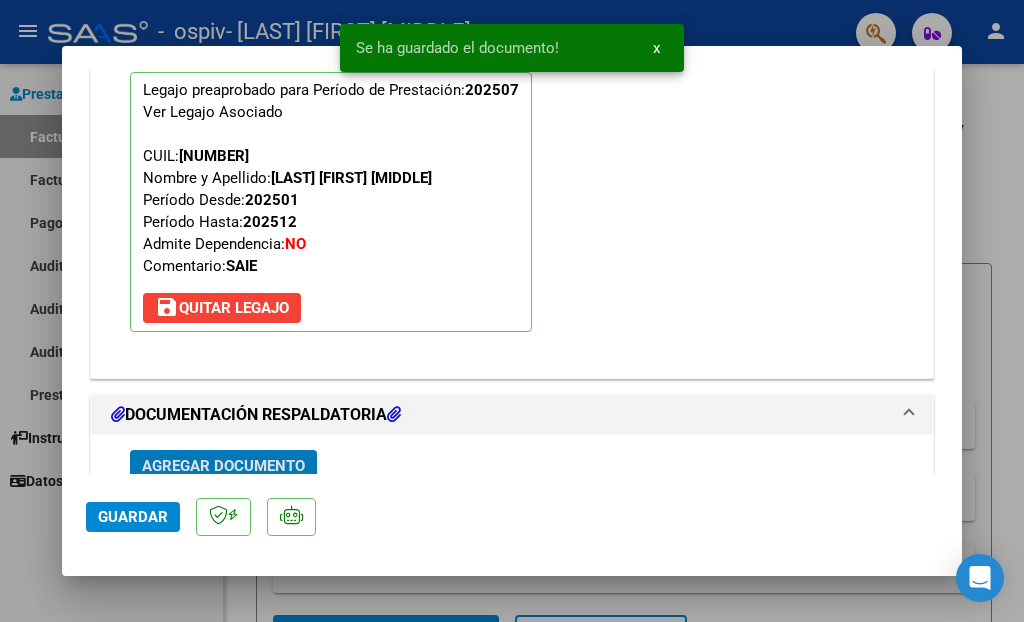 scroll, scrollTop: 2274, scrollLeft: 0, axis: vertical 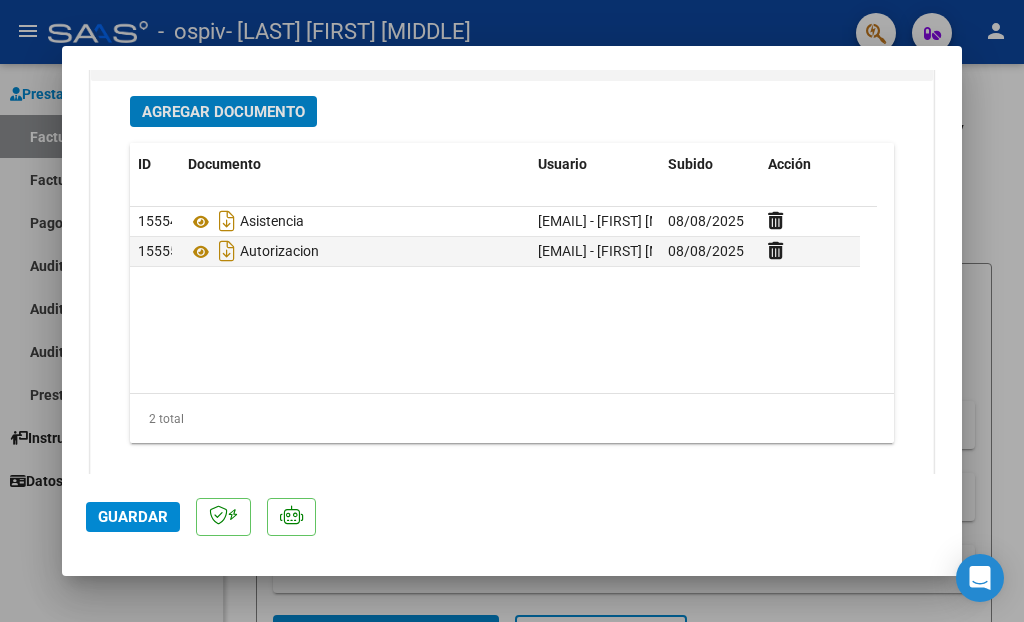 click on "Guardar" 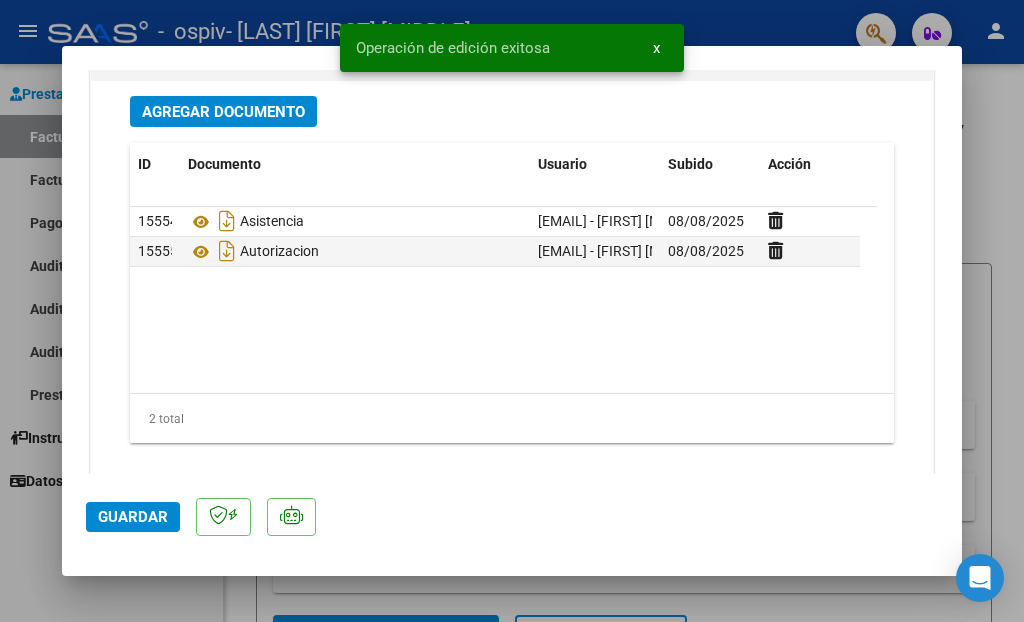 click at bounding box center [512, 311] 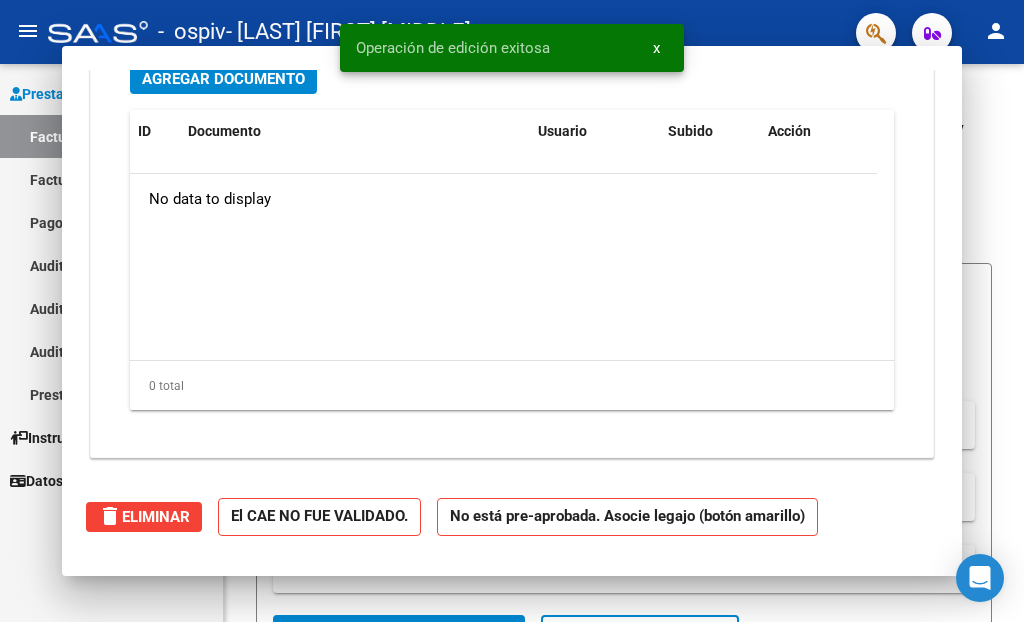 scroll, scrollTop: 0, scrollLeft: 0, axis: both 